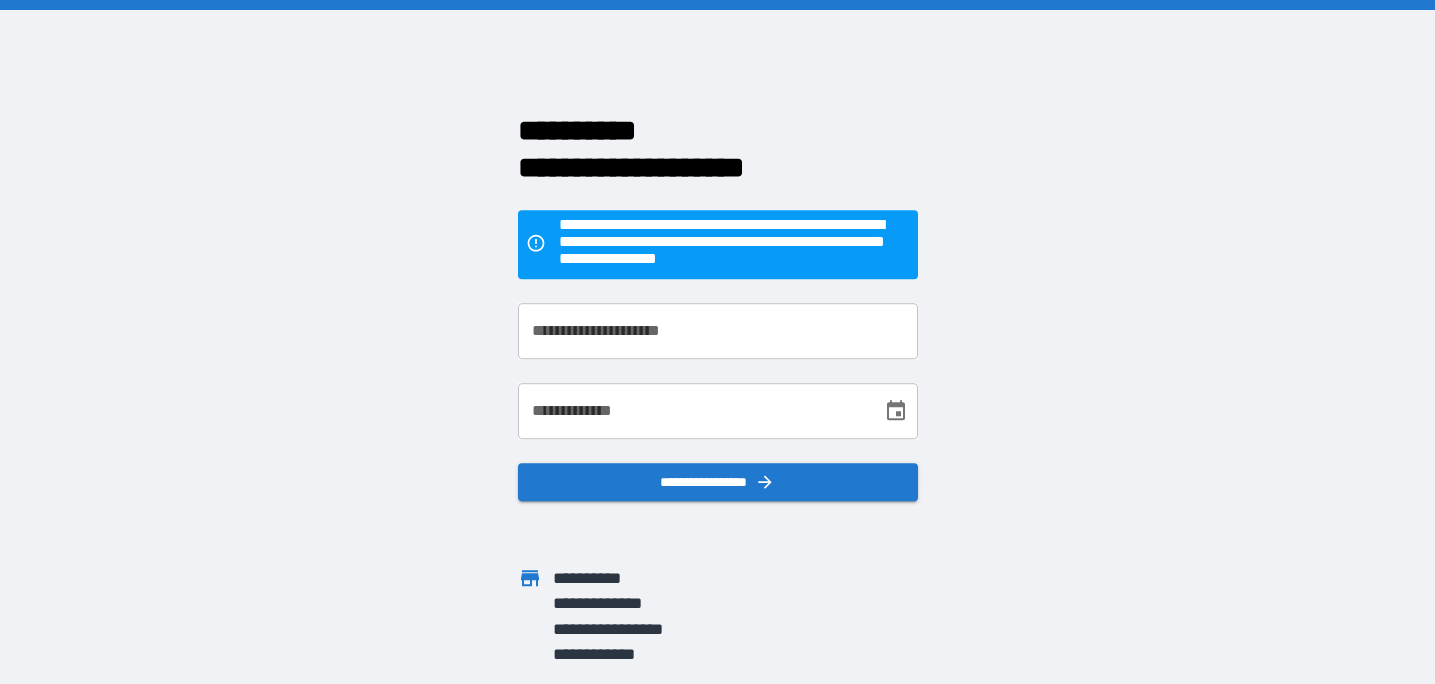 scroll, scrollTop: 0, scrollLeft: 0, axis: both 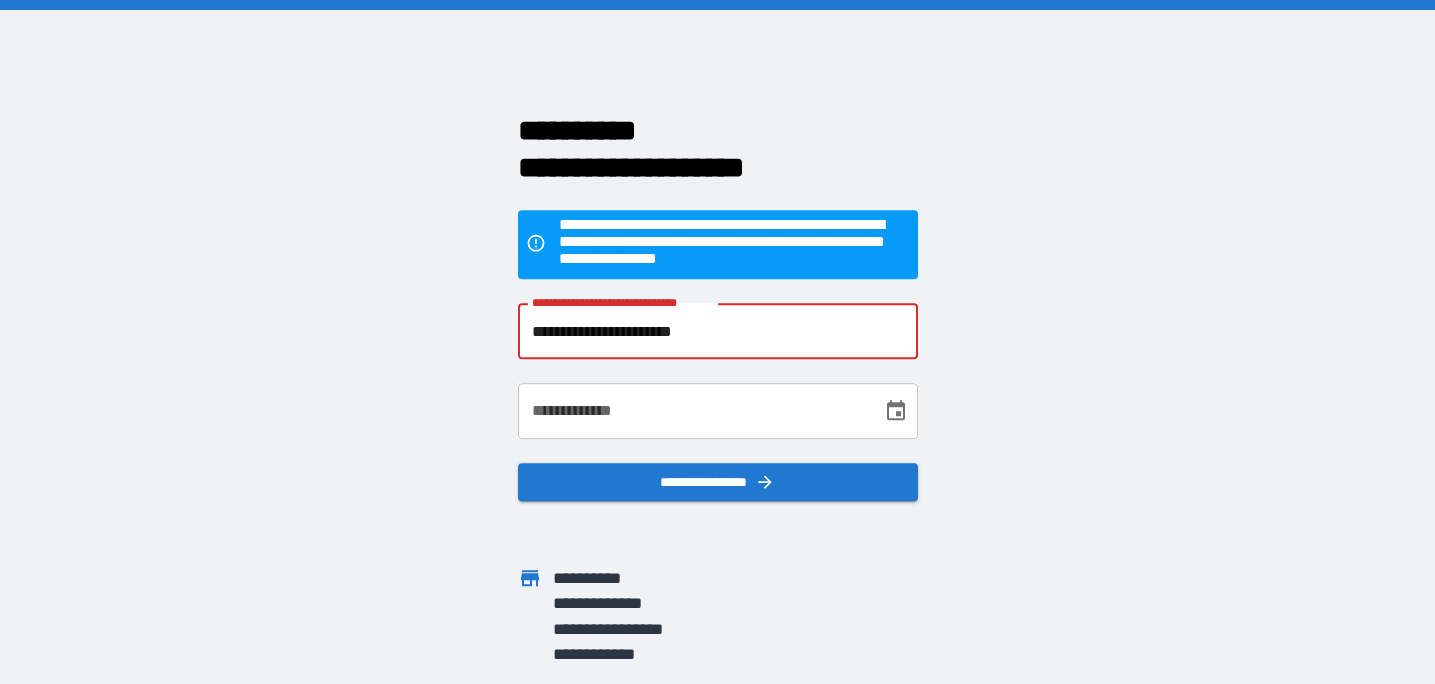 type on "**********" 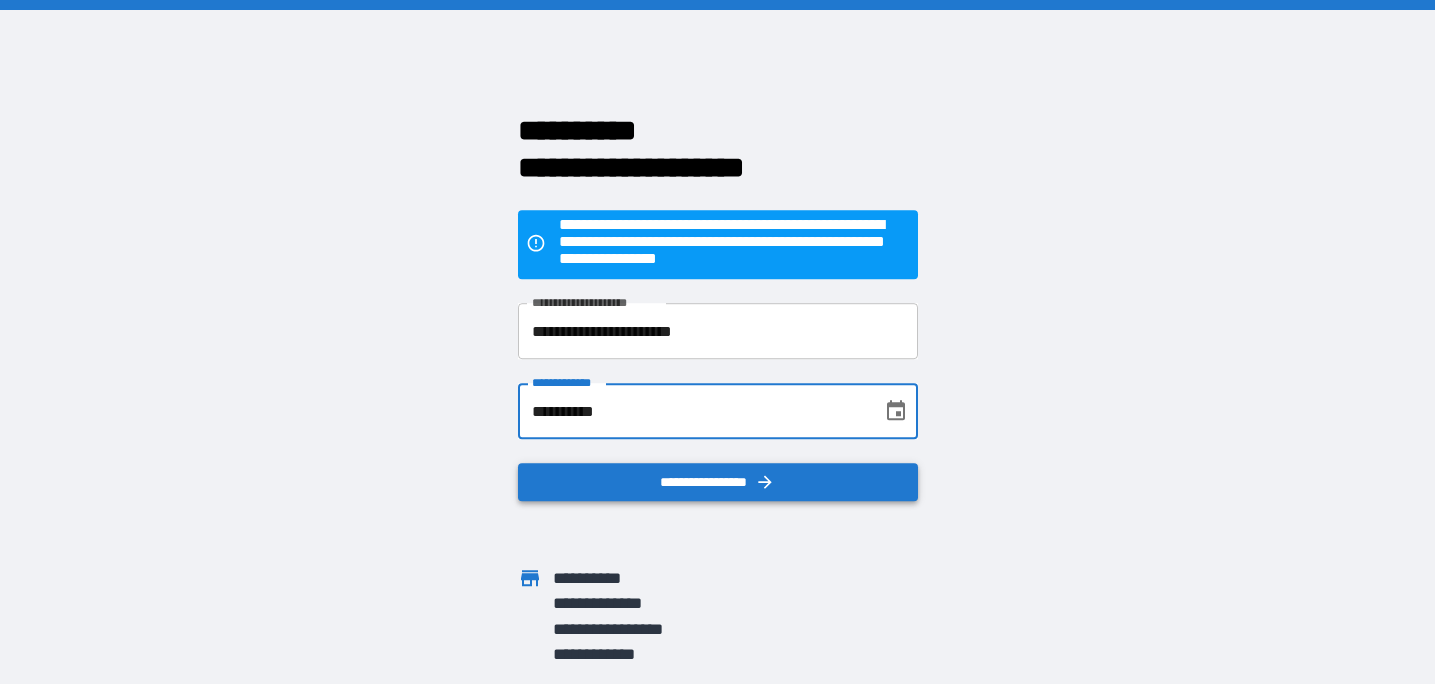 type on "**********" 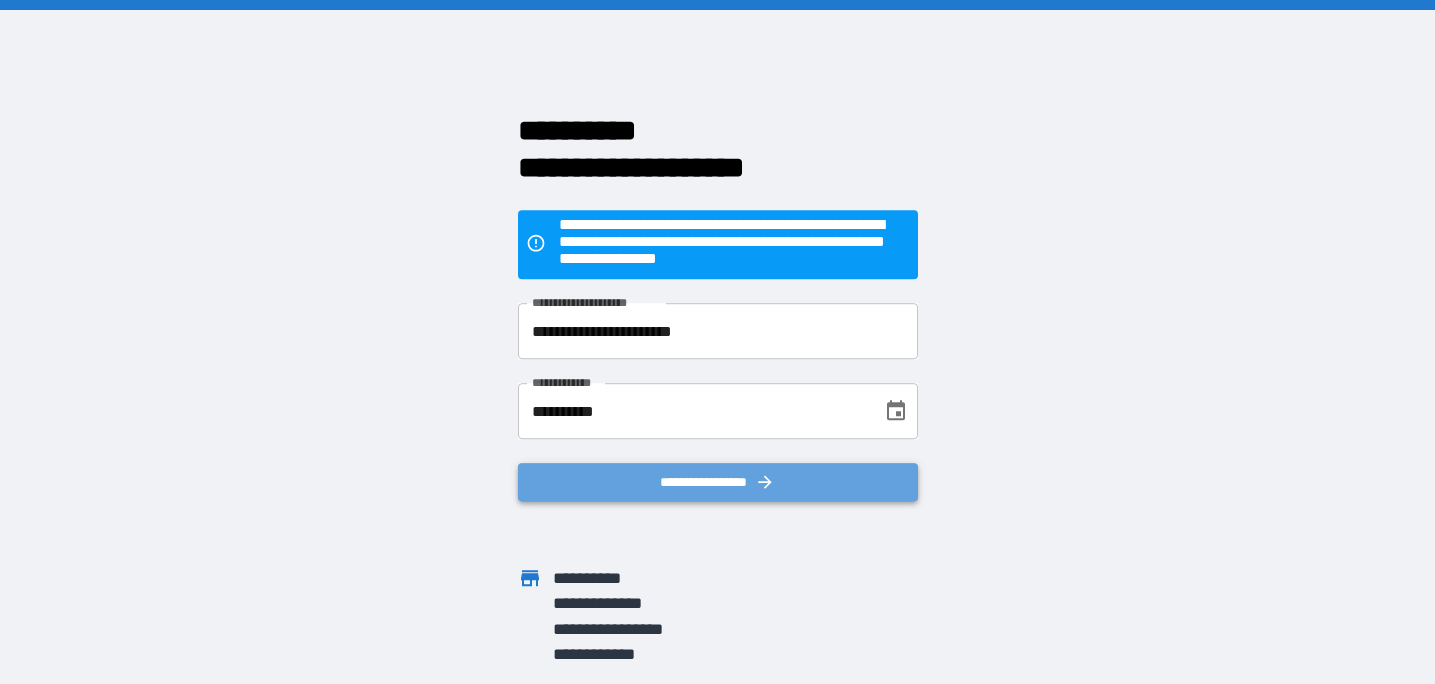 click on "**********" at bounding box center (718, 482) 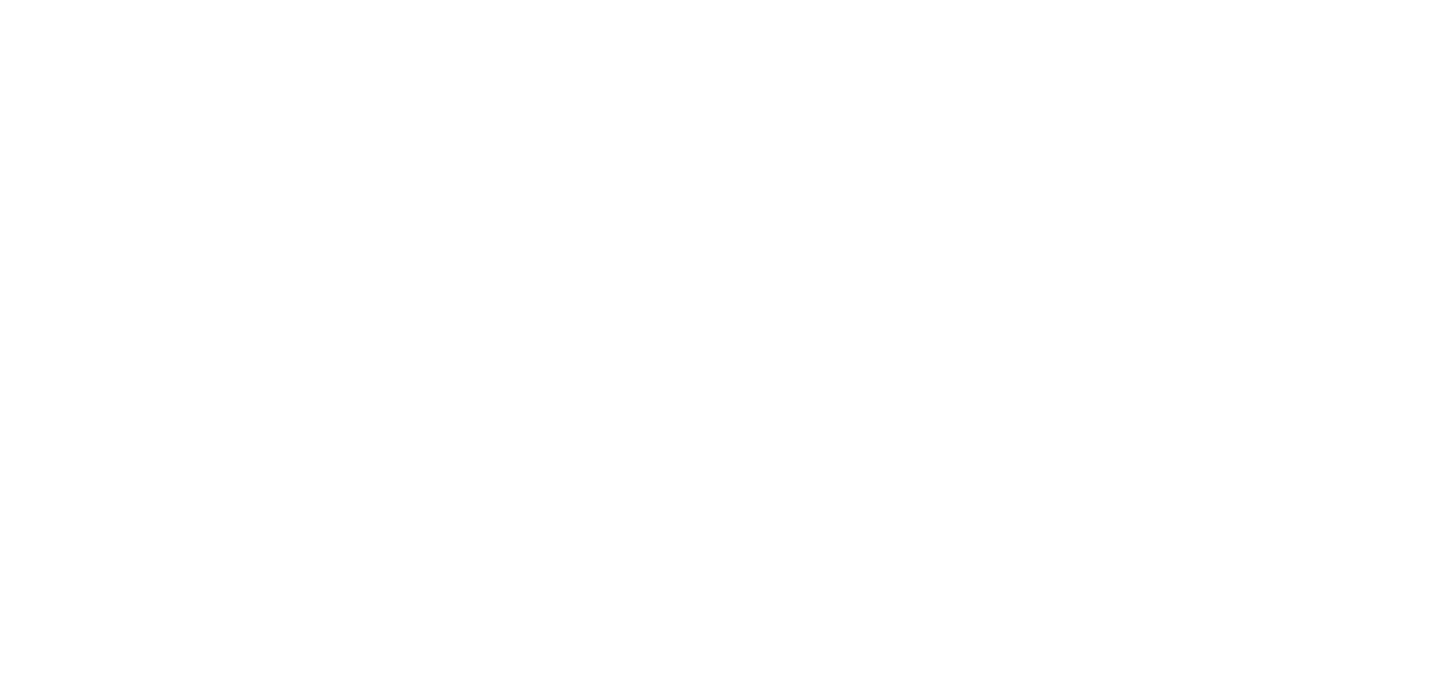 scroll, scrollTop: 0, scrollLeft: 0, axis: both 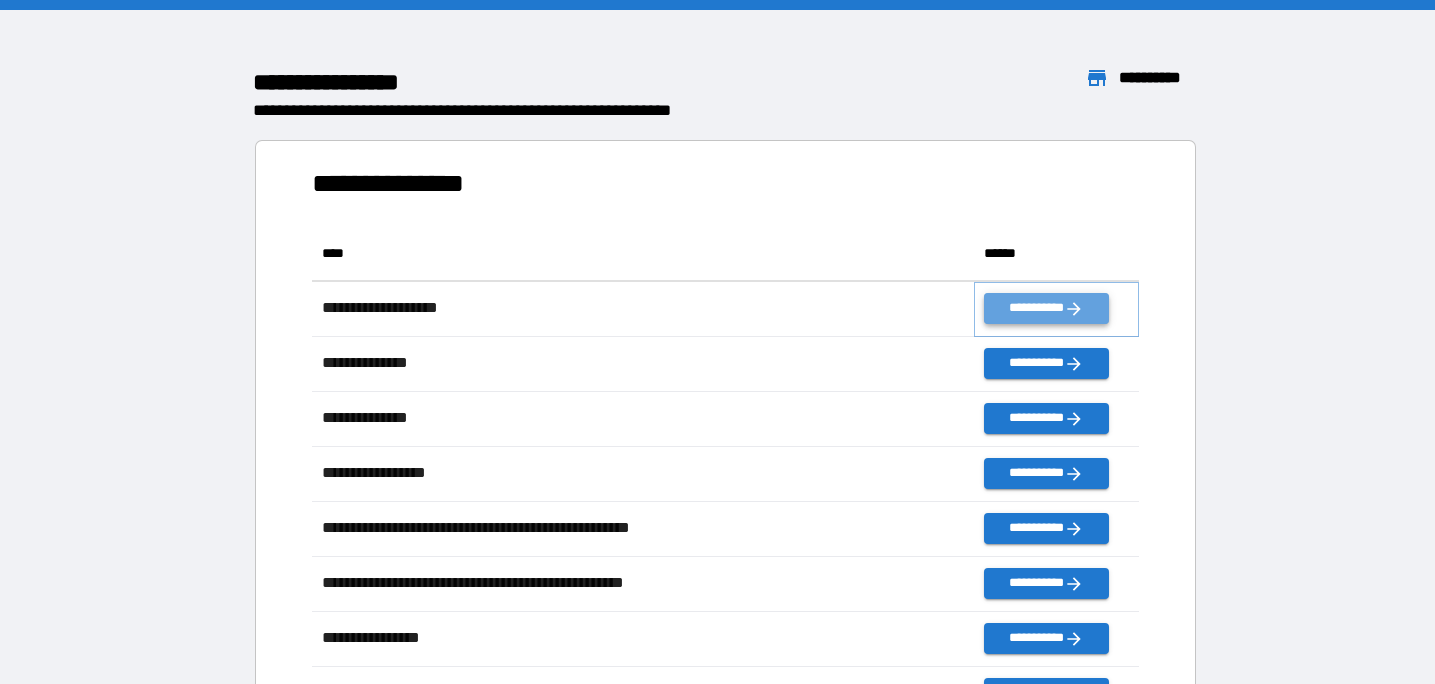 click on "**********" at bounding box center [1046, 308] 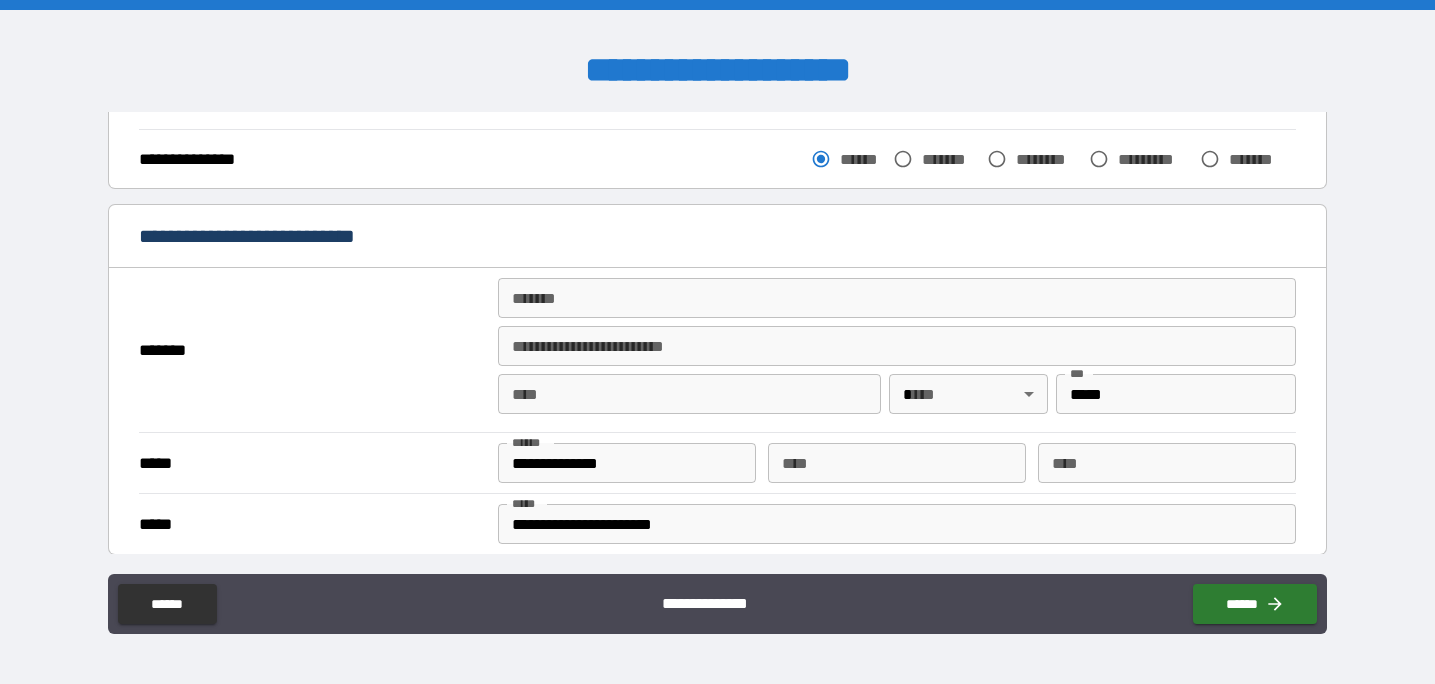 scroll, scrollTop: 320, scrollLeft: 0, axis: vertical 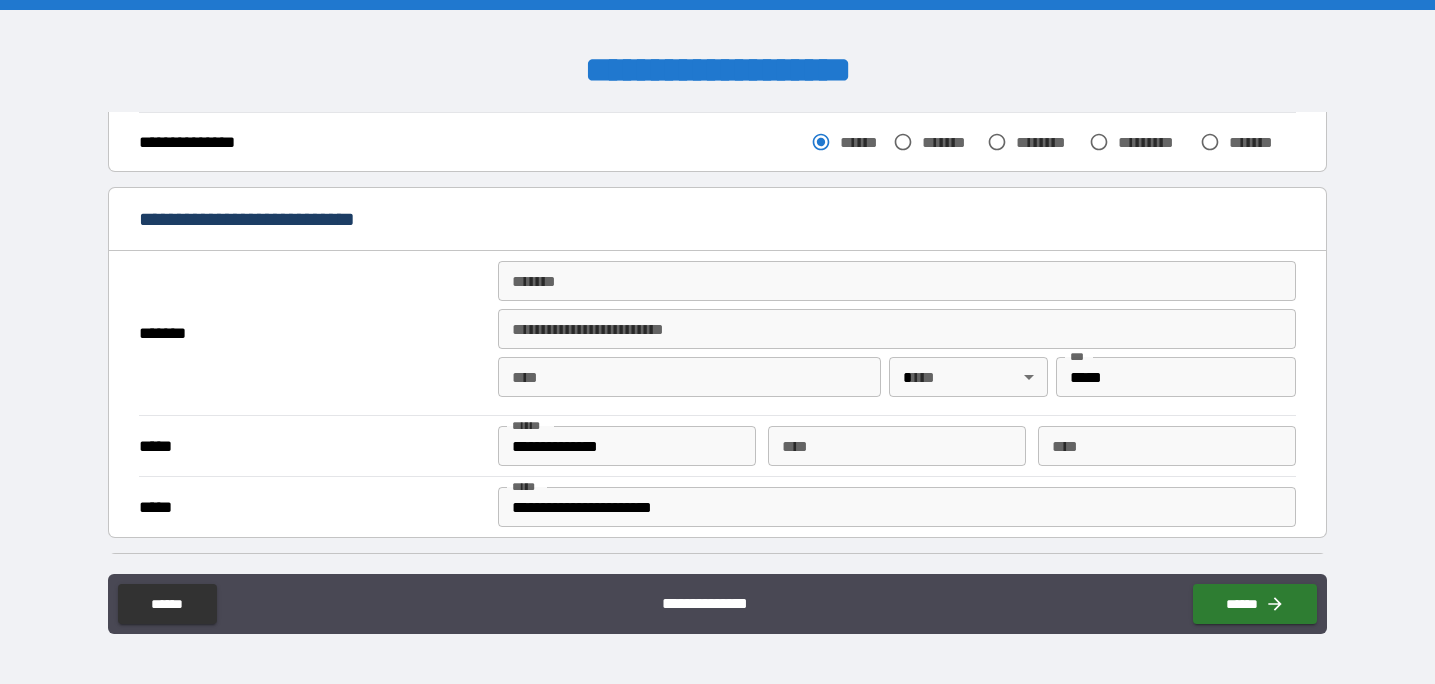 click on "*******" at bounding box center (897, 281) 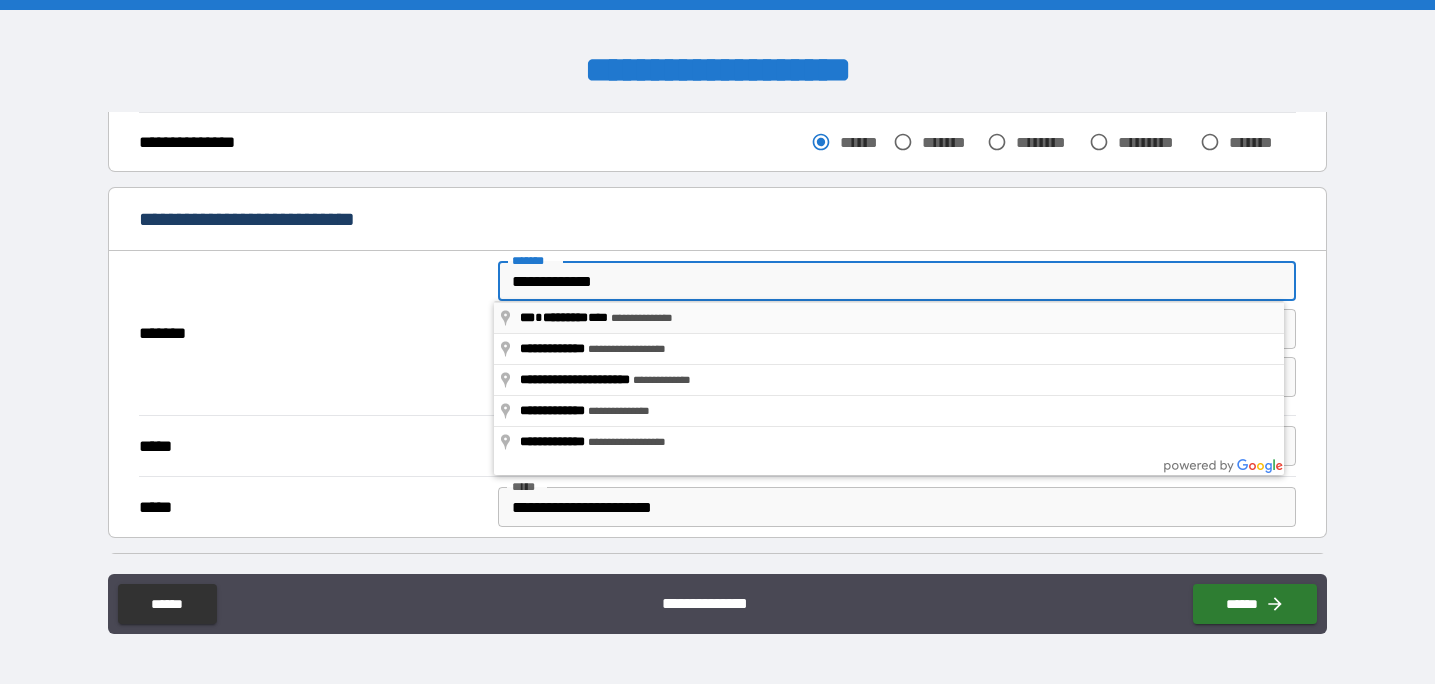 type on "**********" 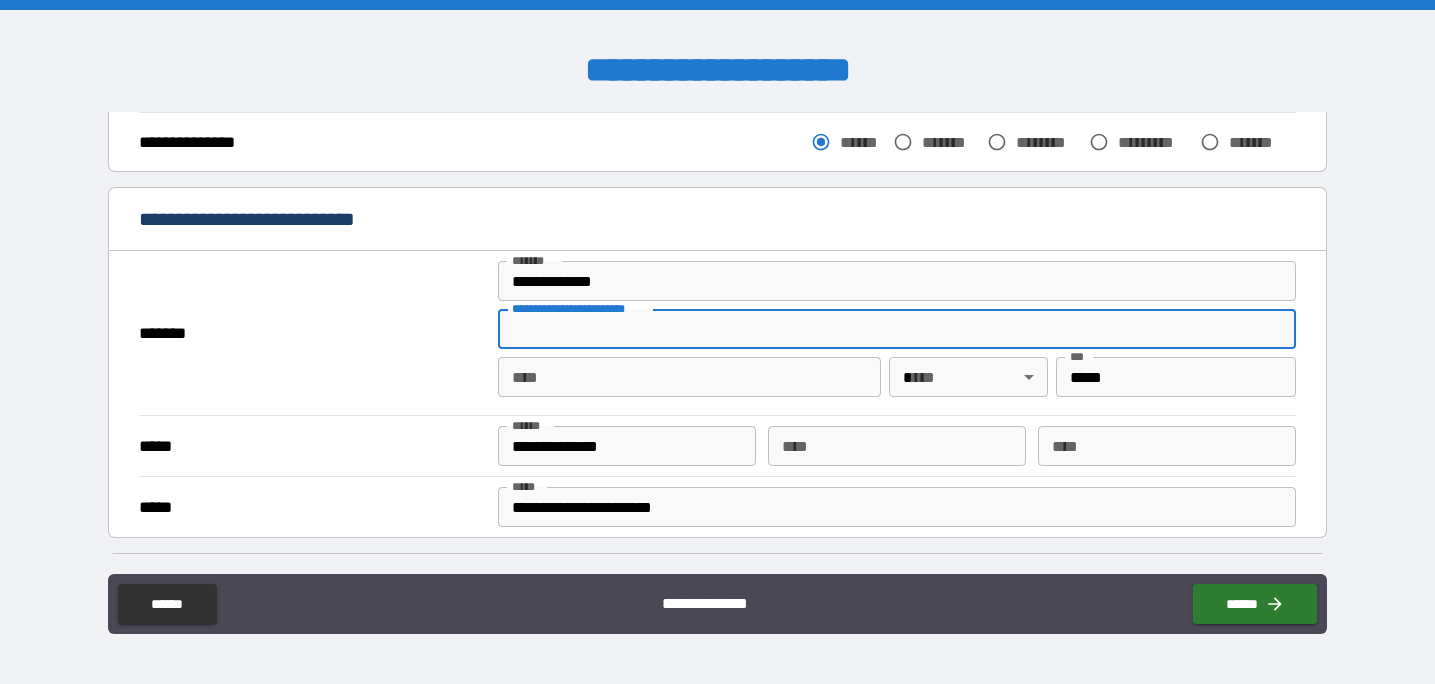 type on "******" 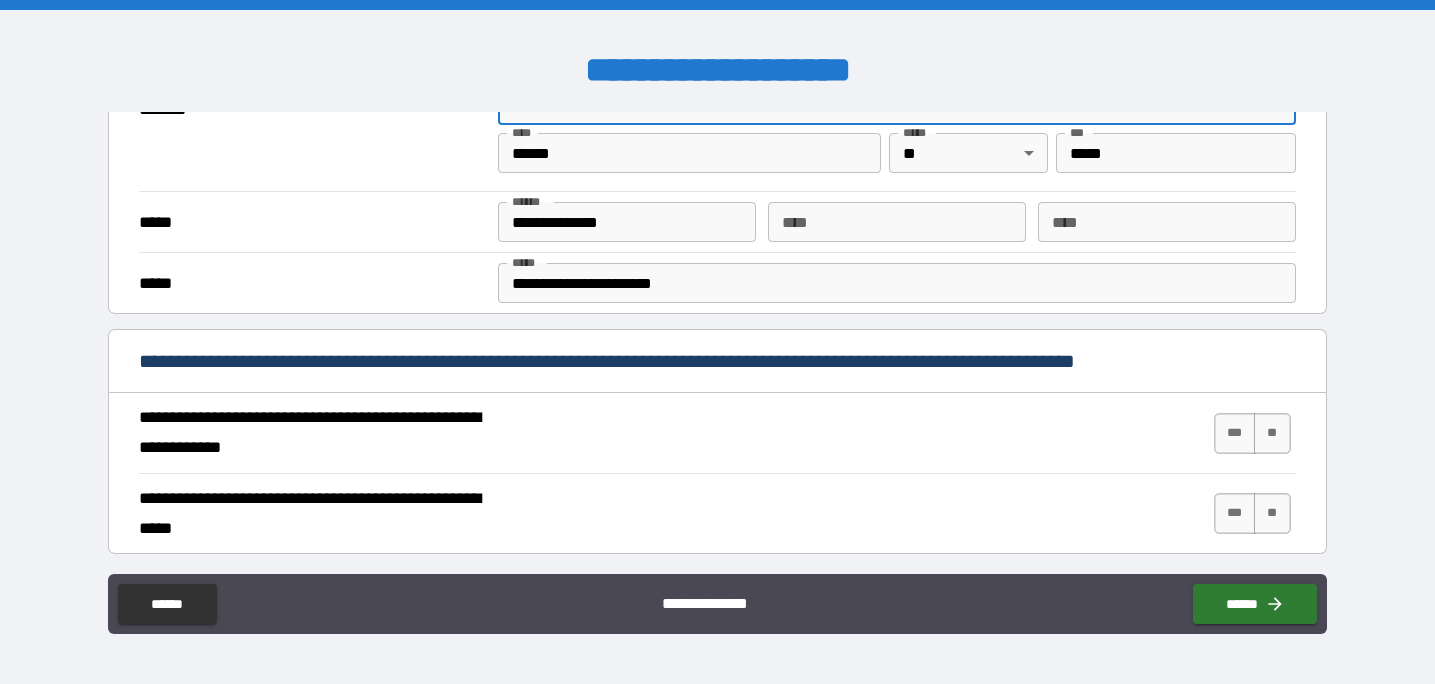 scroll, scrollTop: 601, scrollLeft: 0, axis: vertical 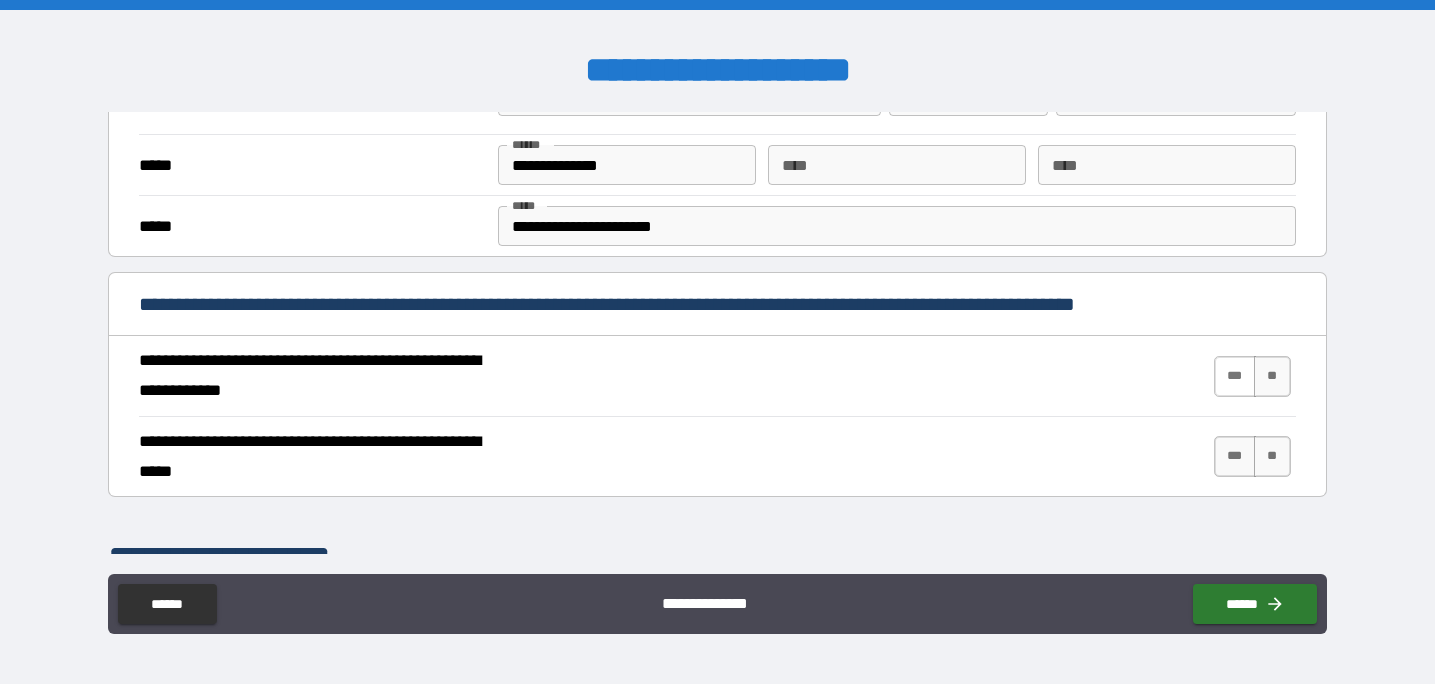 click on "***" at bounding box center (1235, 376) 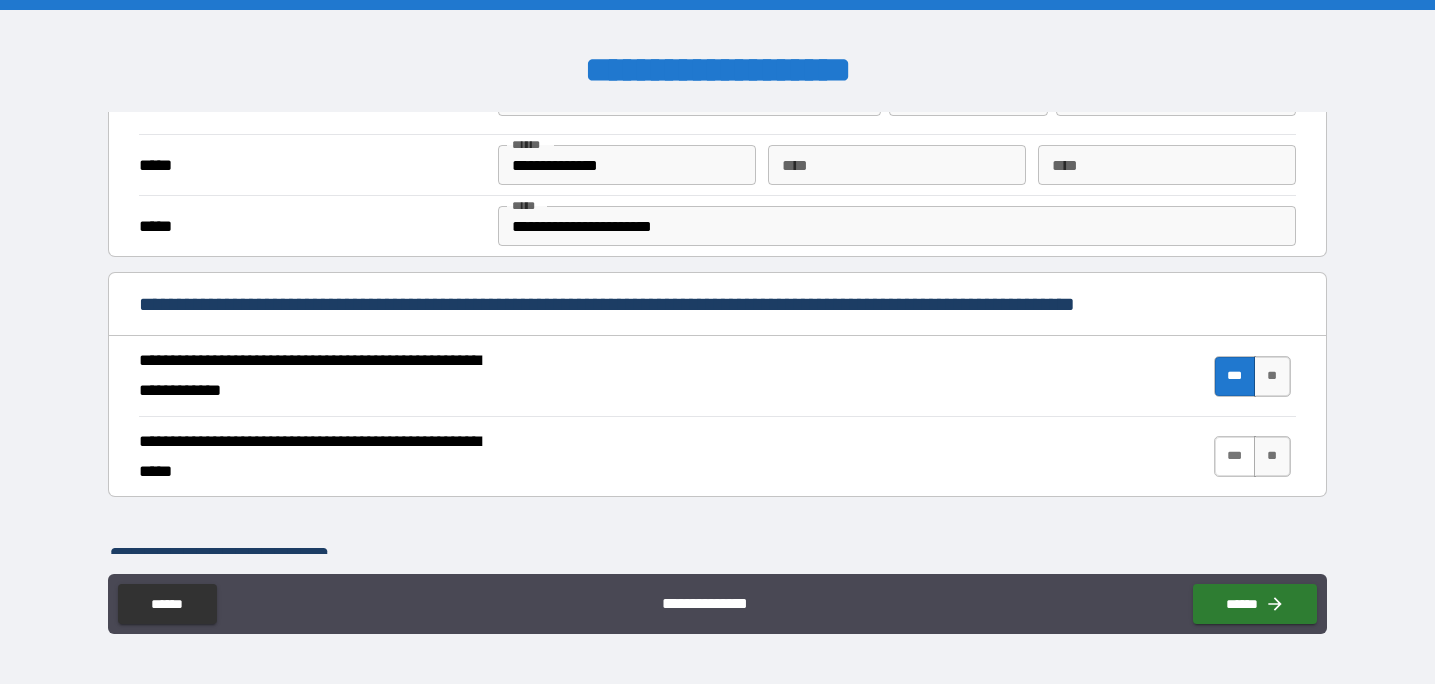 click on "***" at bounding box center [1235, 456] 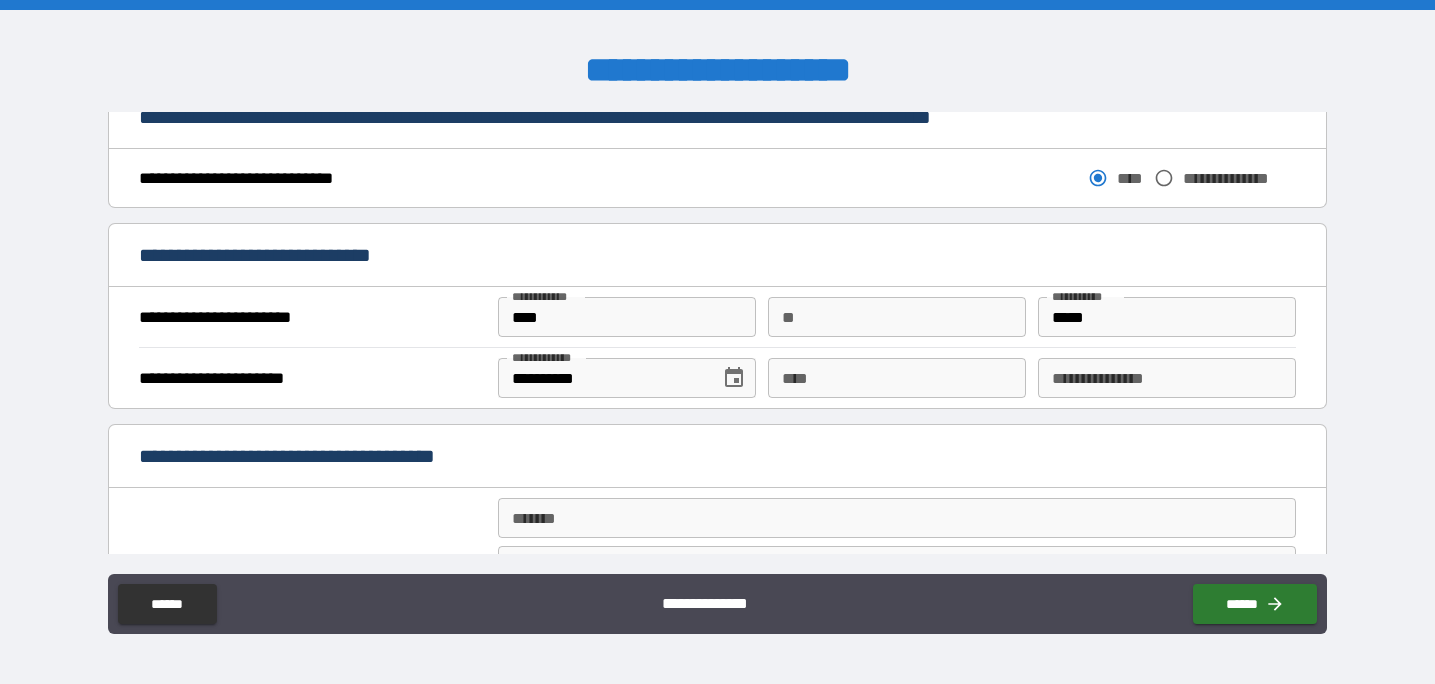 scroll, scrollTop: 1121, scrollLeft: 0, axis: vertical 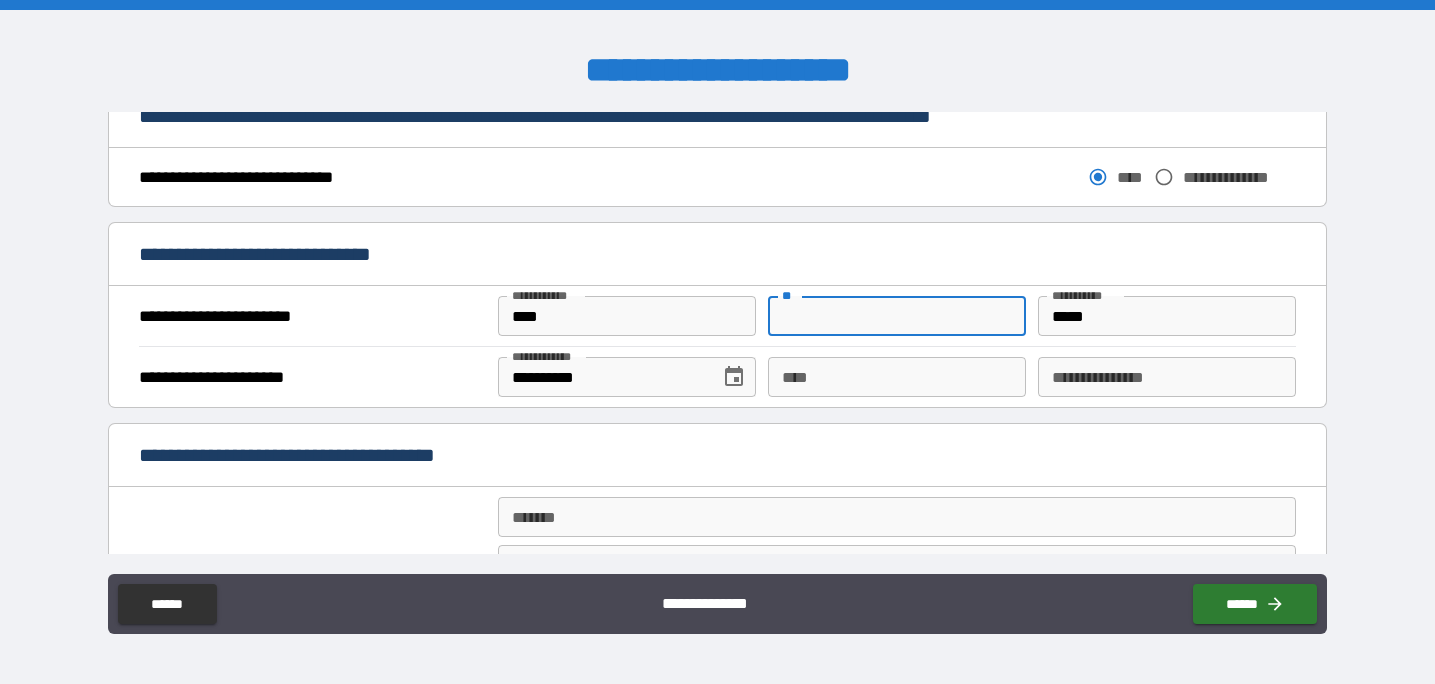 click on "**" at bounding box center [897, 316] 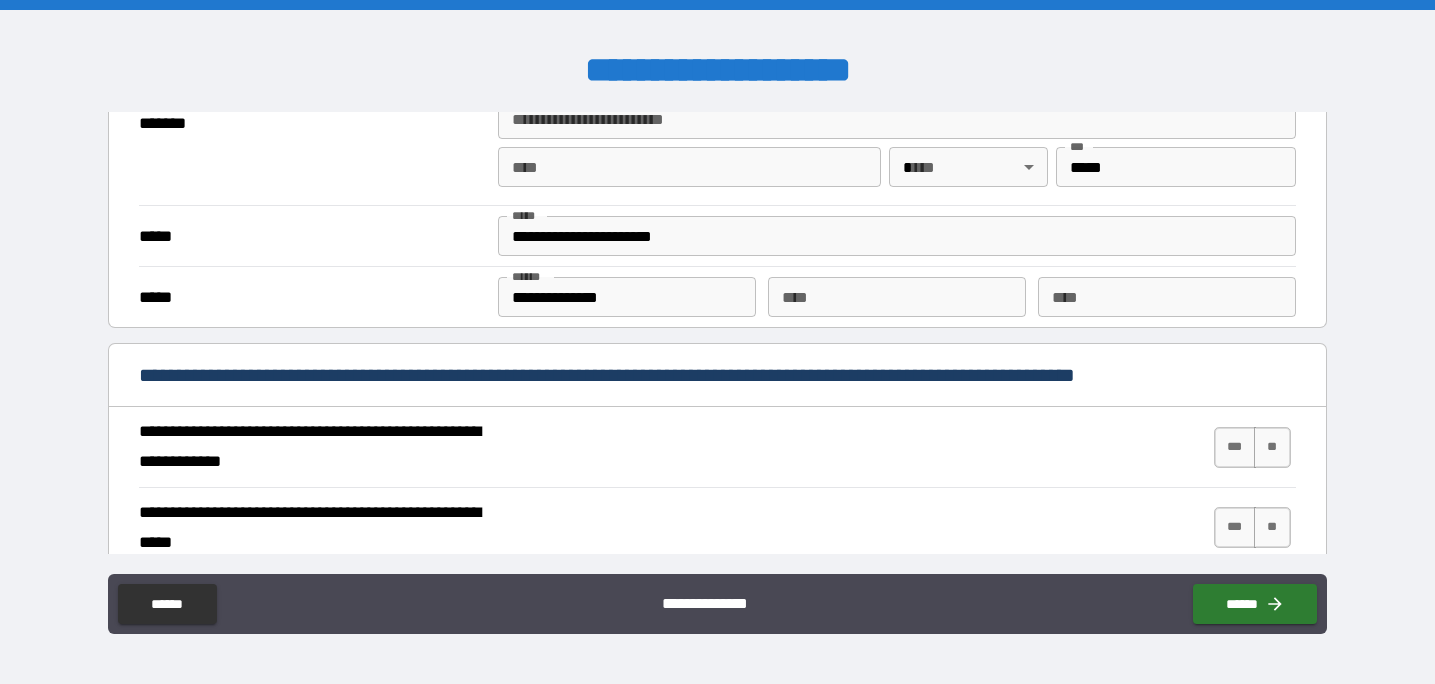 scroll, scrollTop: 1566, scrollLeft: 0, axis: vertical 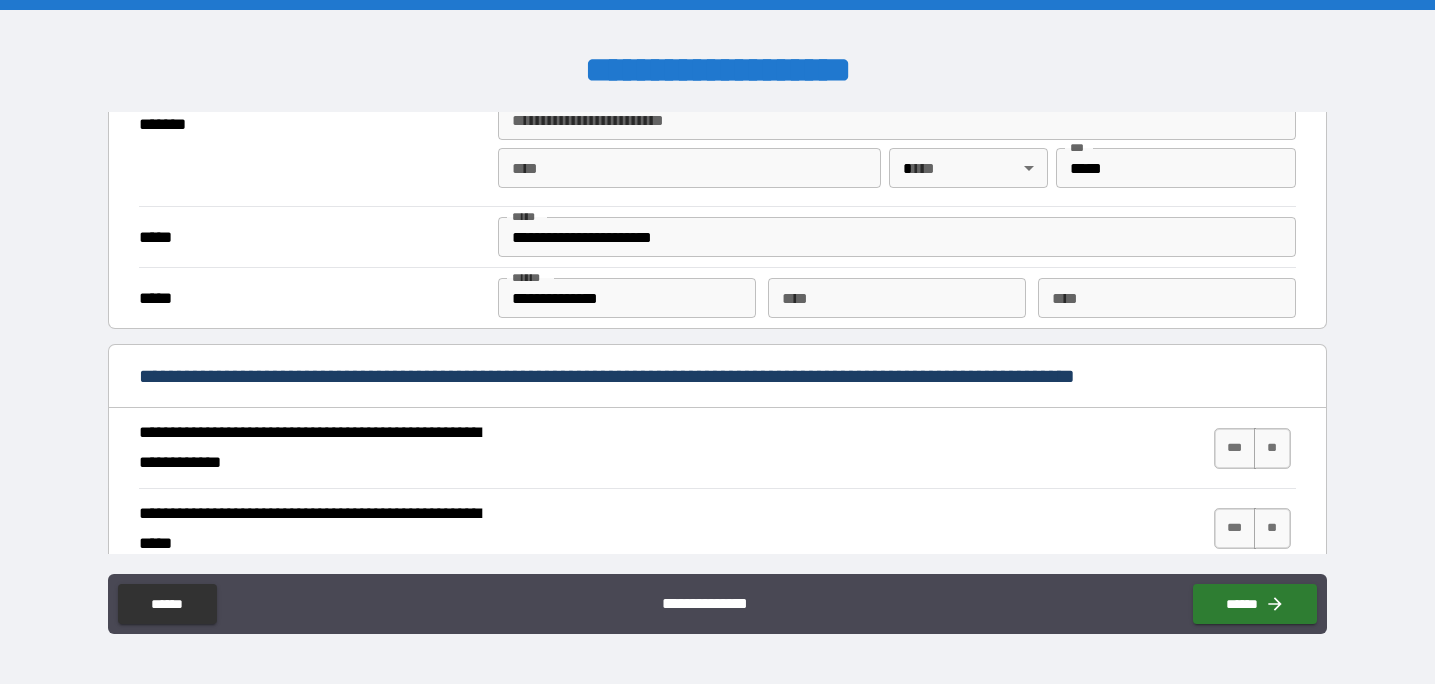 type on "*******" 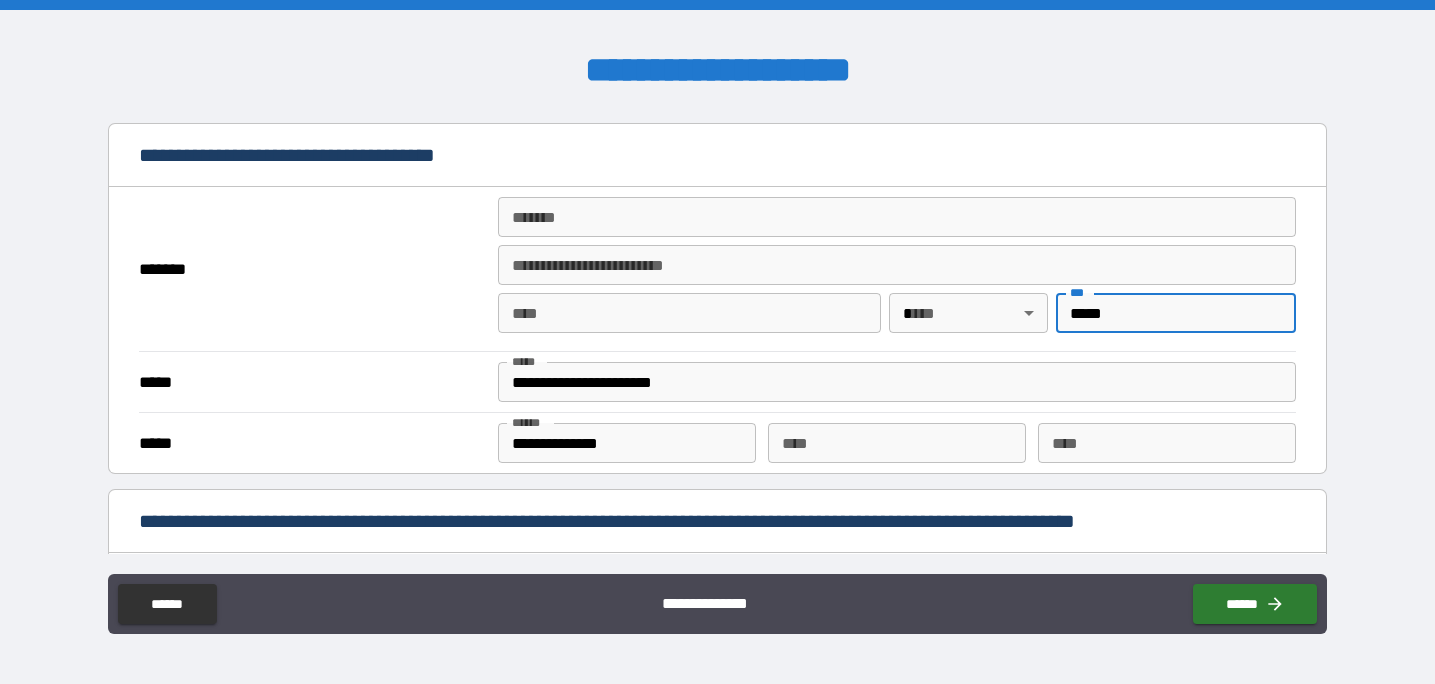 scroll, scrollTop: 1410, scrollLeft: 0, axis: vertical 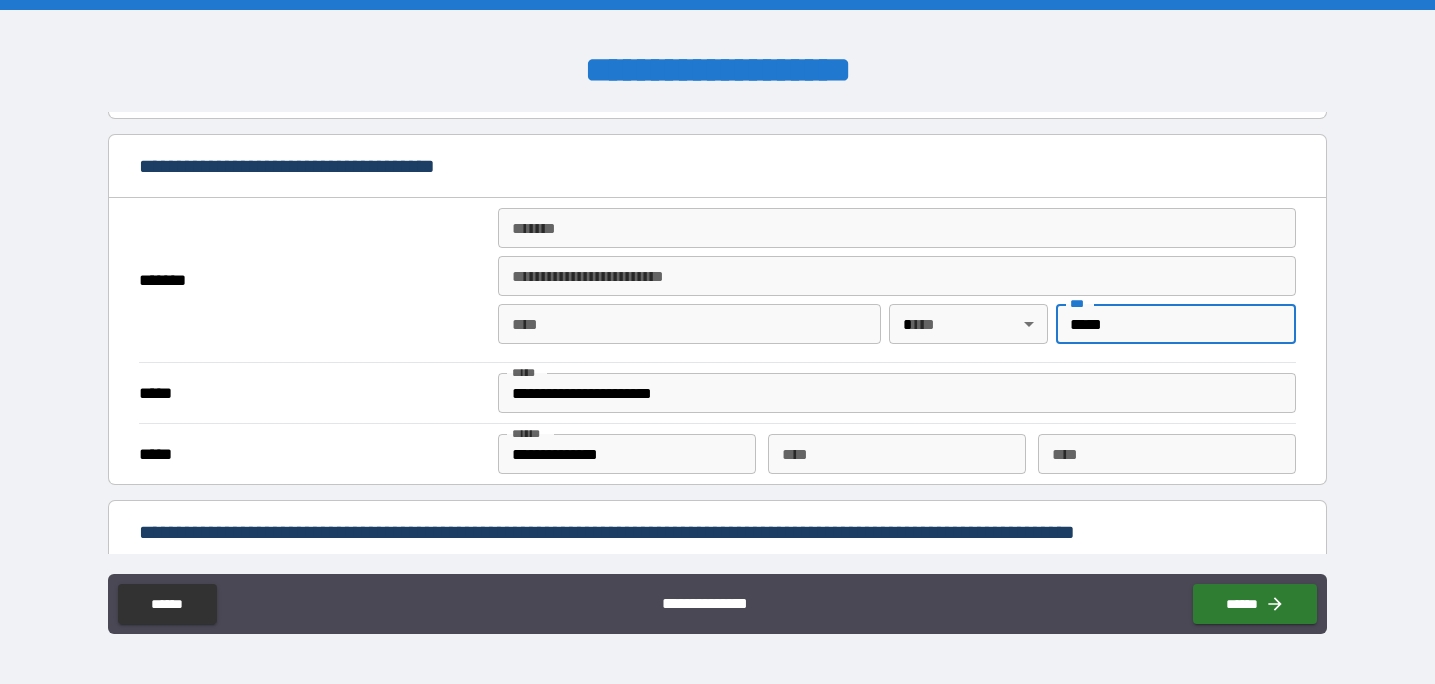 type on "*****" 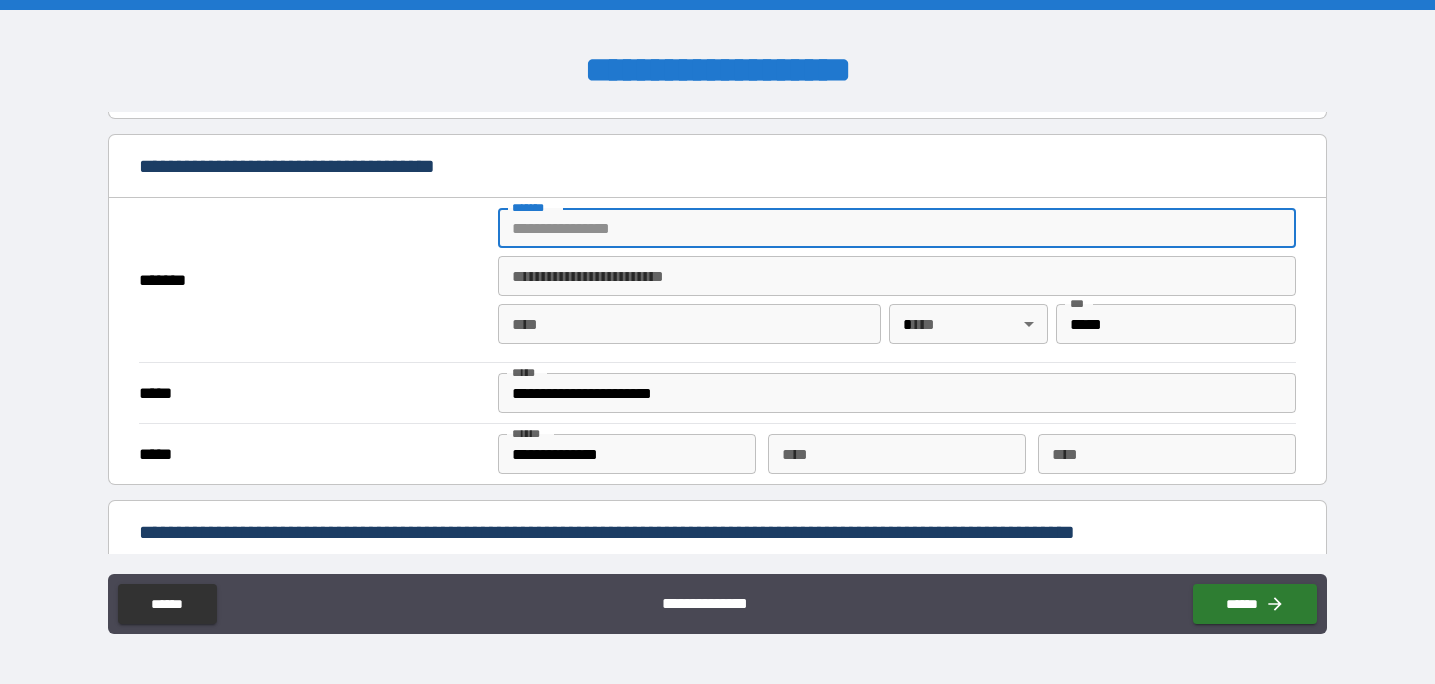 click on "*******" at bounding box center [897, 228] 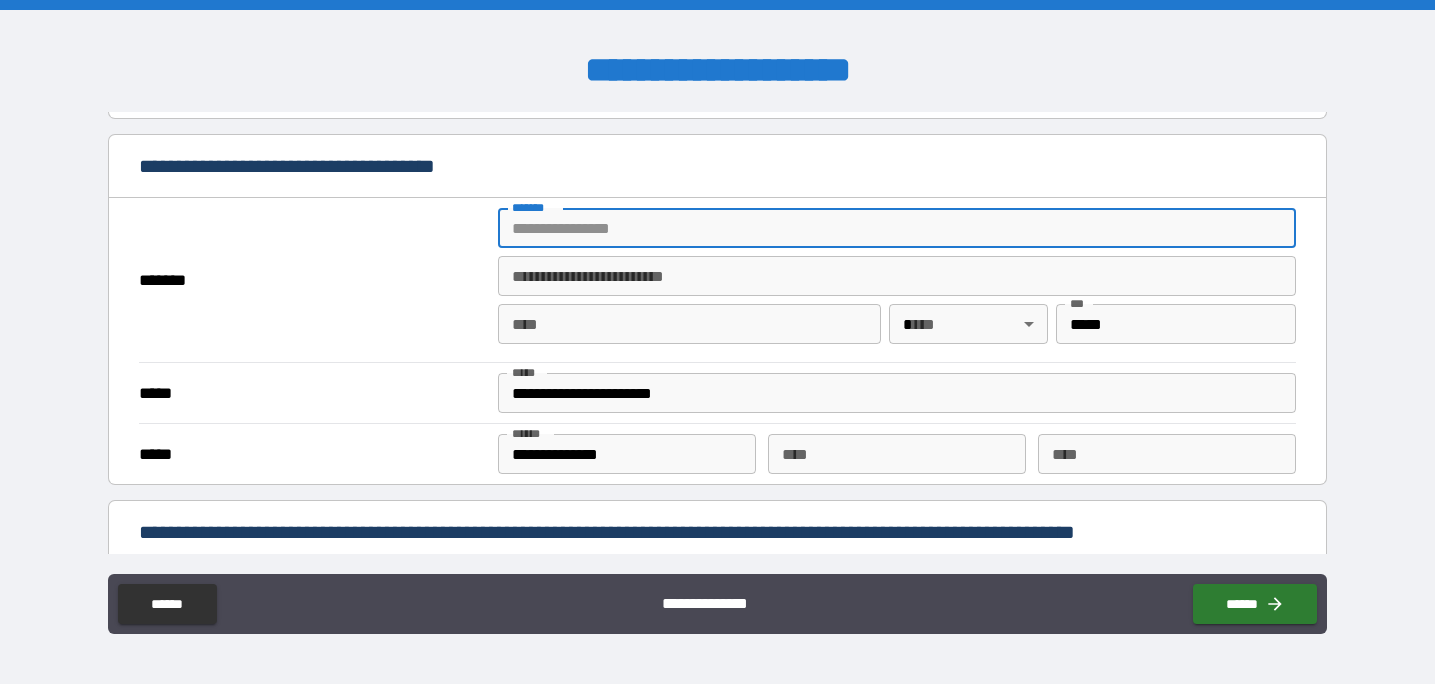 type on "**********" 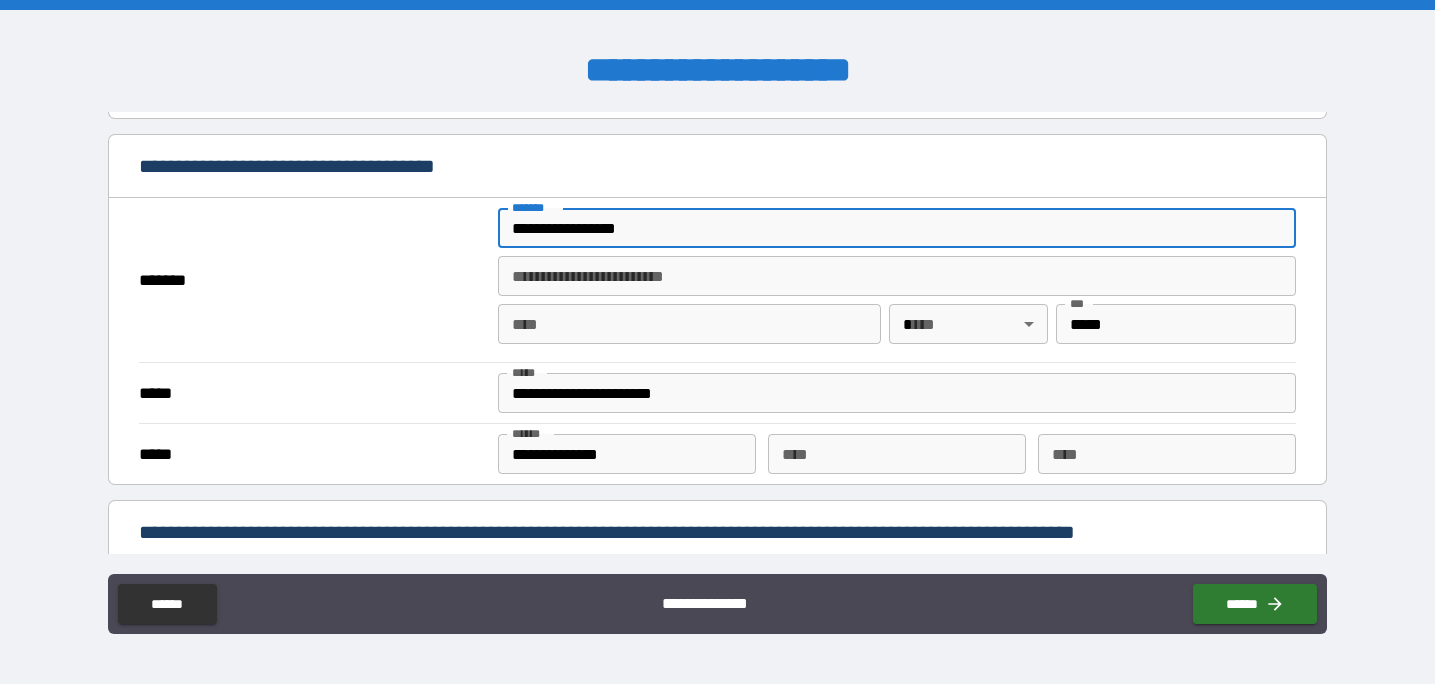 type on "******" 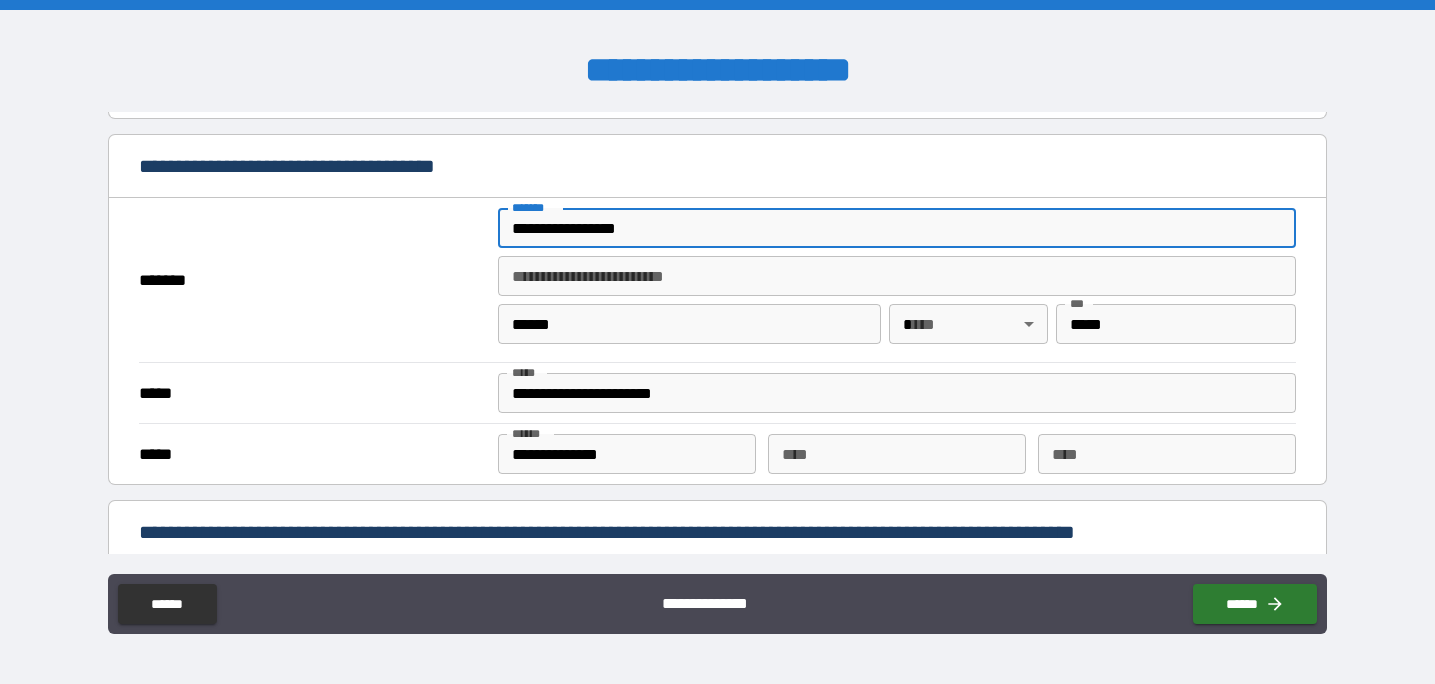 type on "**" 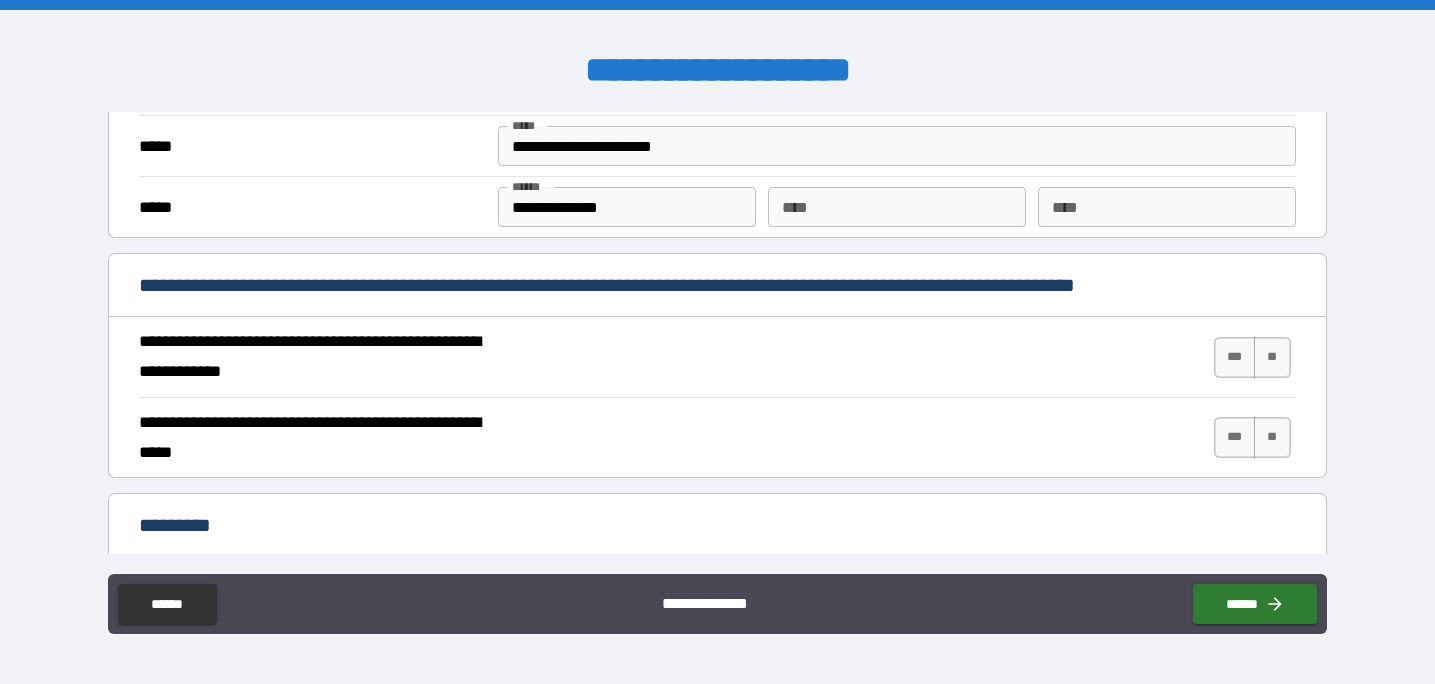 scroll, scrollTop: 1662, scrollLeft: 0, axis: vertical 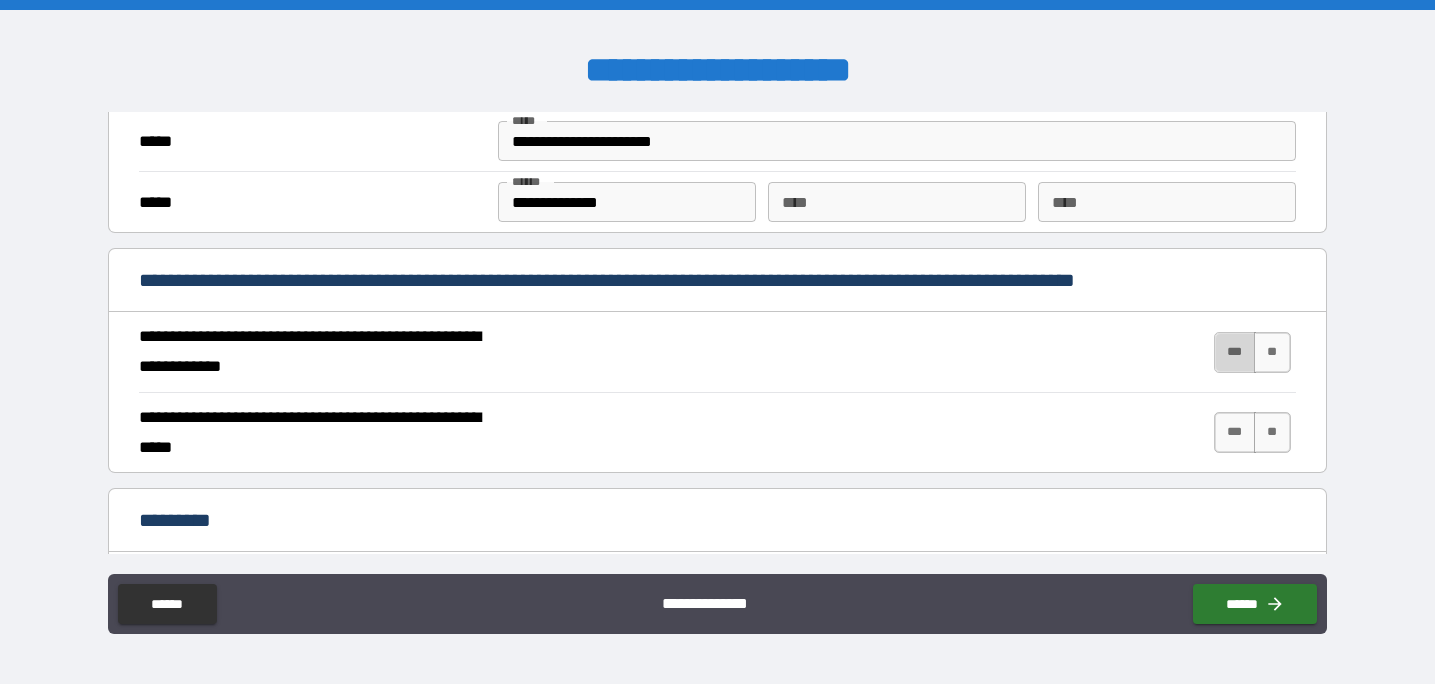 click on "***" at bounding box center (1235, 352) 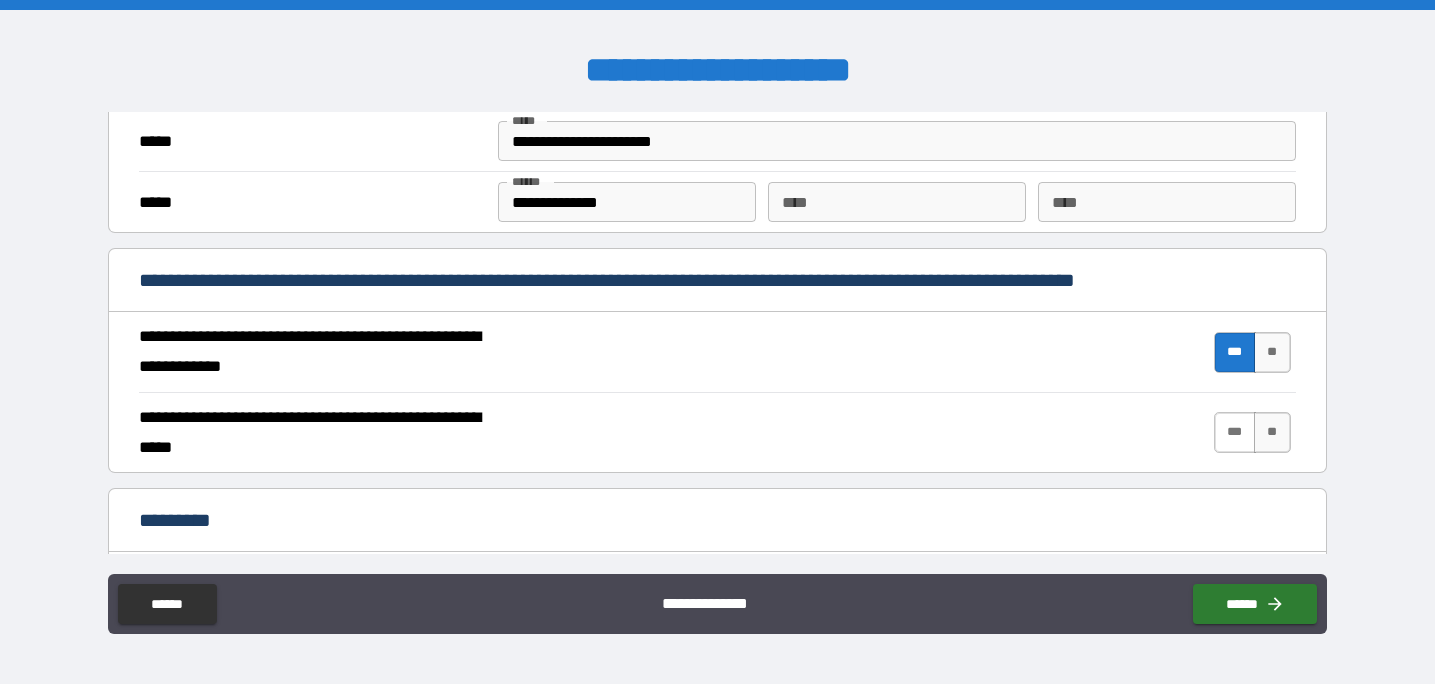 click on "***" at bounding box center [1235, 432] 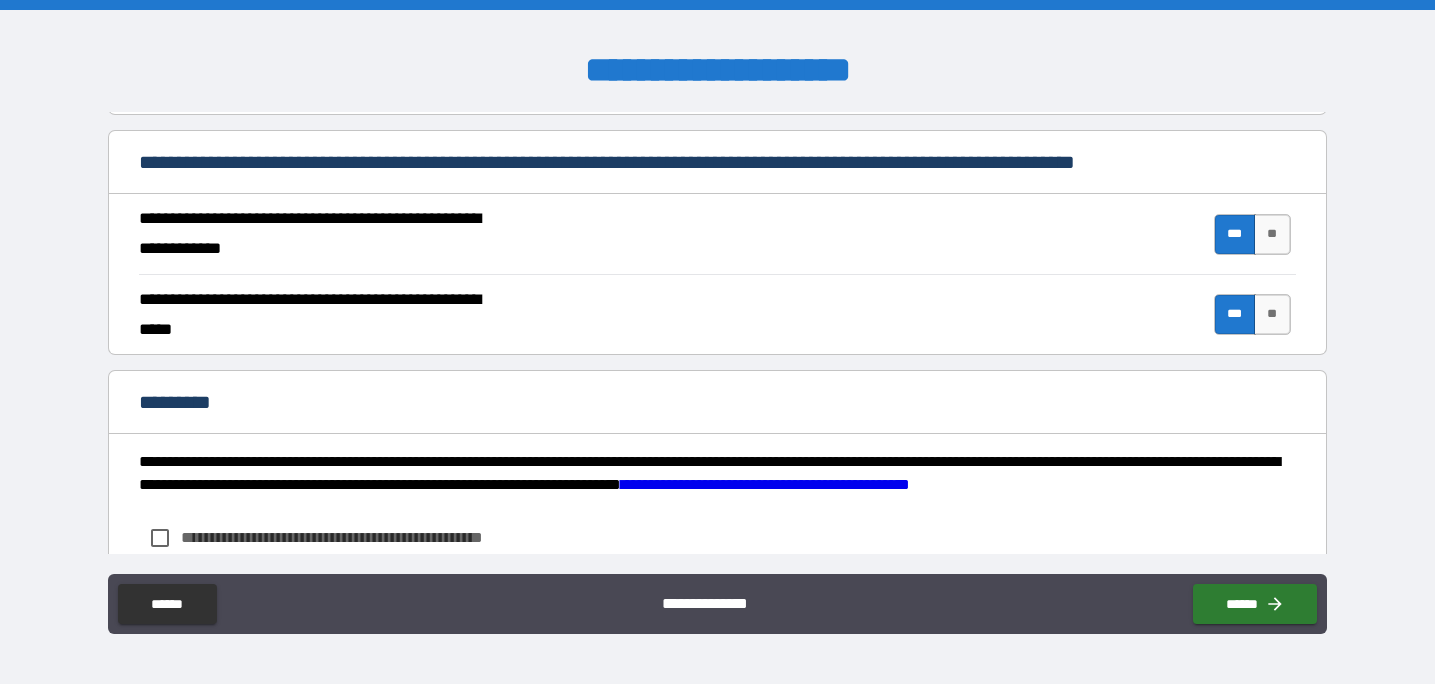 scroll, scrollTop: 1917, scrollLeft: 0, axis: vertical 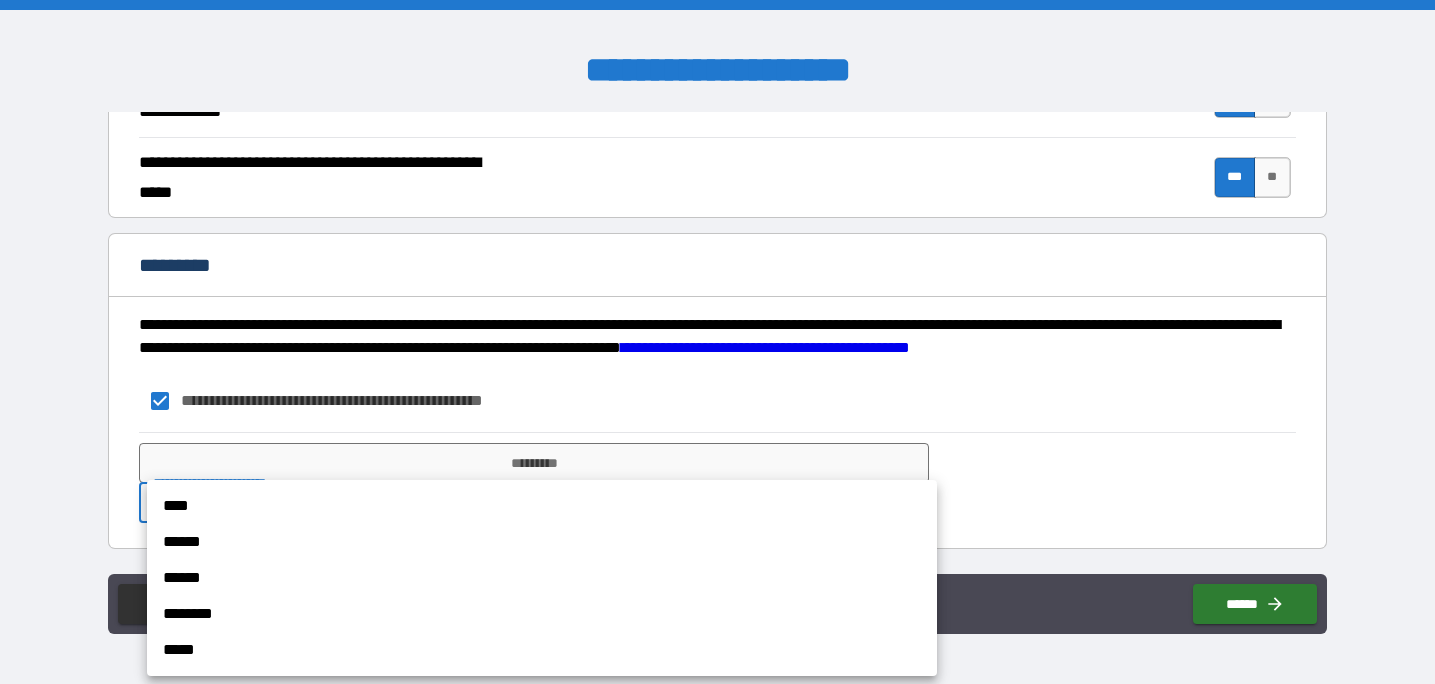 click on "**********" at bounding box center [717, 342] 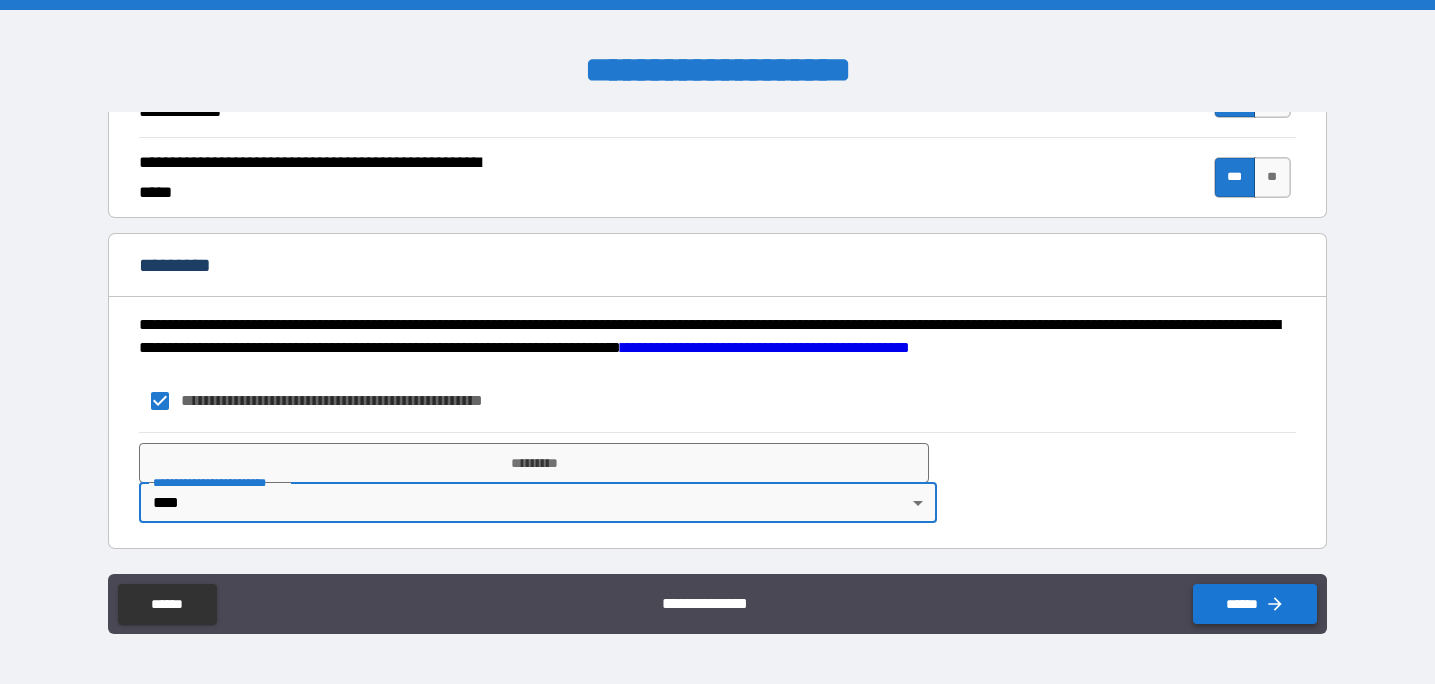 click on "******" at bounding box center [1255, 604] 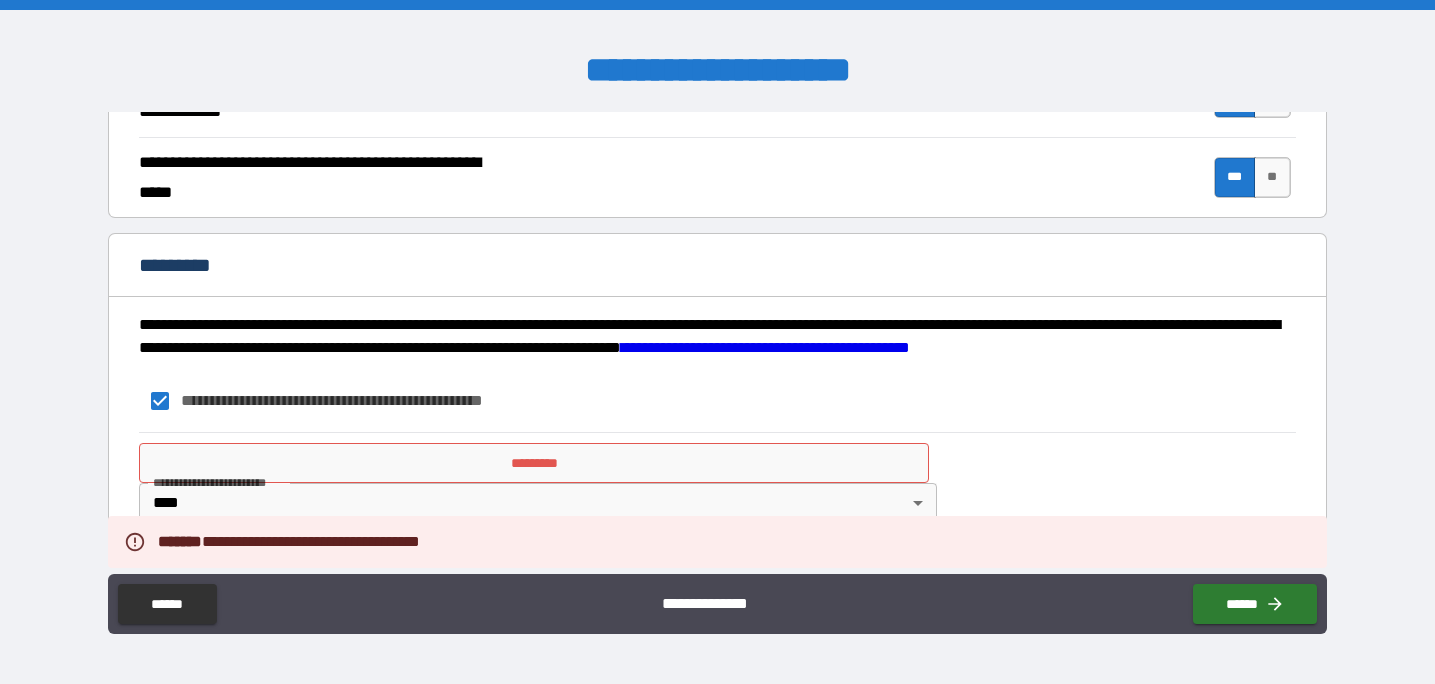 click on "*********" at bounding box center (534, 463) 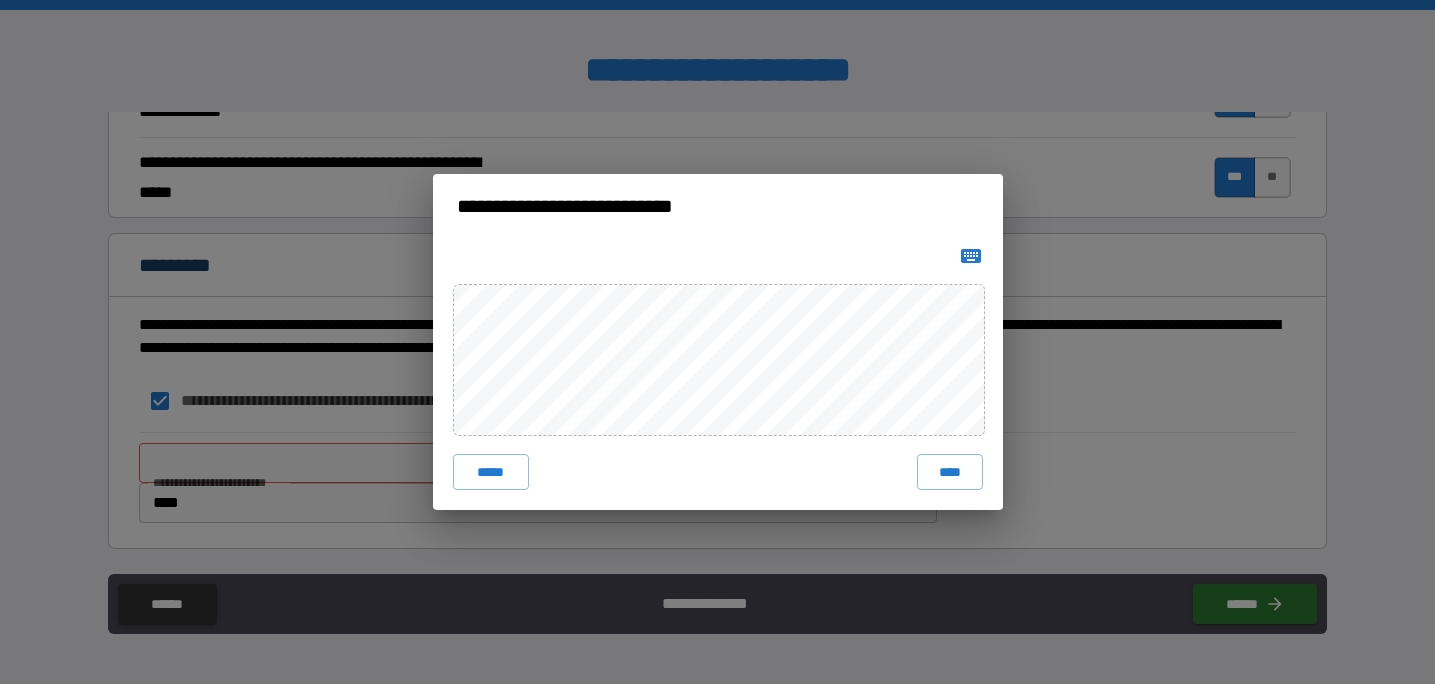 click 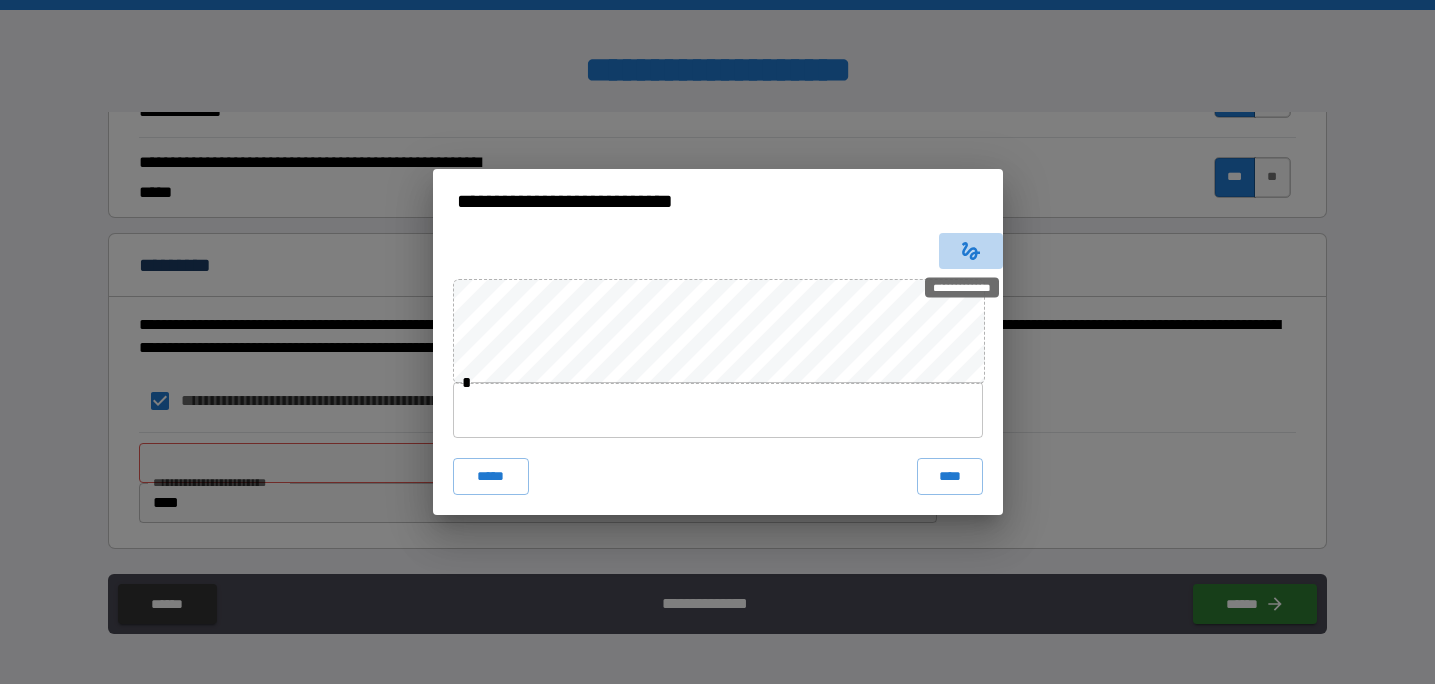 click 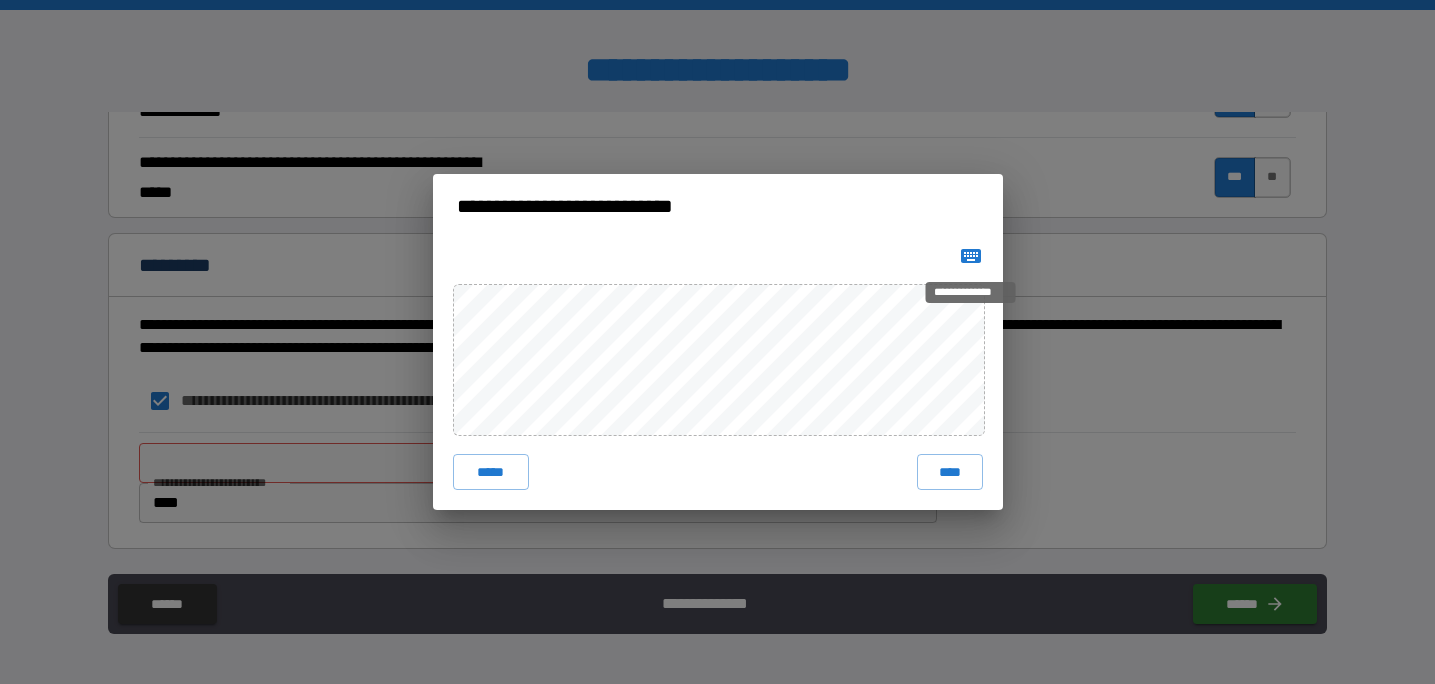 click 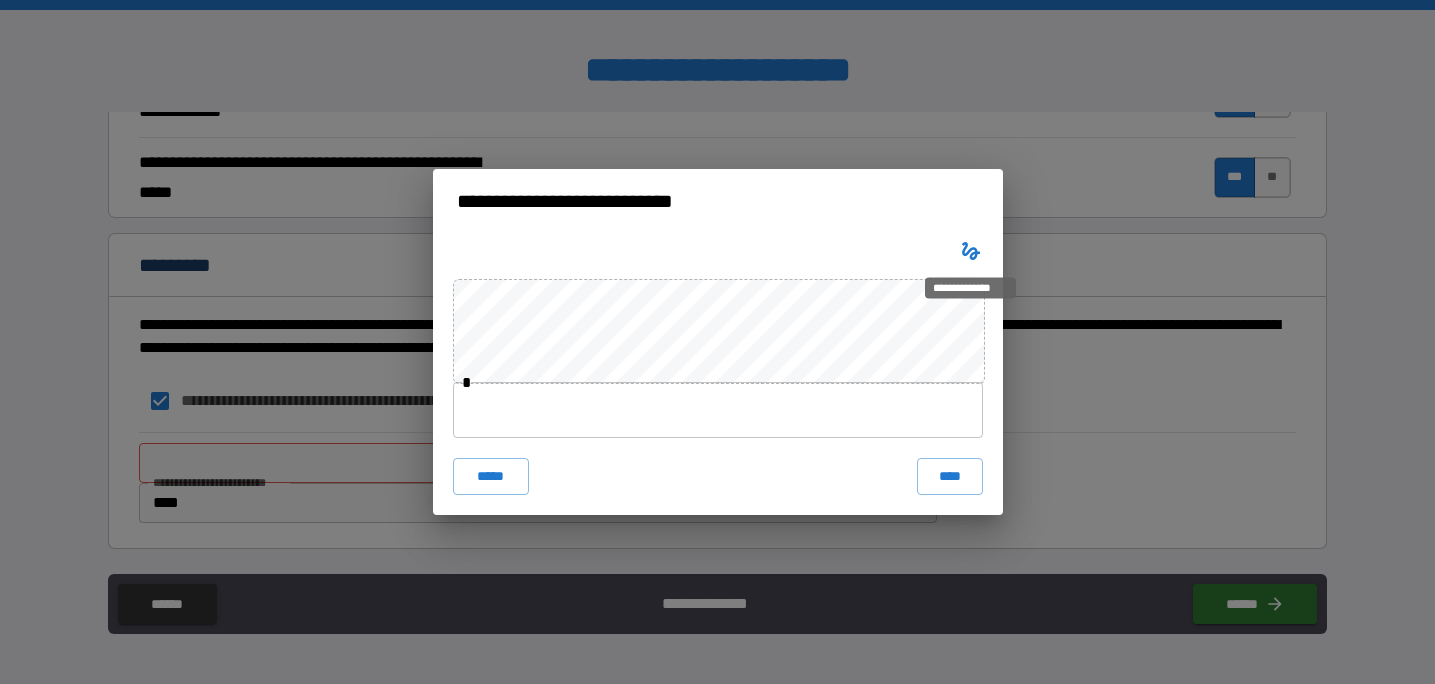 click 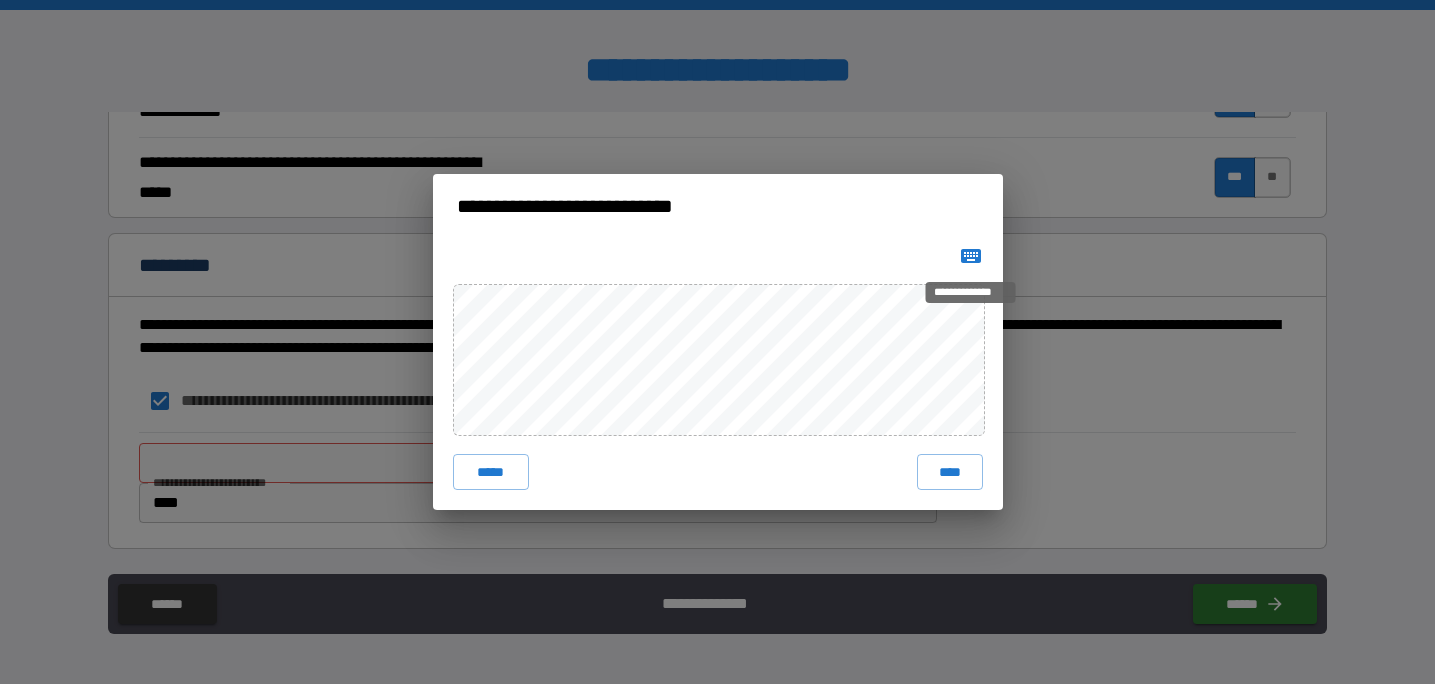 type 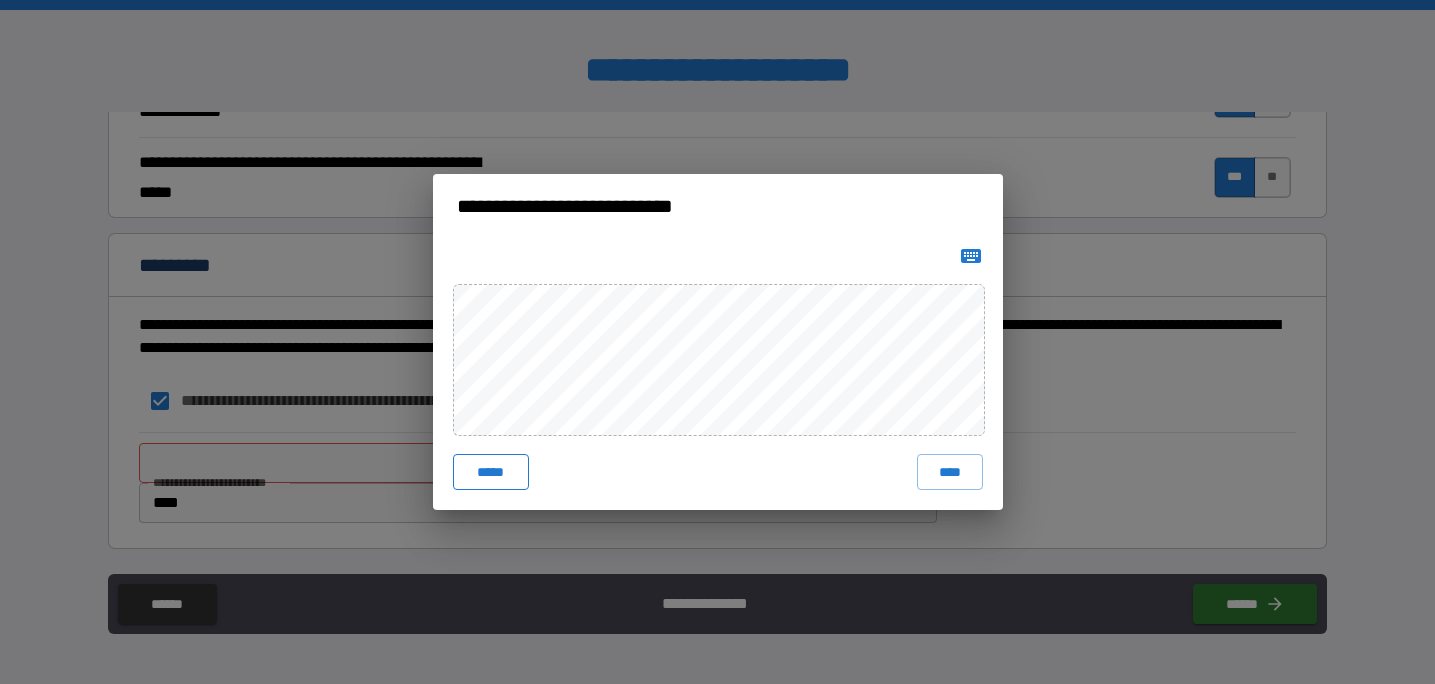 click on "*****" at bounding box center [491, 472] 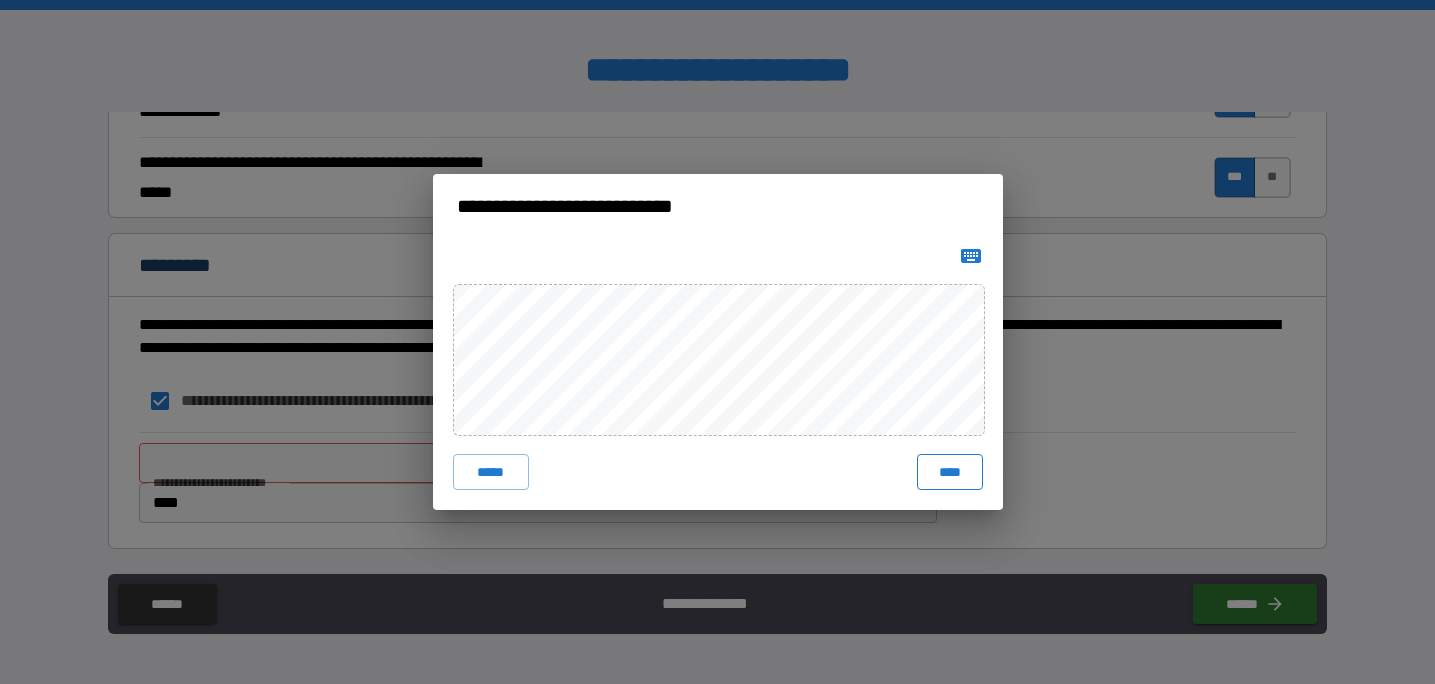click on "****" at bounding box center [950, 472] 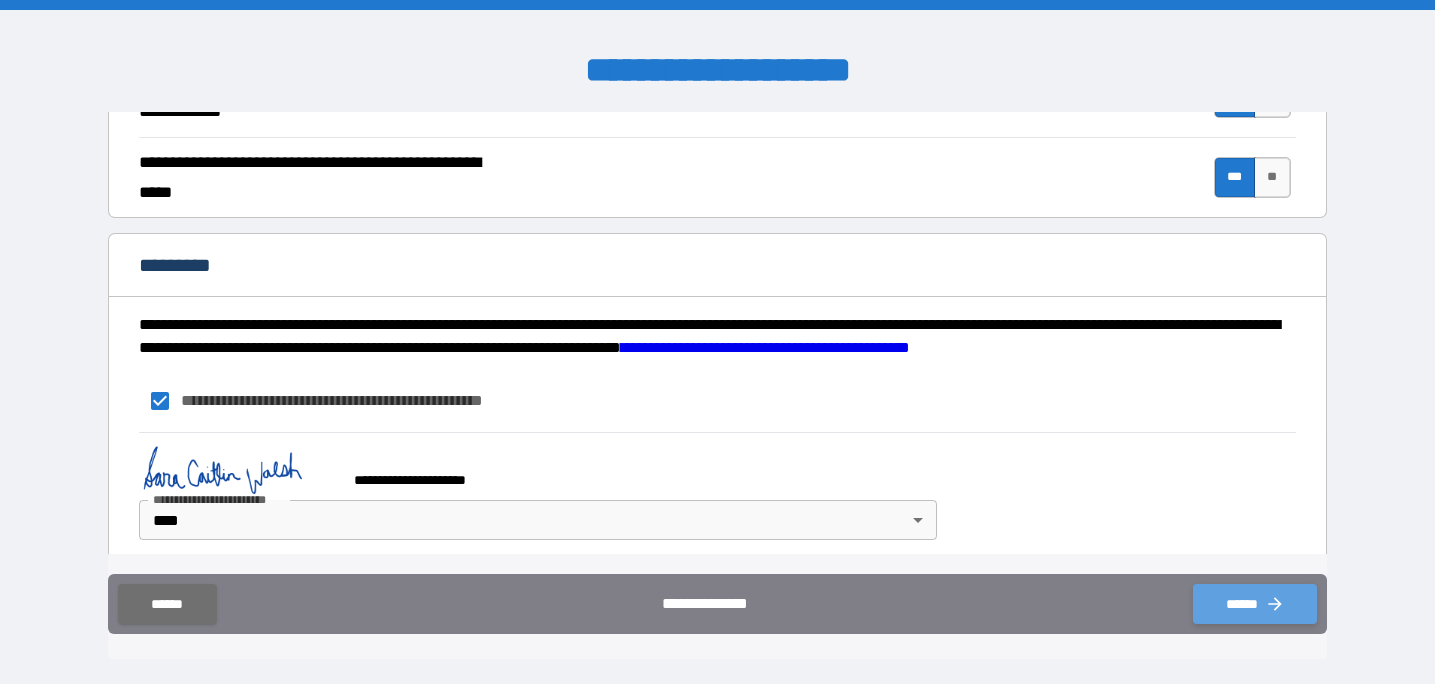 click 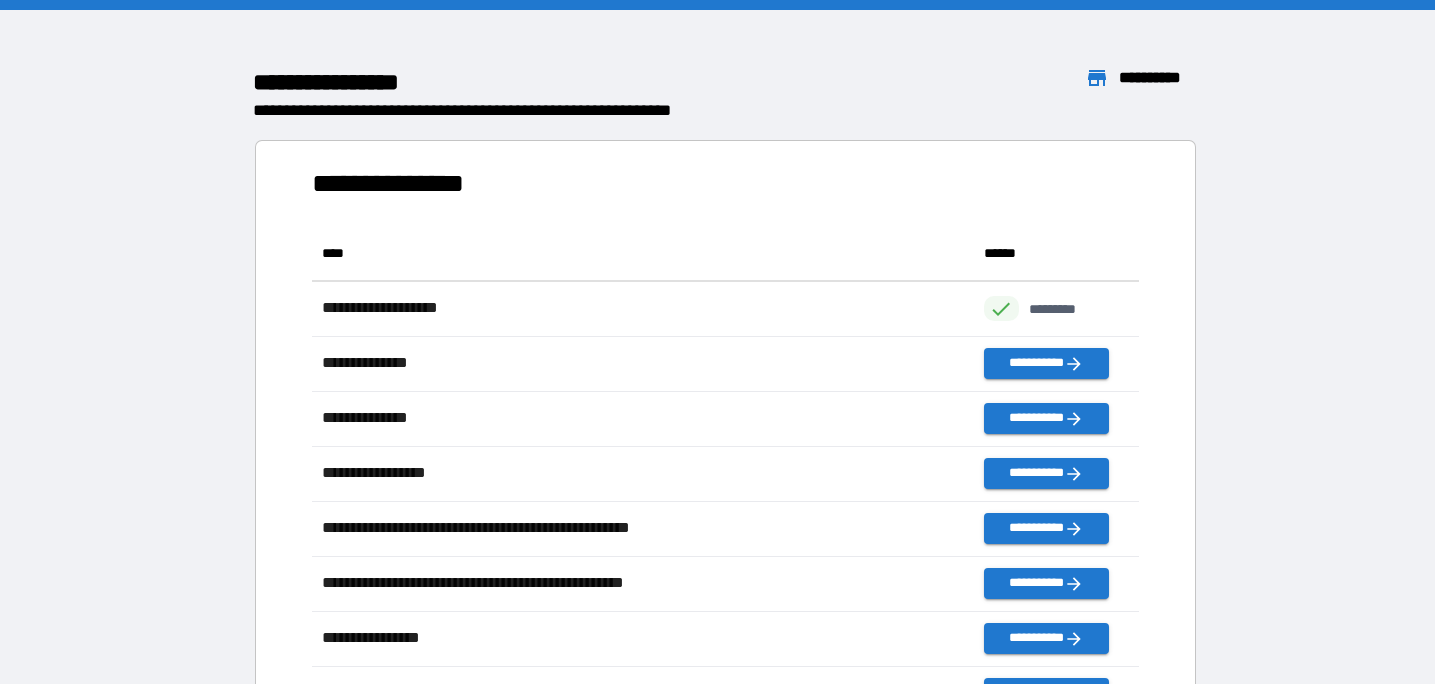 scroll, scrollTop: 1, scrollLeft: 1, axis: both 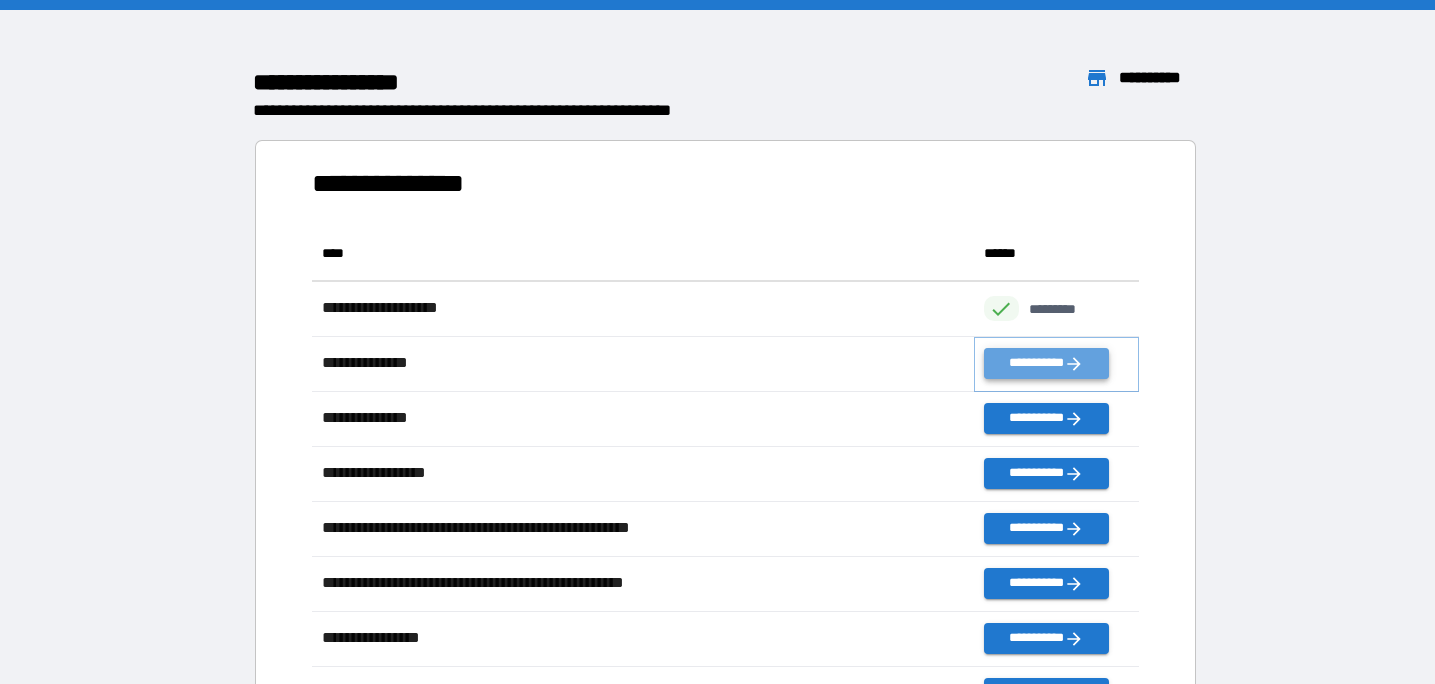 click on "**********" at bounding box center (1046, 363) 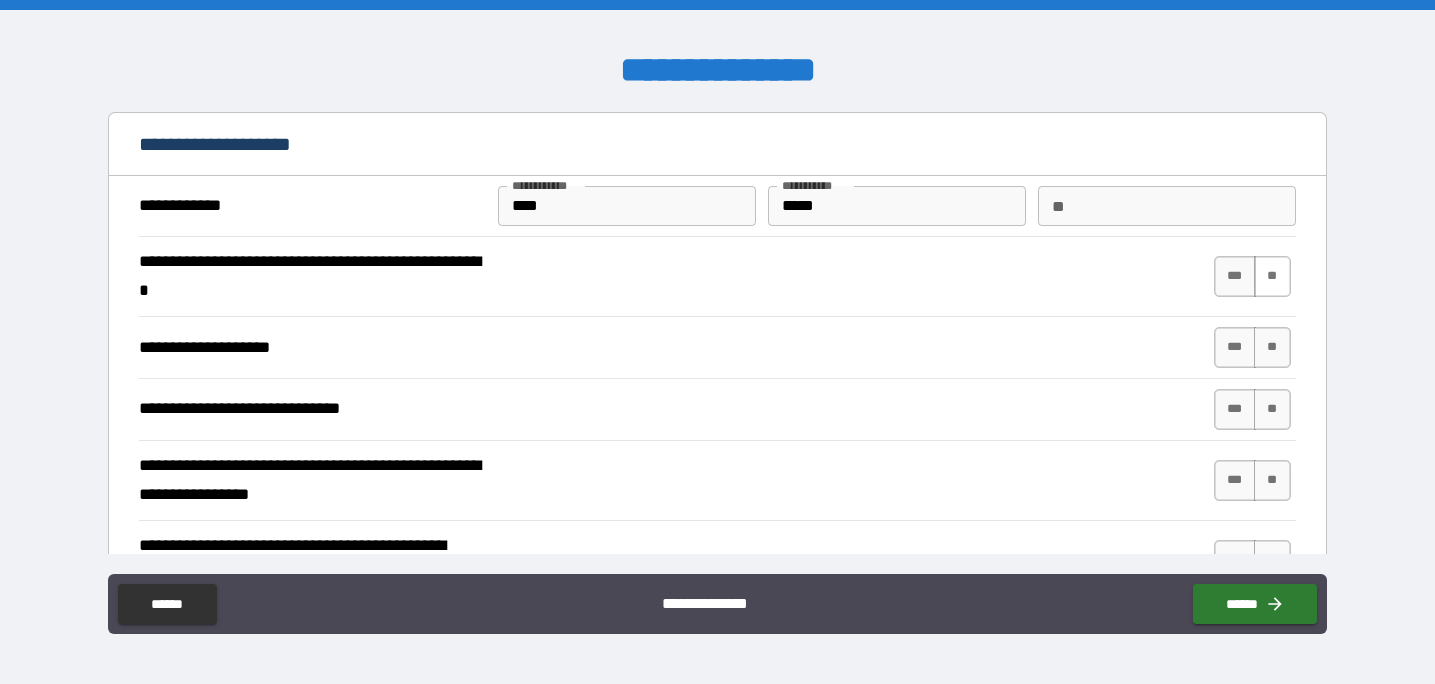 click on "**" at bounding box center (1272, 276) 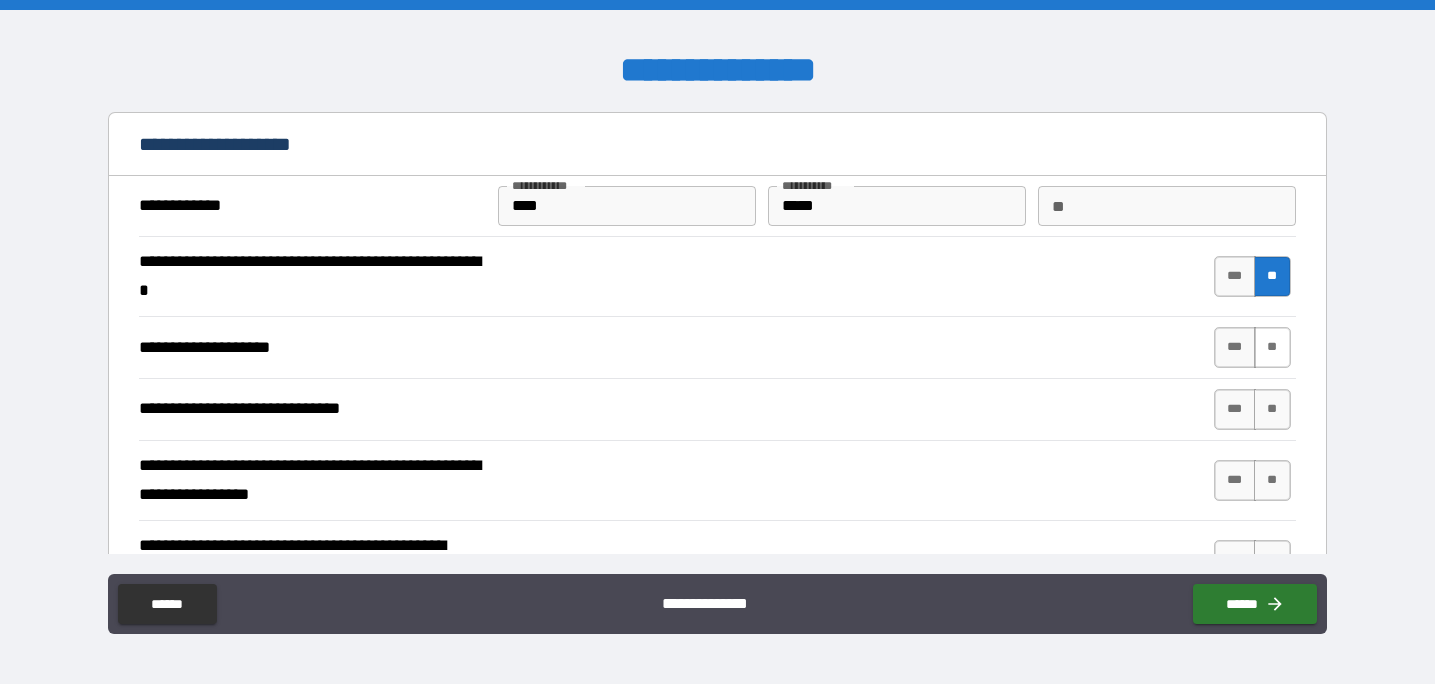 click on "**" at bounding box center (1272, 347) 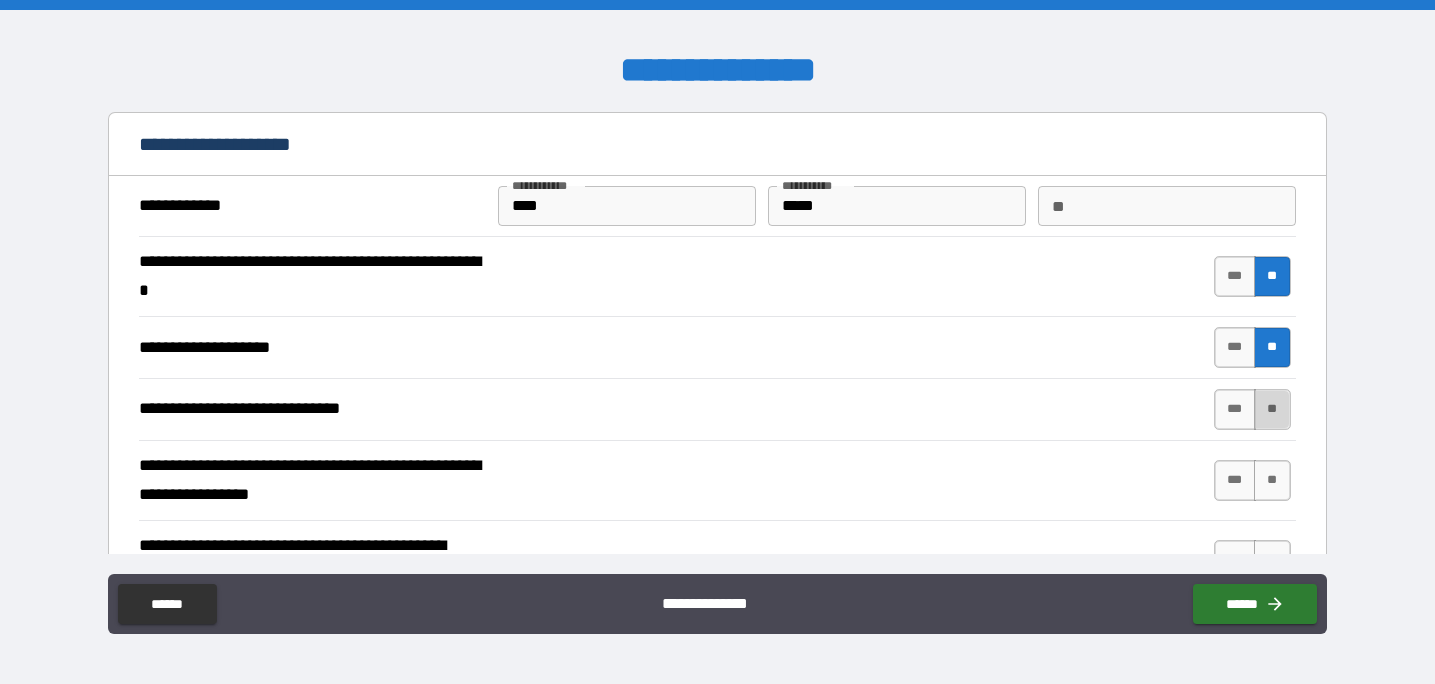 click on "**" at bounding box center (1272, 409) 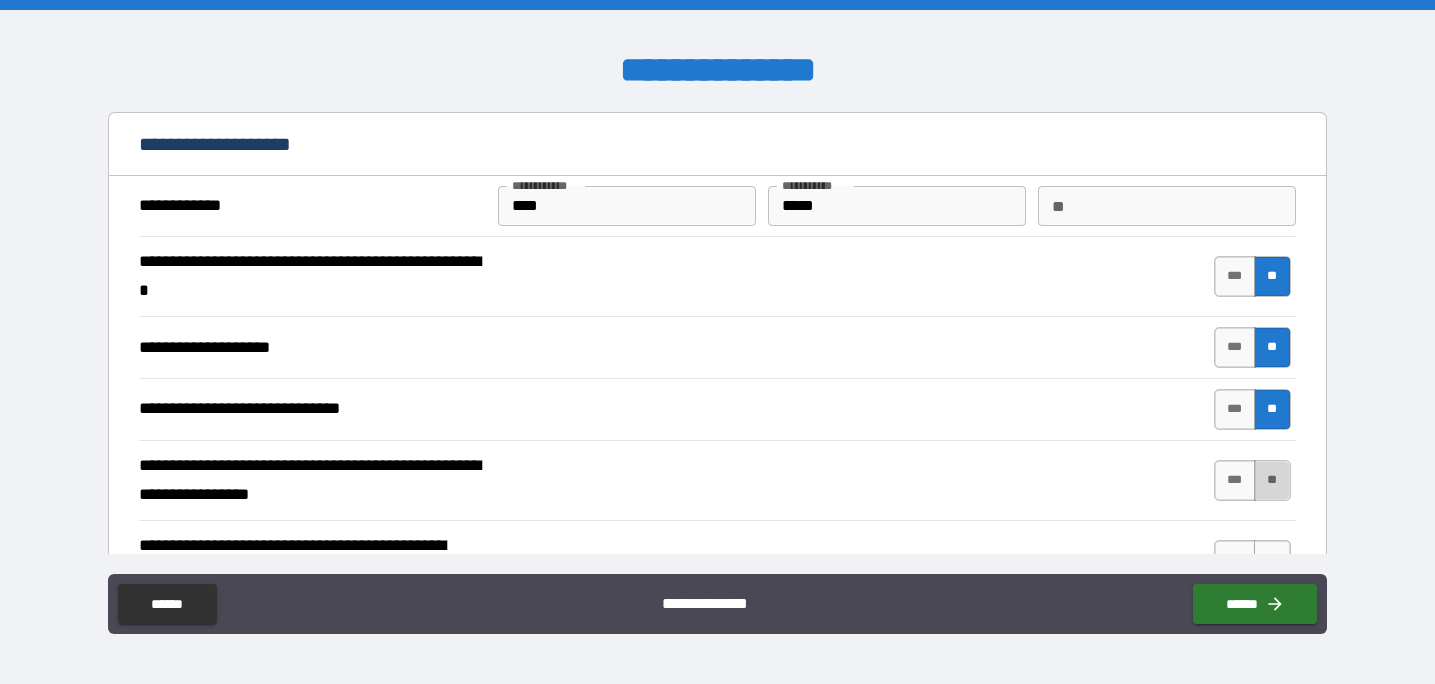 click on "**" at bounding box center [1272, 480] 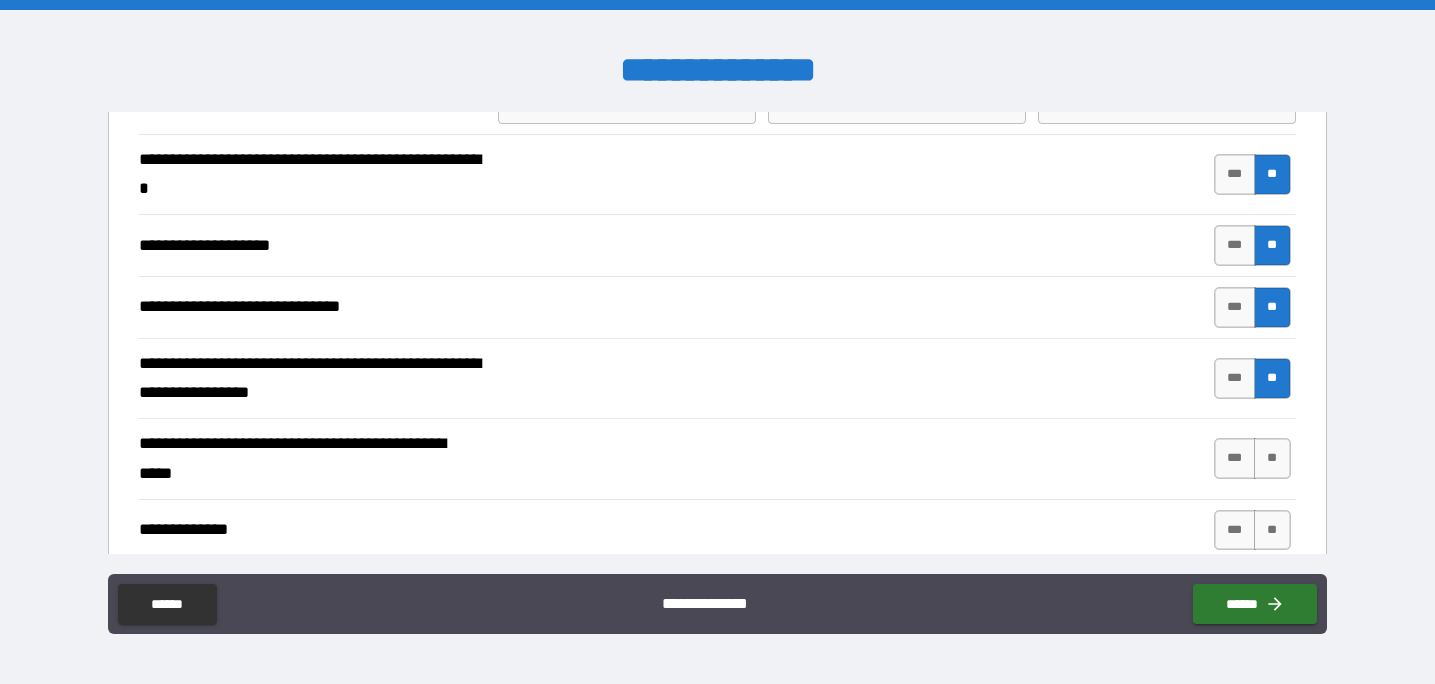scroll, scrollTop: 104, scrollLeft: 0, axis: vertical 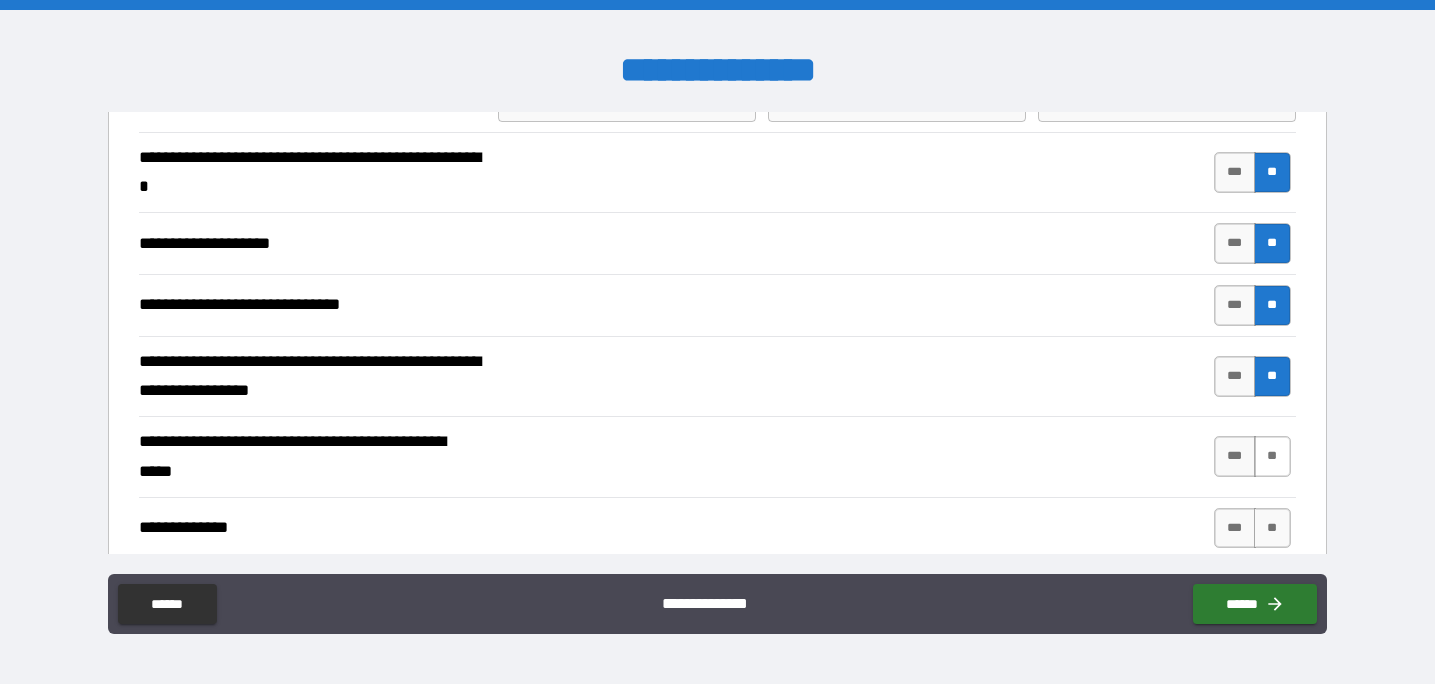 click on "**" at bounding box center [1272, 456] 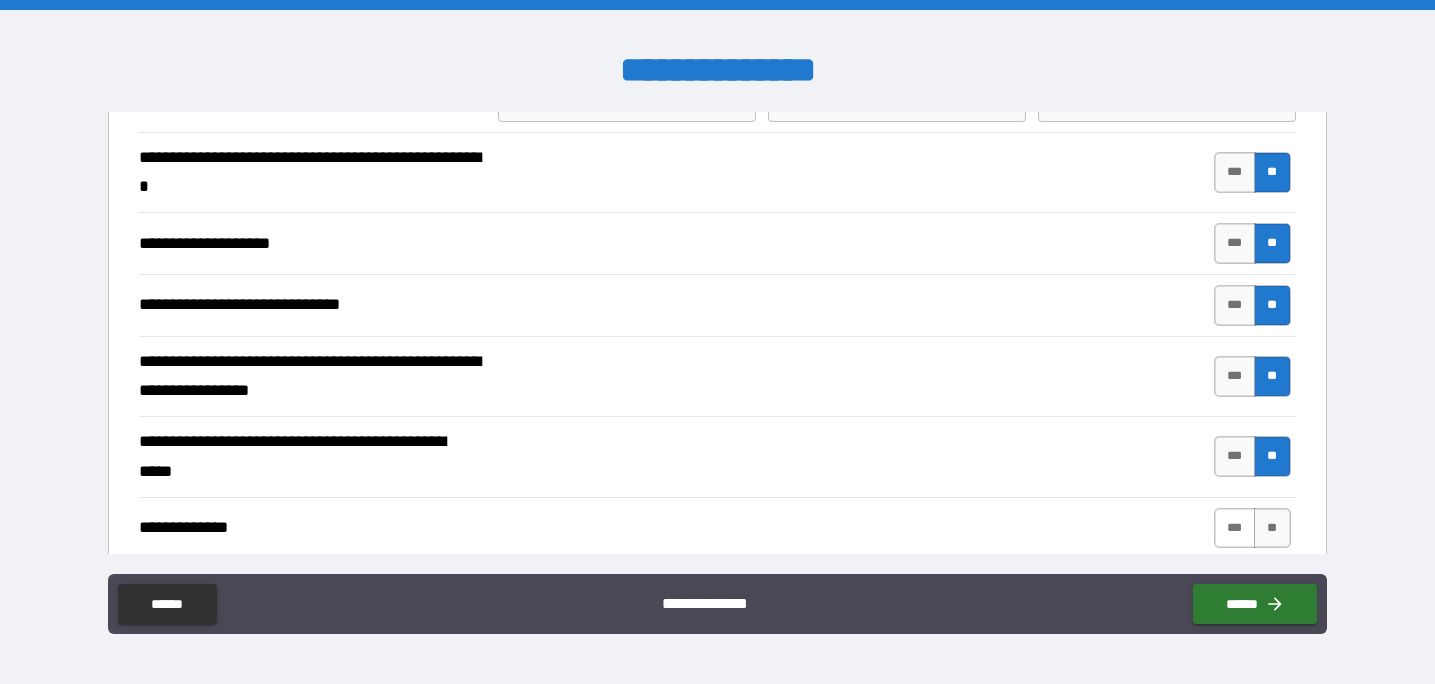 click on "***" at bounding box center (1235, 528) 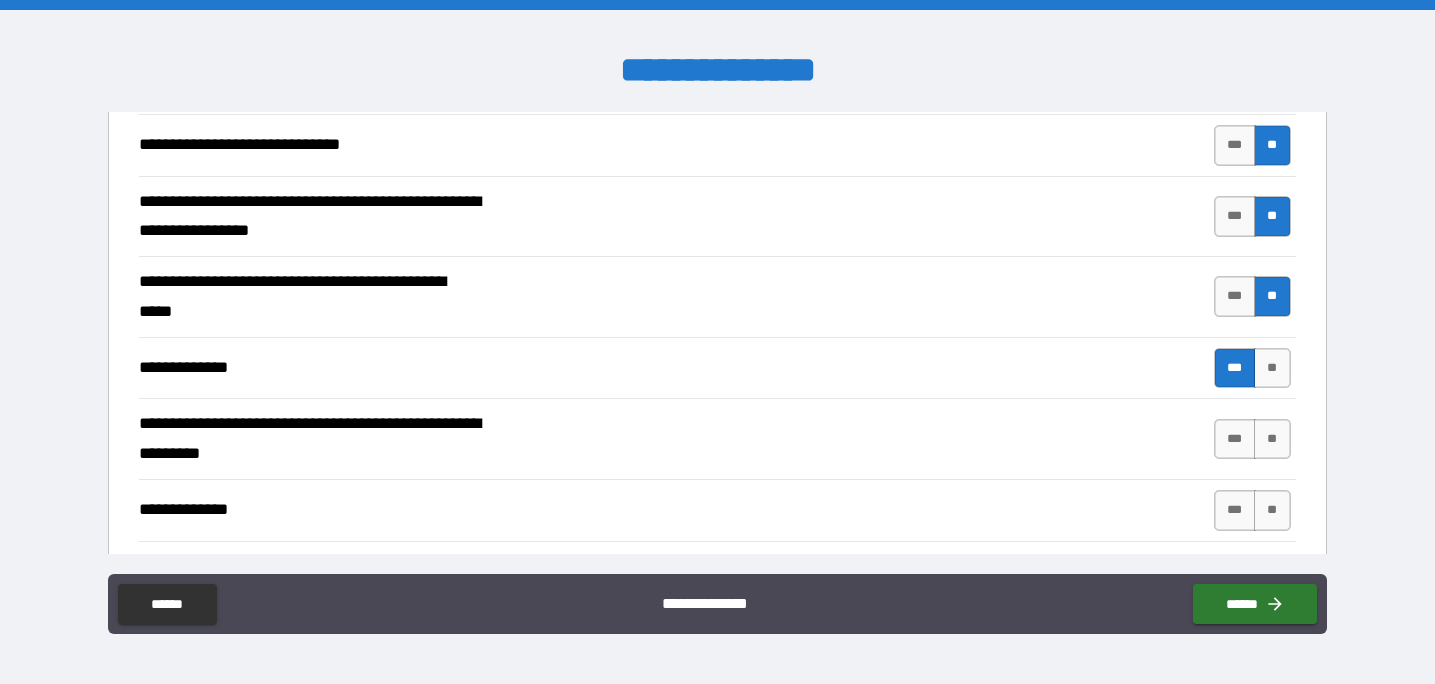 scroll, scrollTop: 265, scrollLeft: 0, axis: vertical 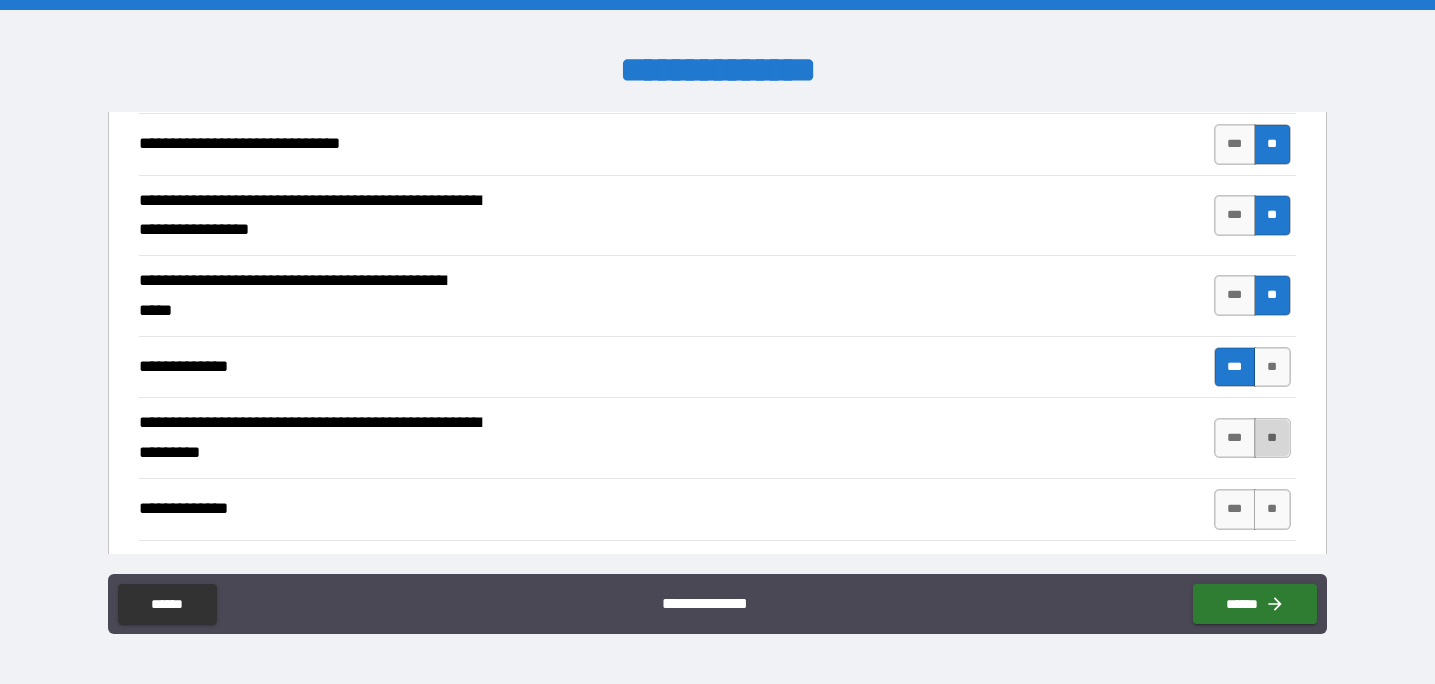 click on "**" at bounding box center [1272, 438] 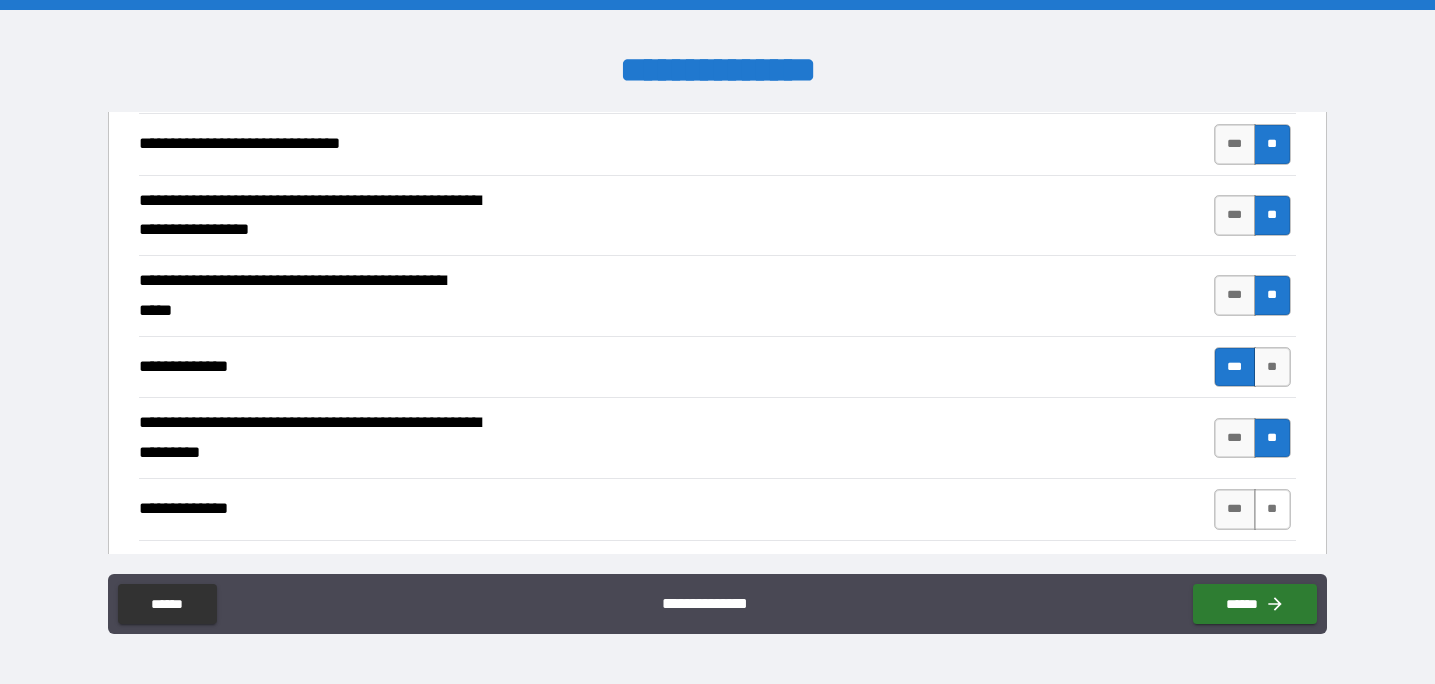 click on "**" at bounding box center (1272, 509) 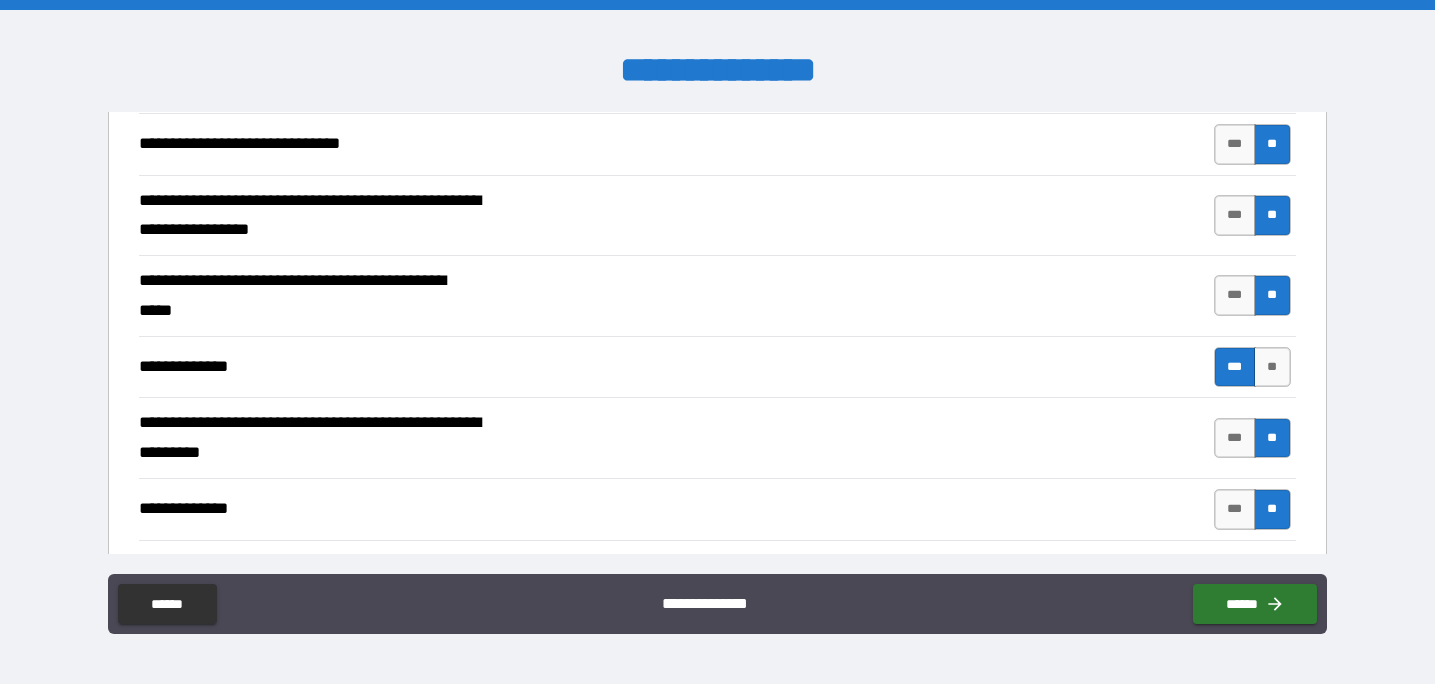 type on "*" 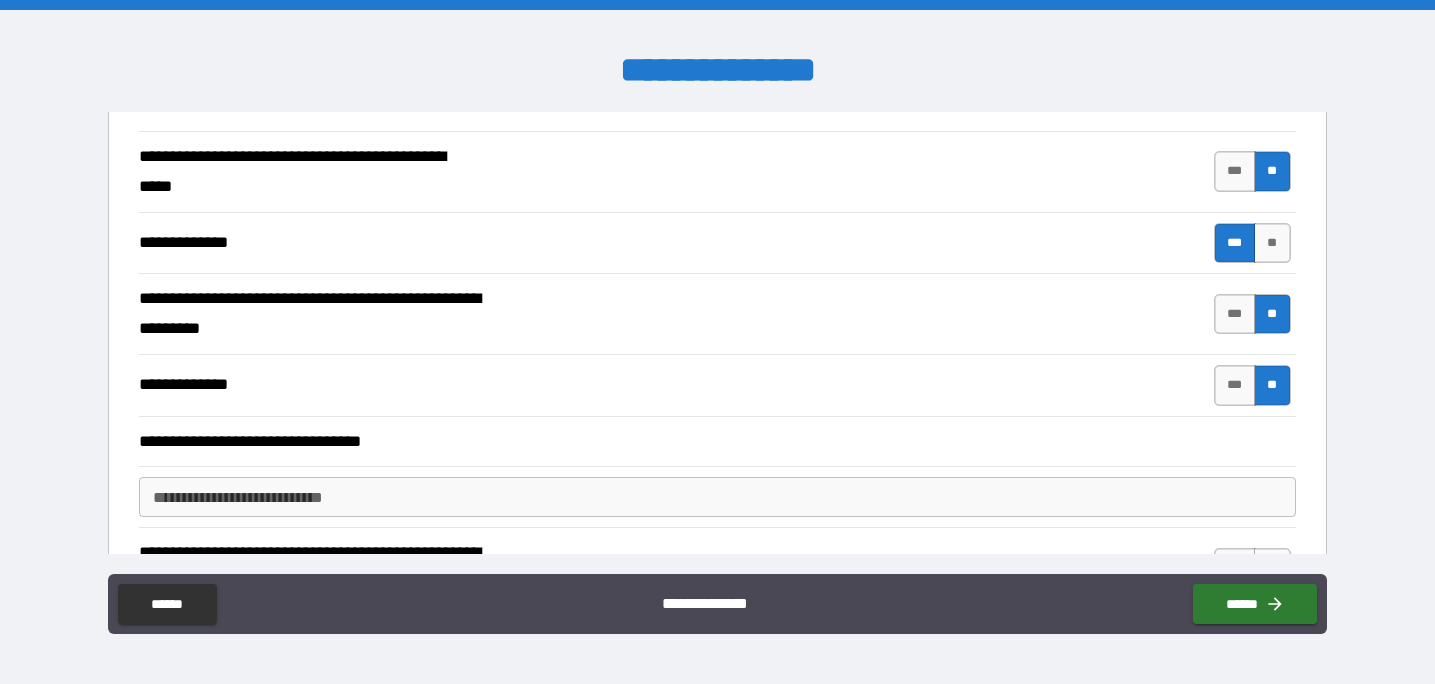 scroll, scrollTop: 390, scrollLeft: 0, axis: vertical 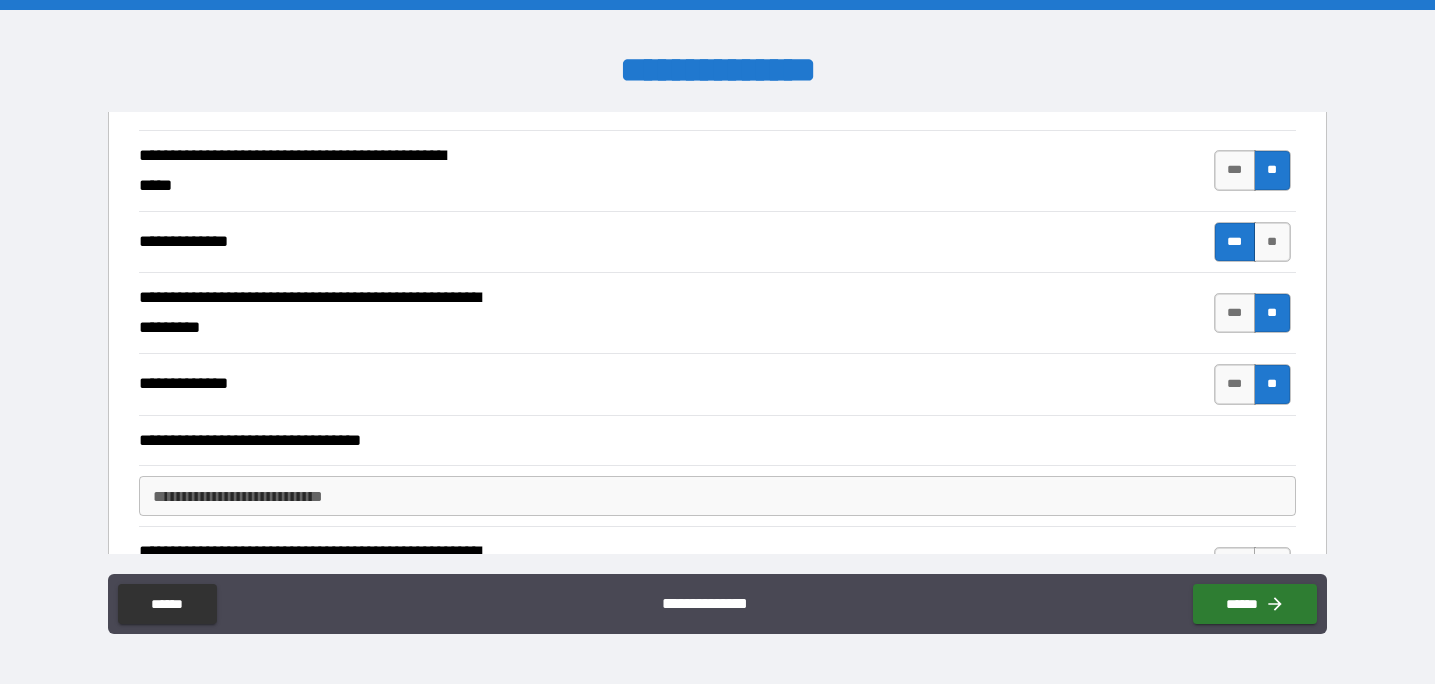 click on "**********" at bounding box center (717, 496) 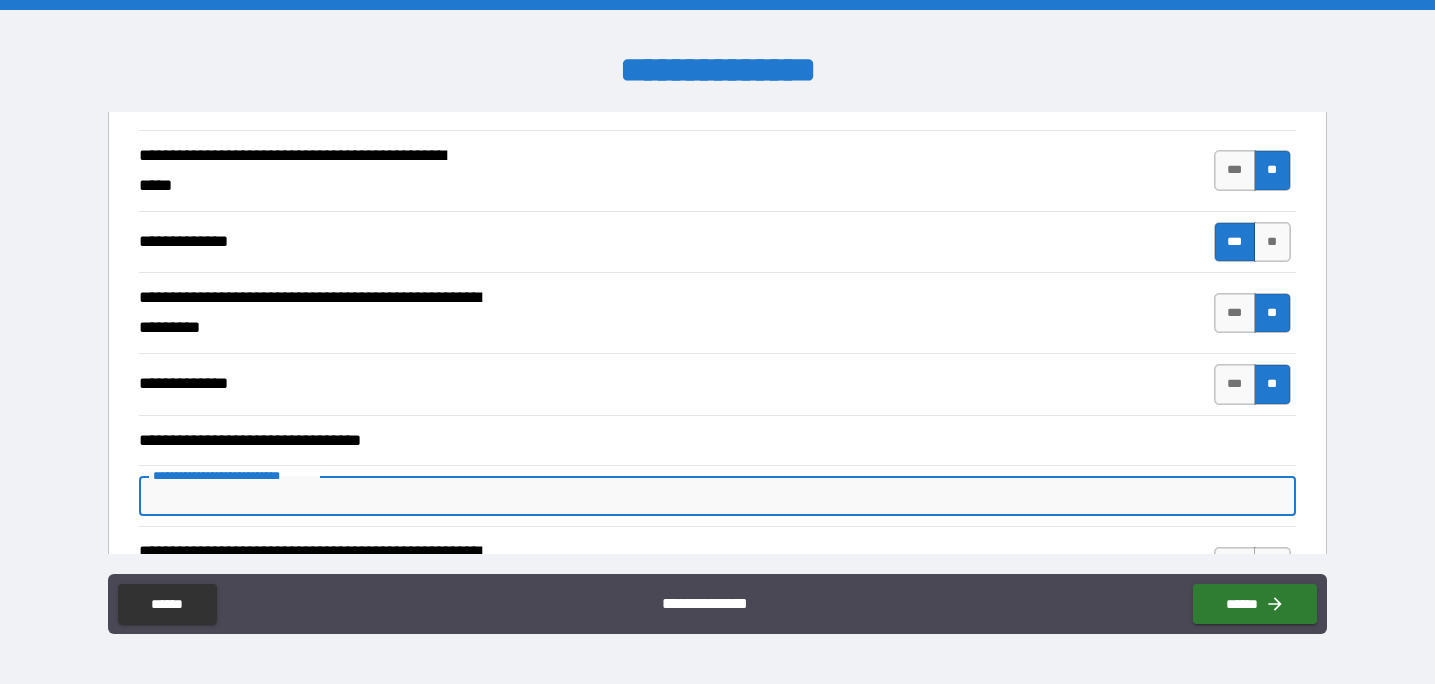 type on "*" 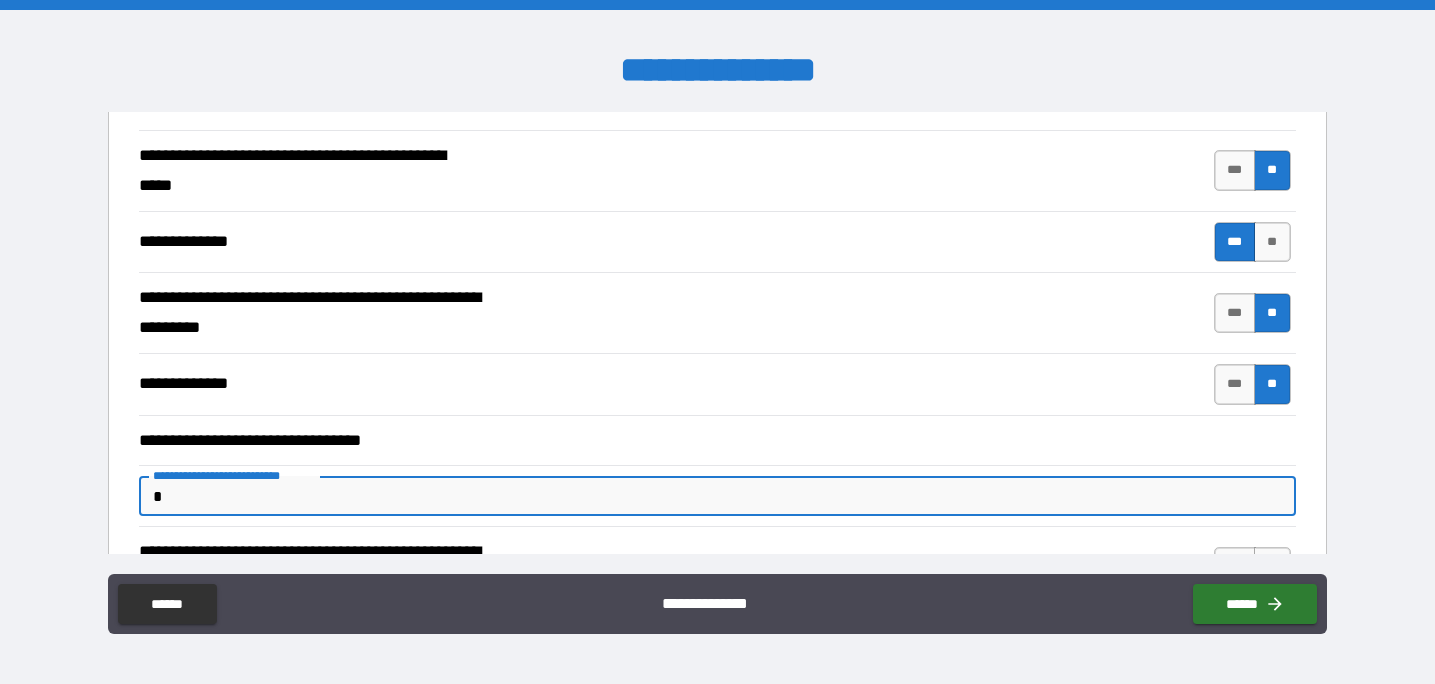 type on "**" 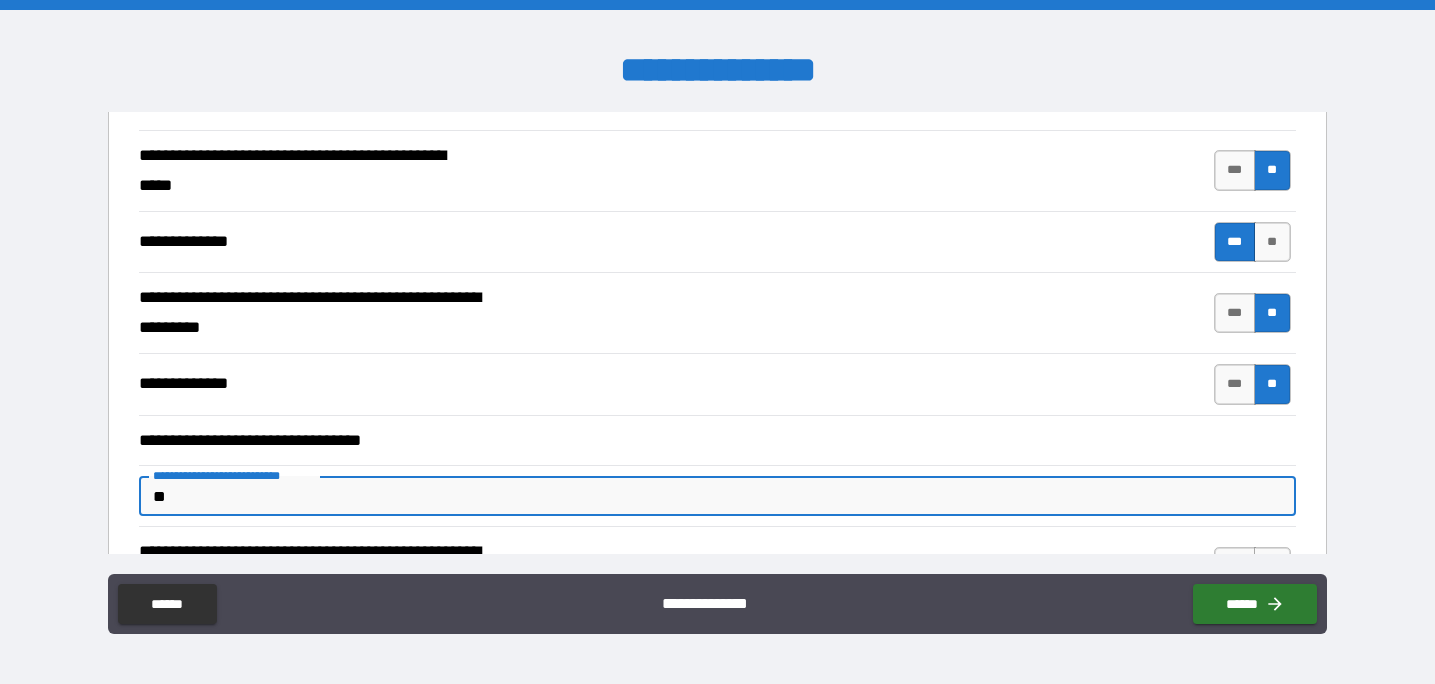 type on "***" 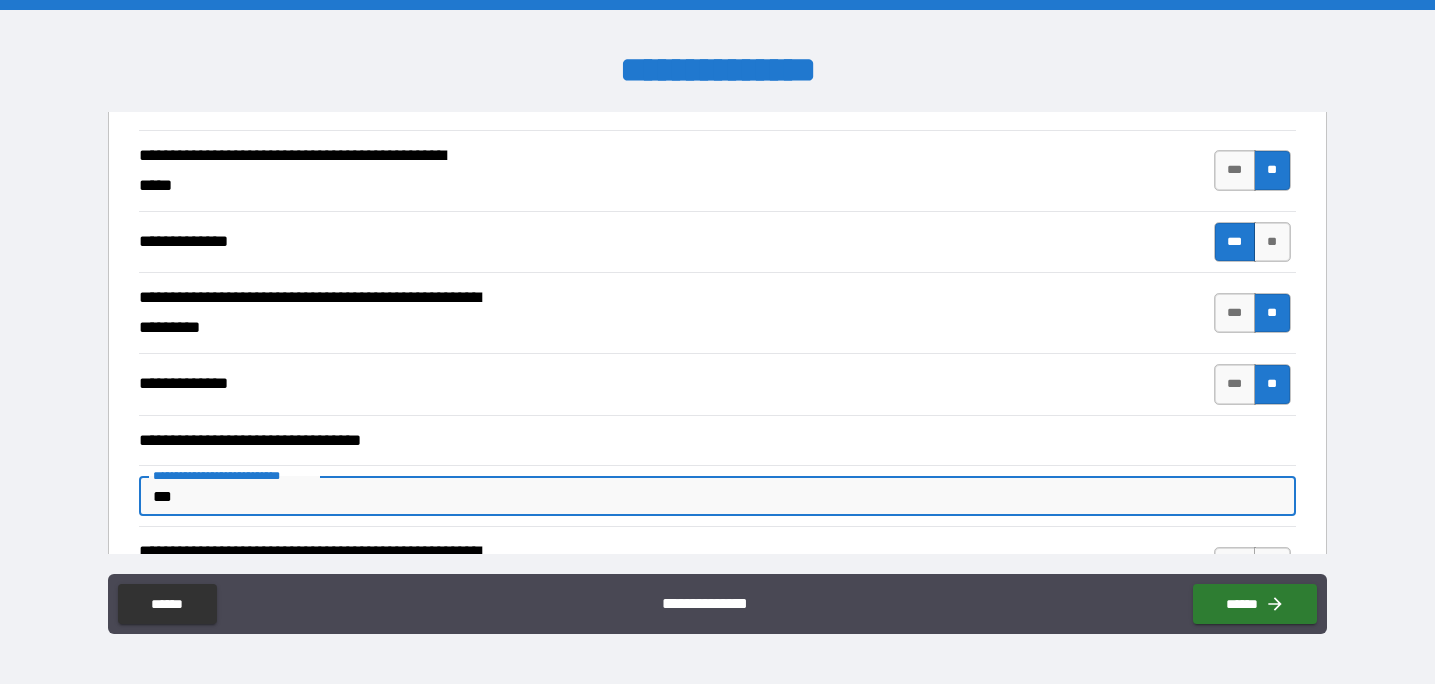 type on "****" 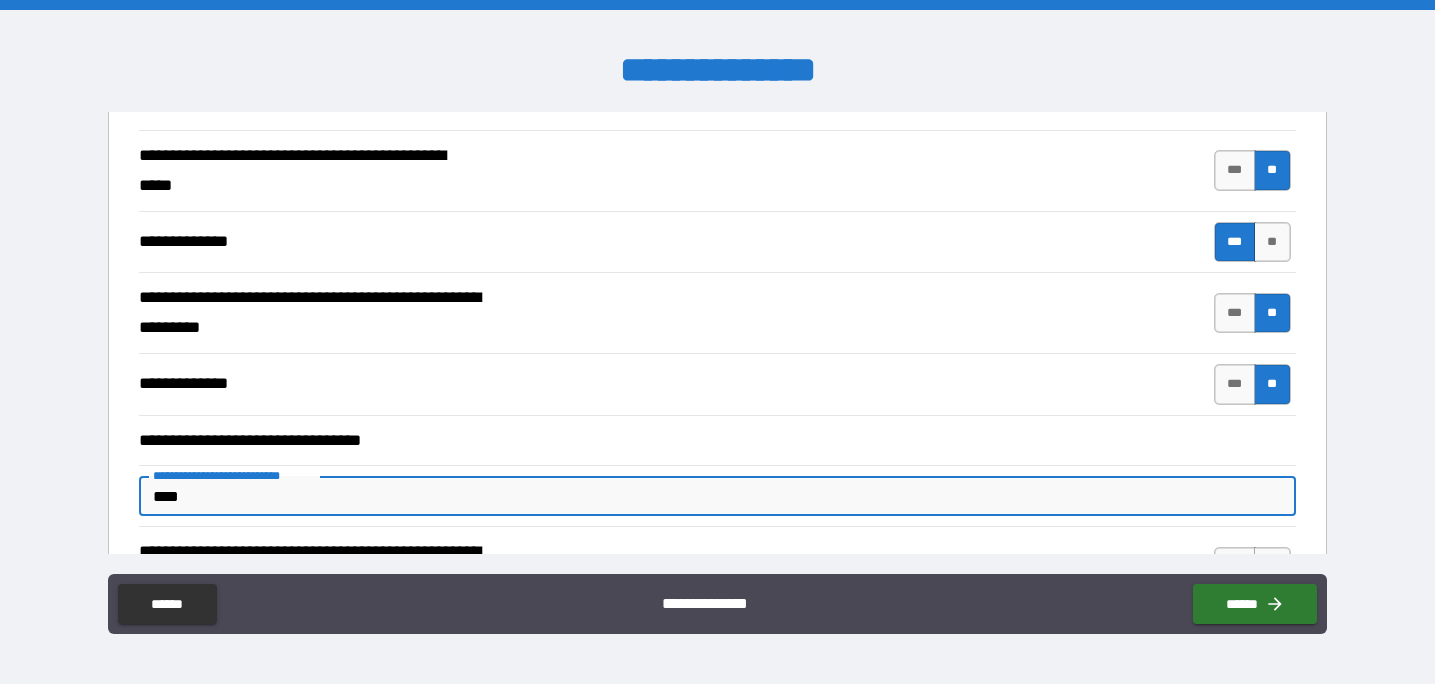 type on "*****" 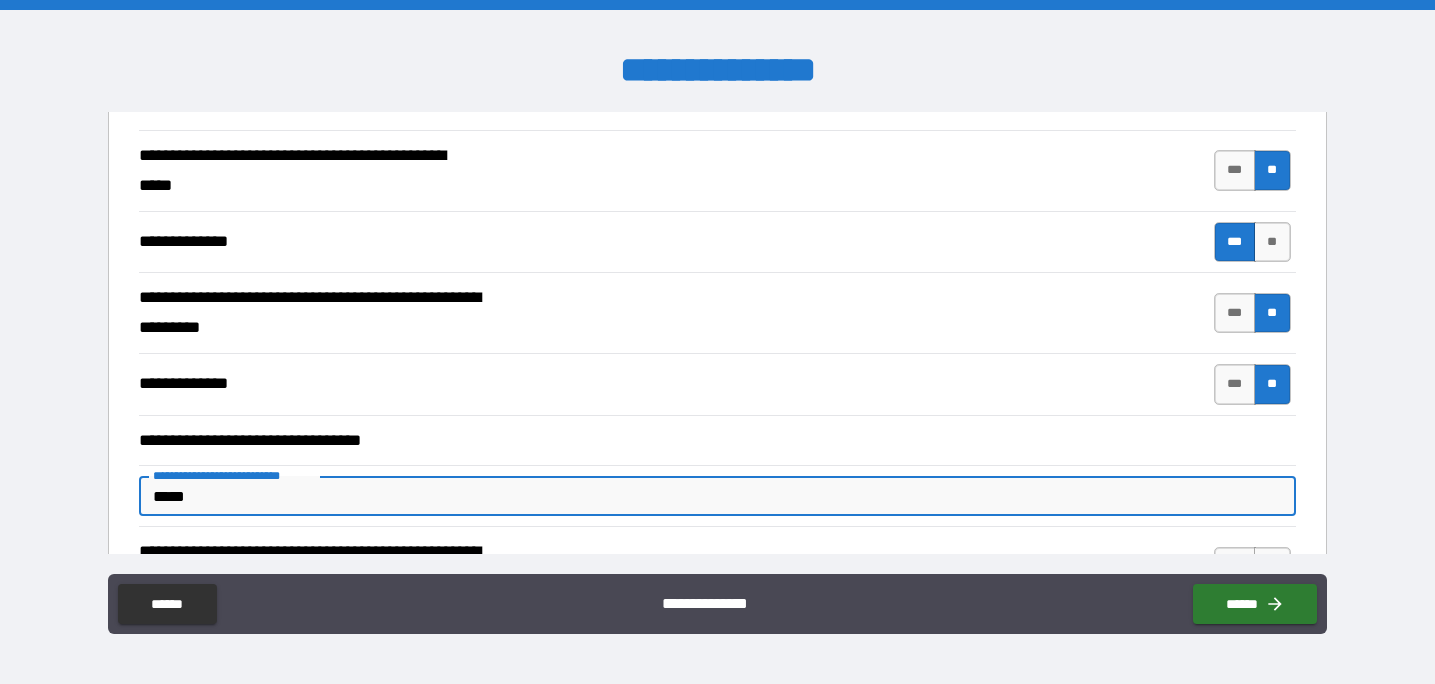 type on "******" 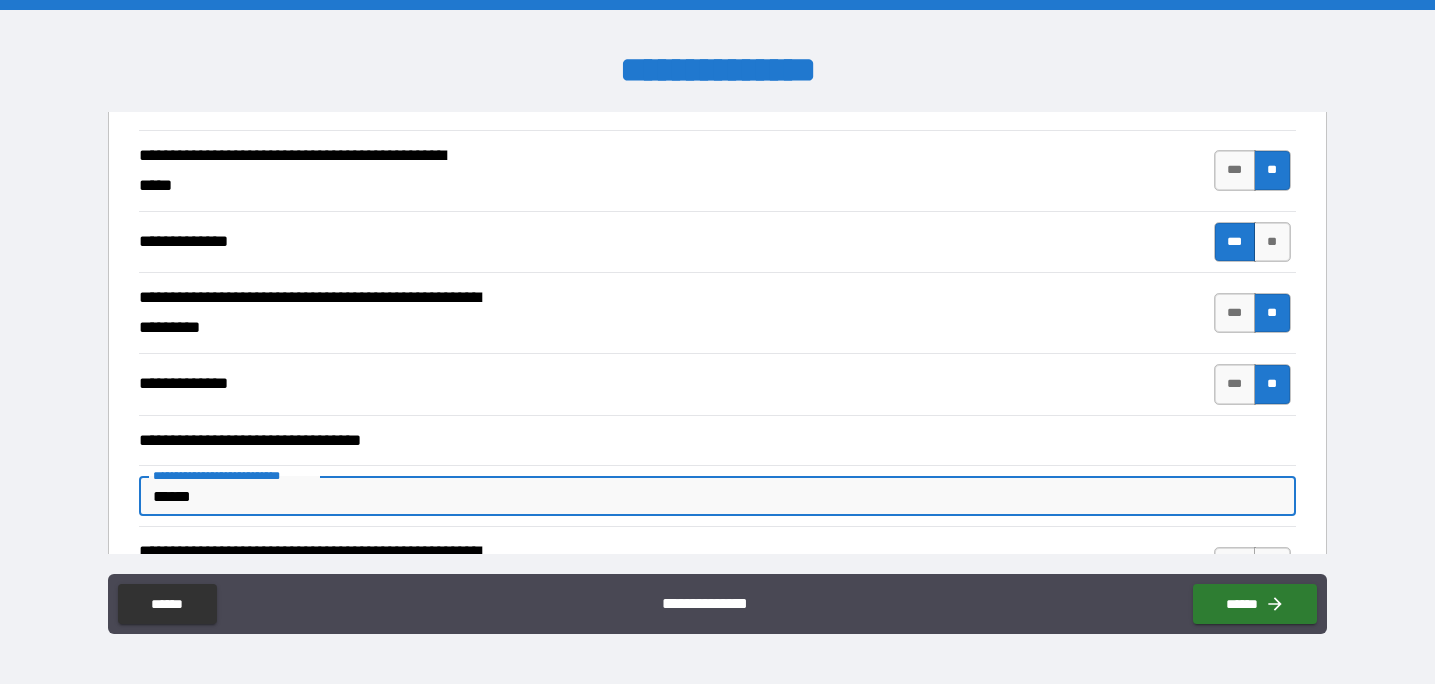type on "*" 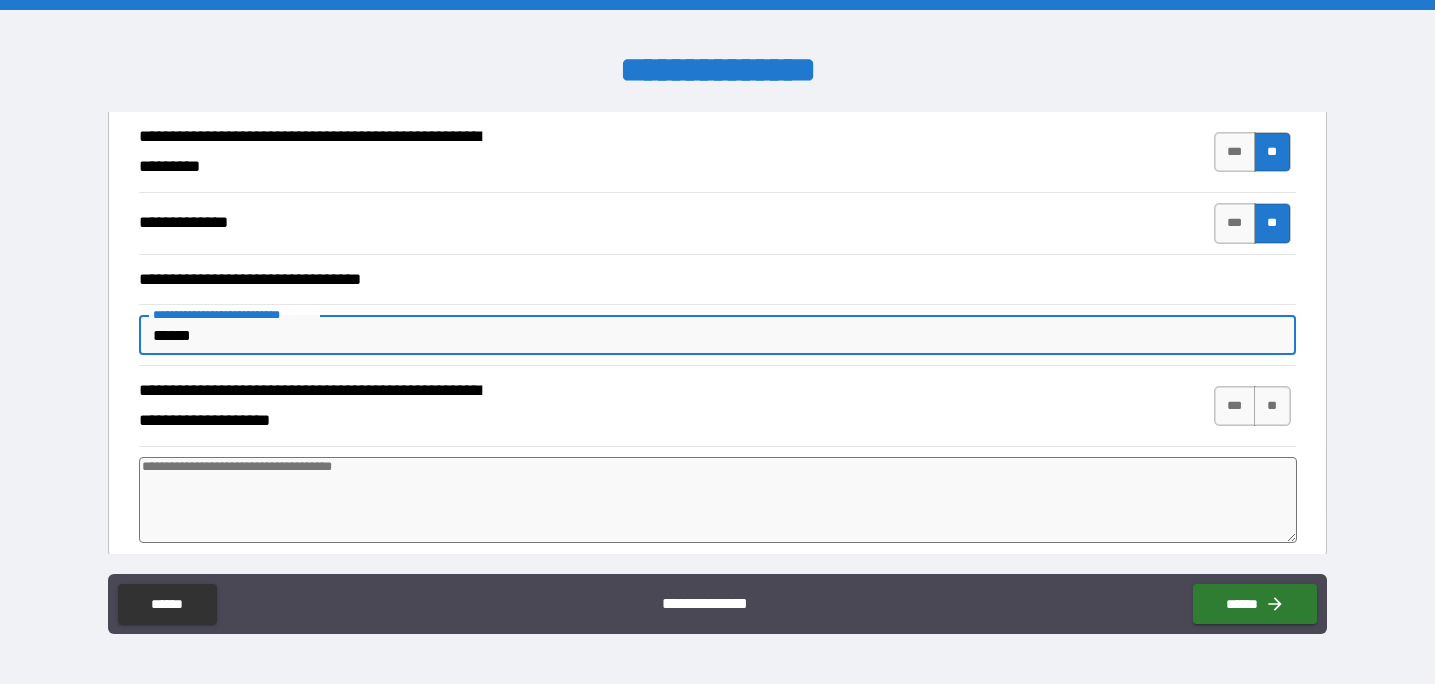 scroll, scrollTop: 557, scrollLeft: 0, axis: vertical 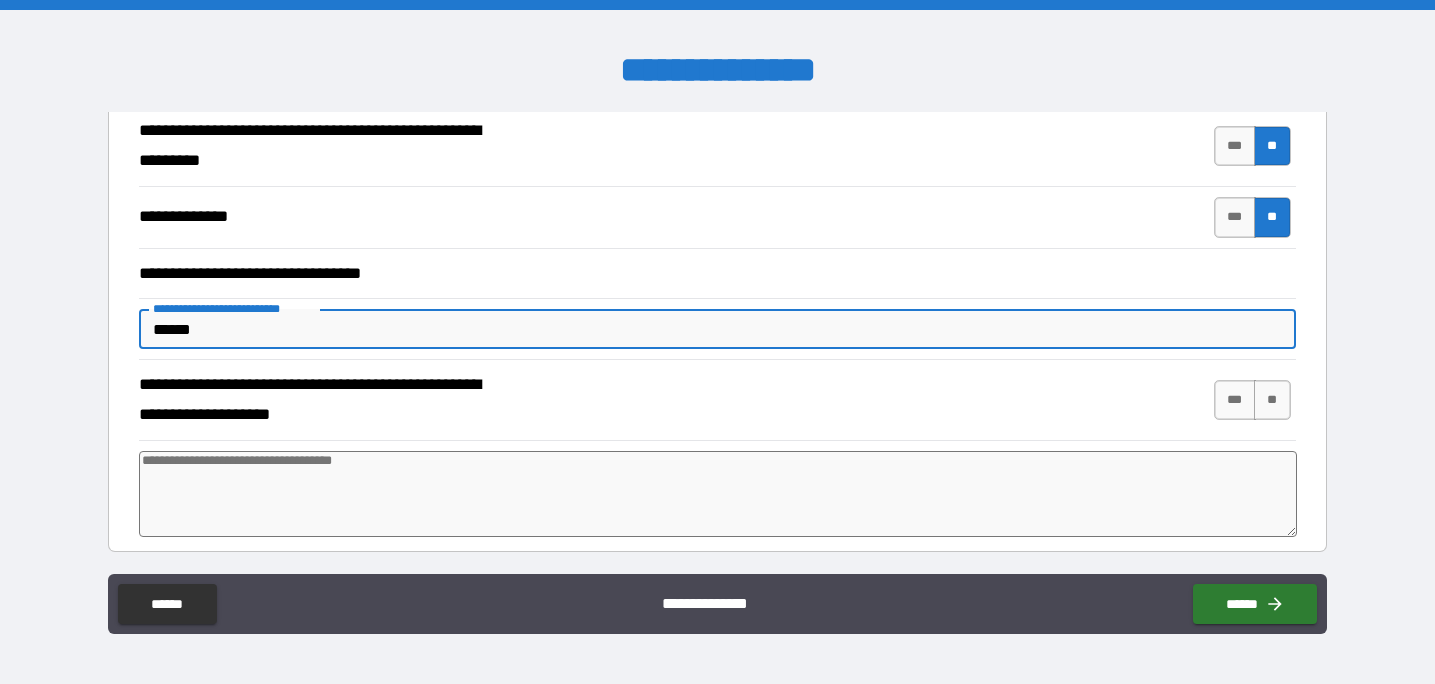 type on "*****" 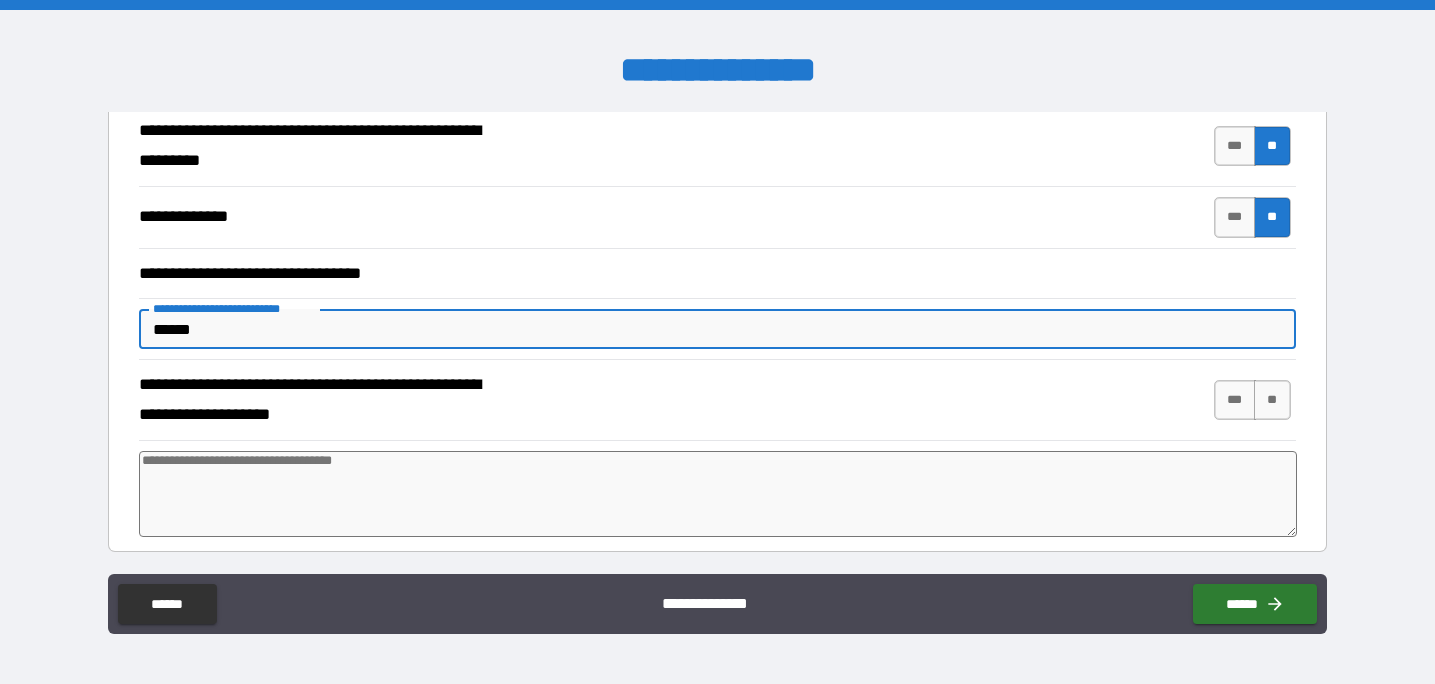 type on "*" 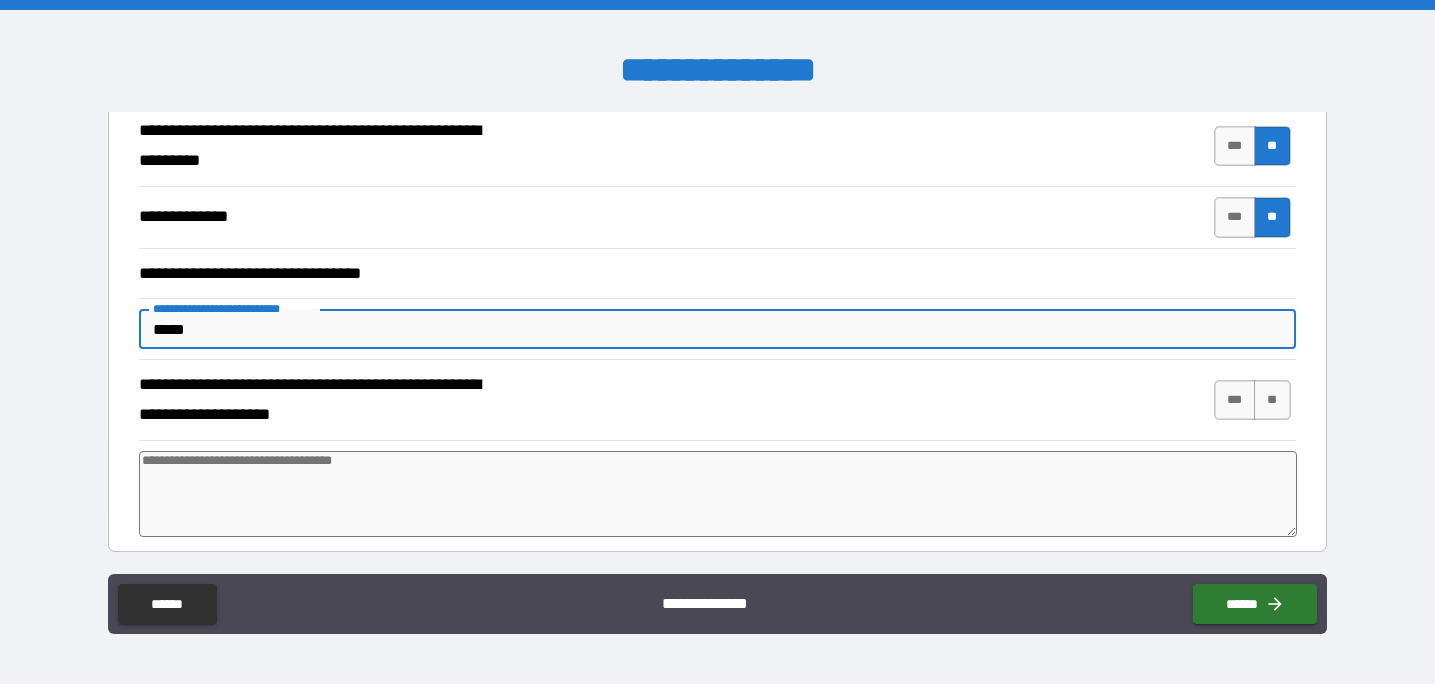 type on "****" 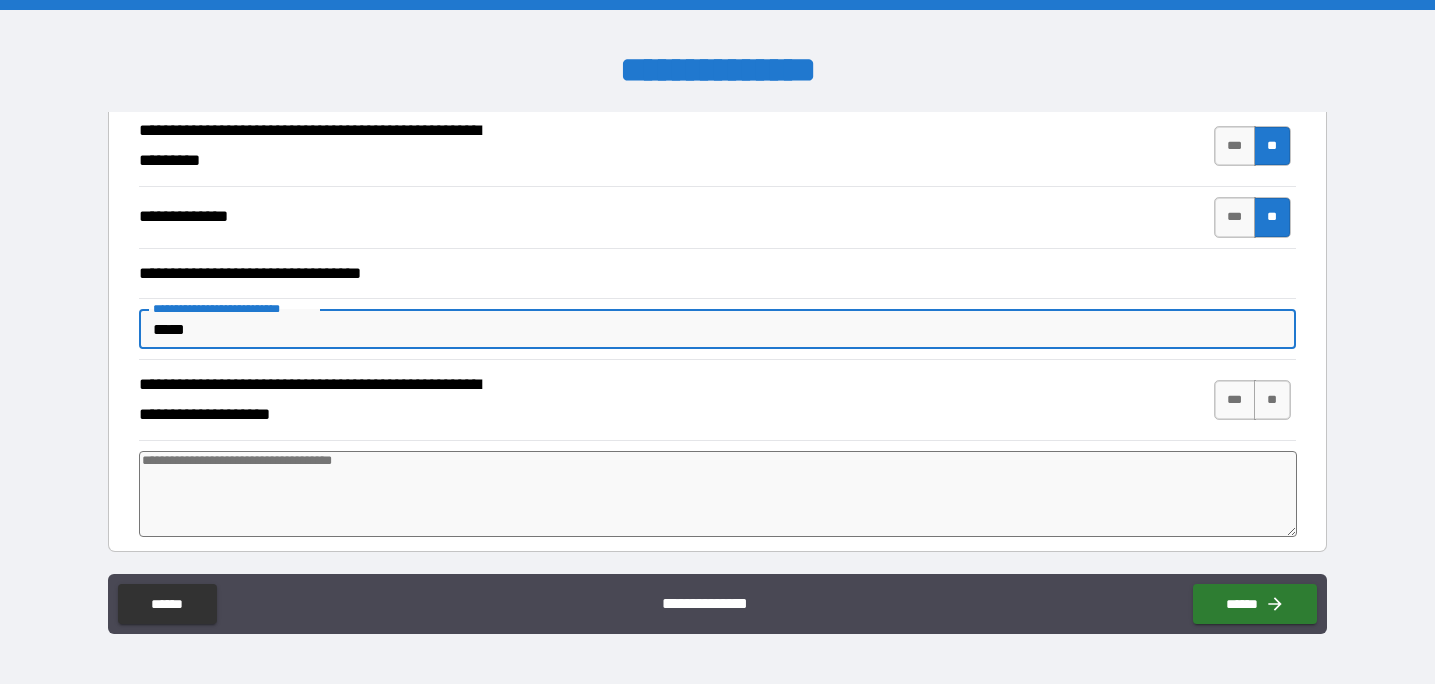 type on "*" 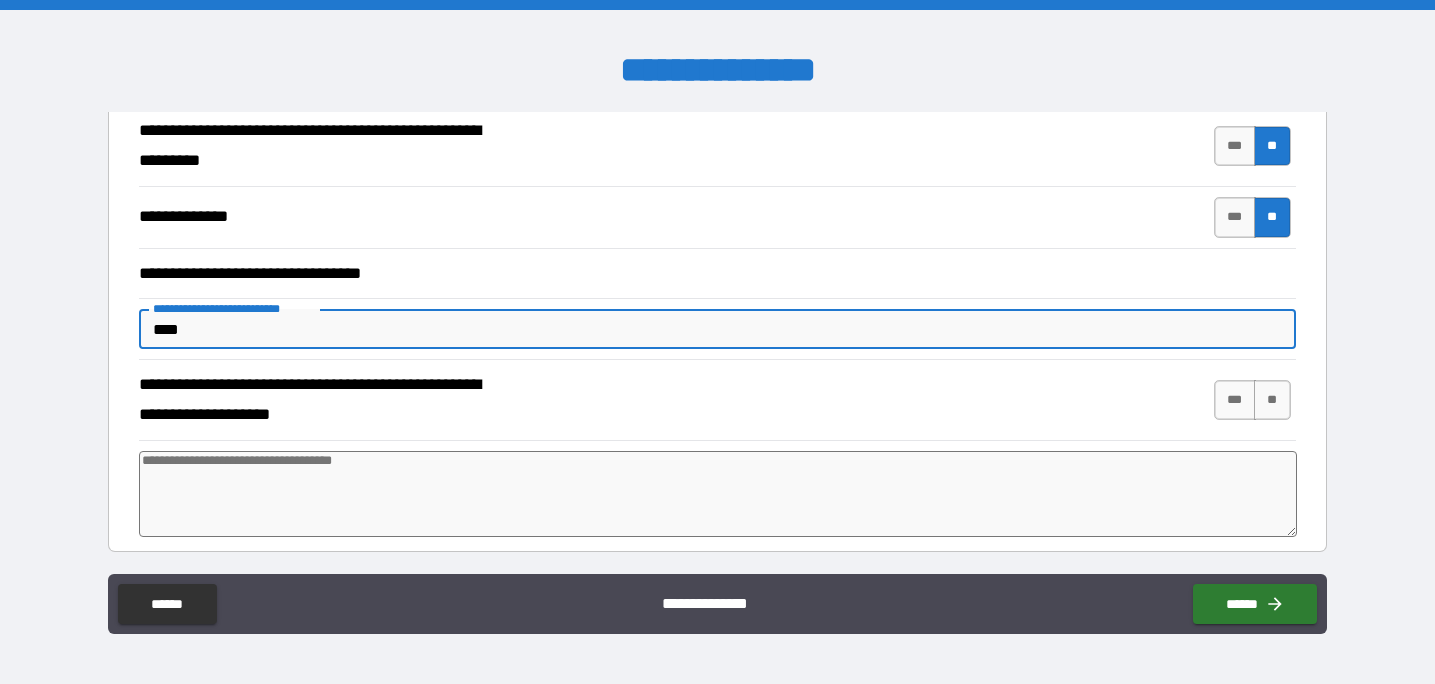type on "***" 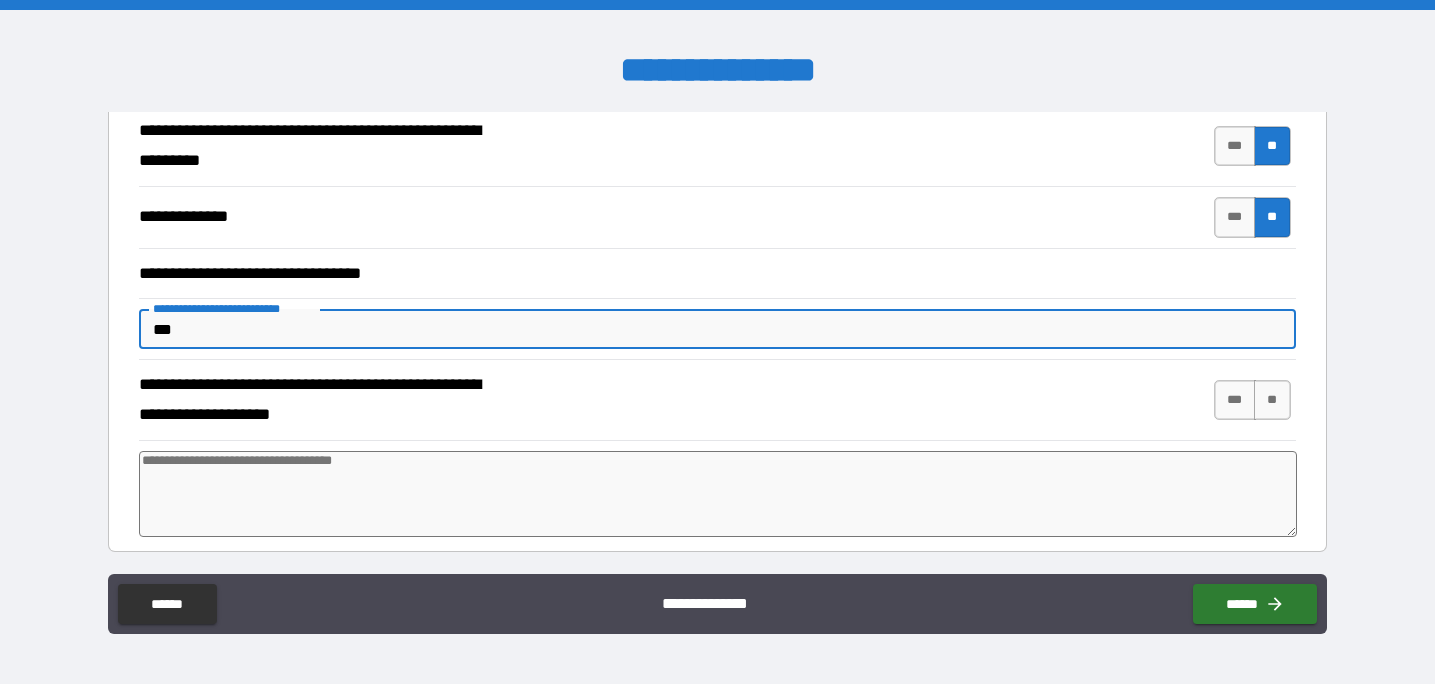 type on "**" 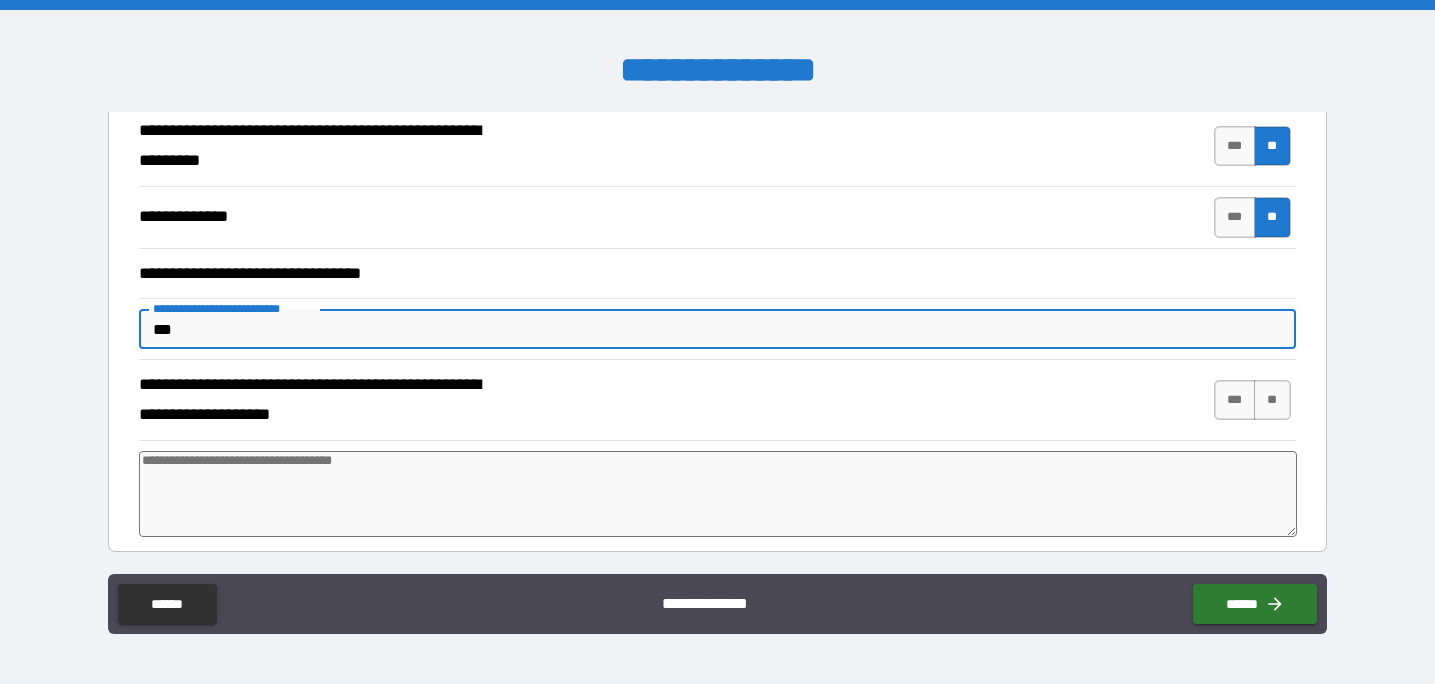 type on "*" 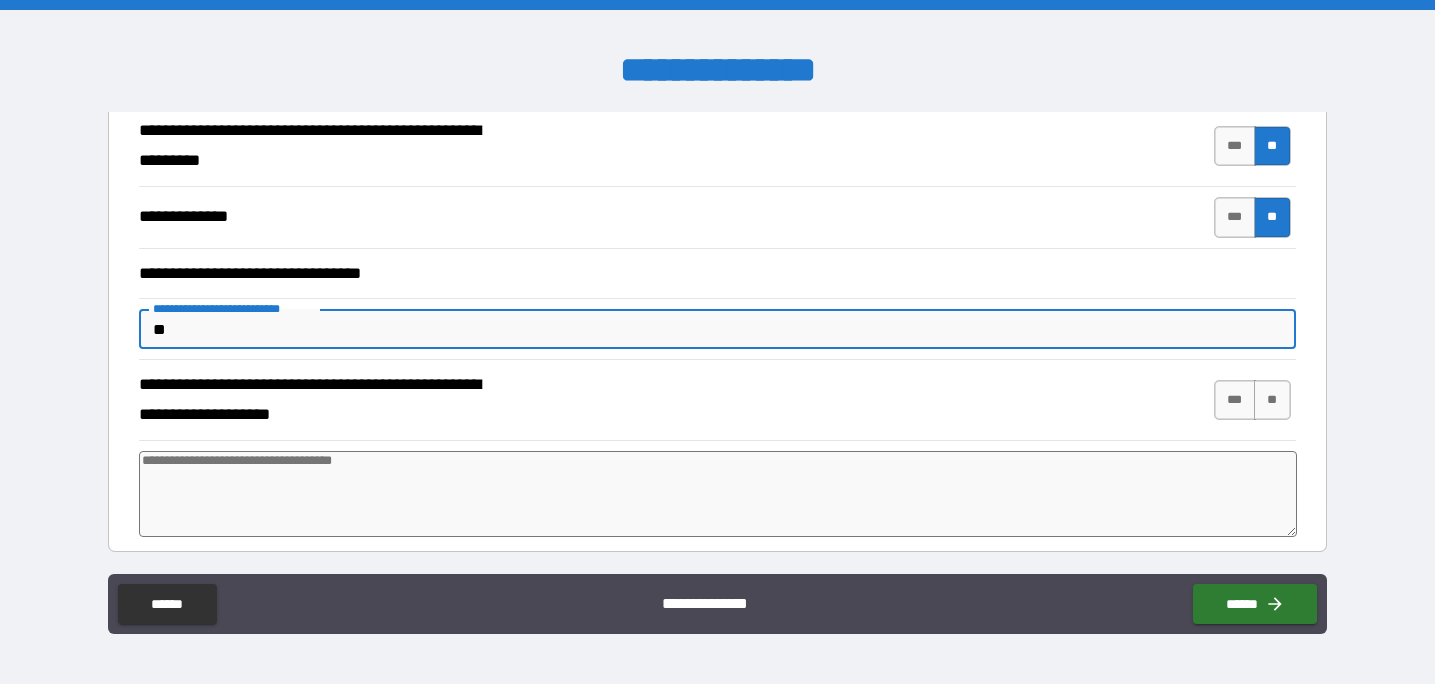 type on "*" 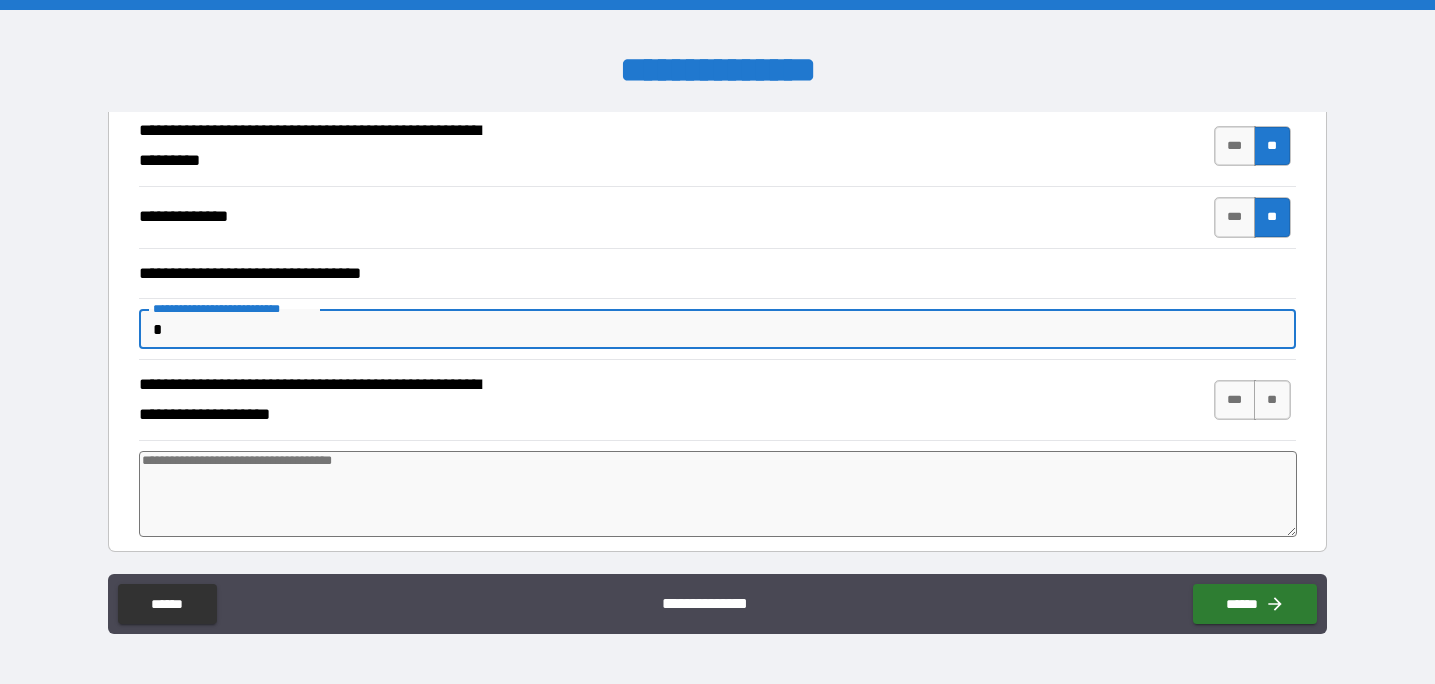 type 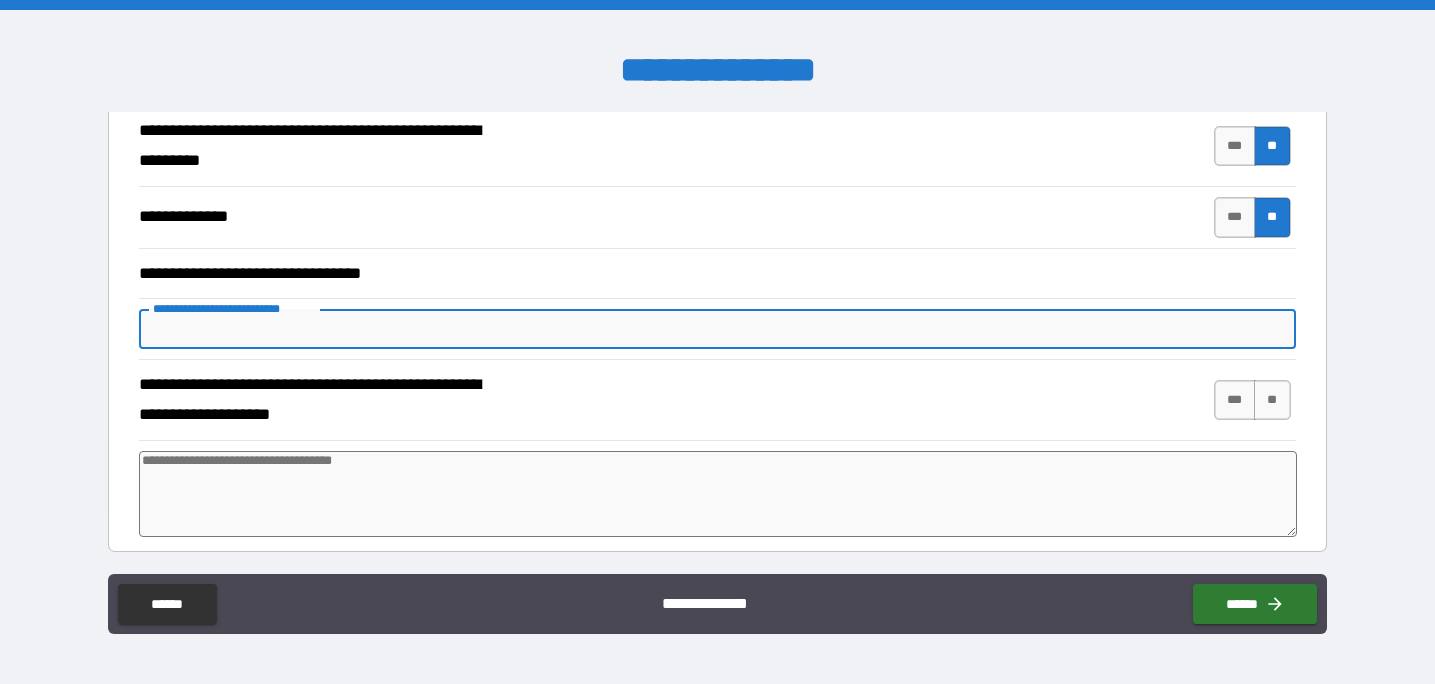 type on "*" 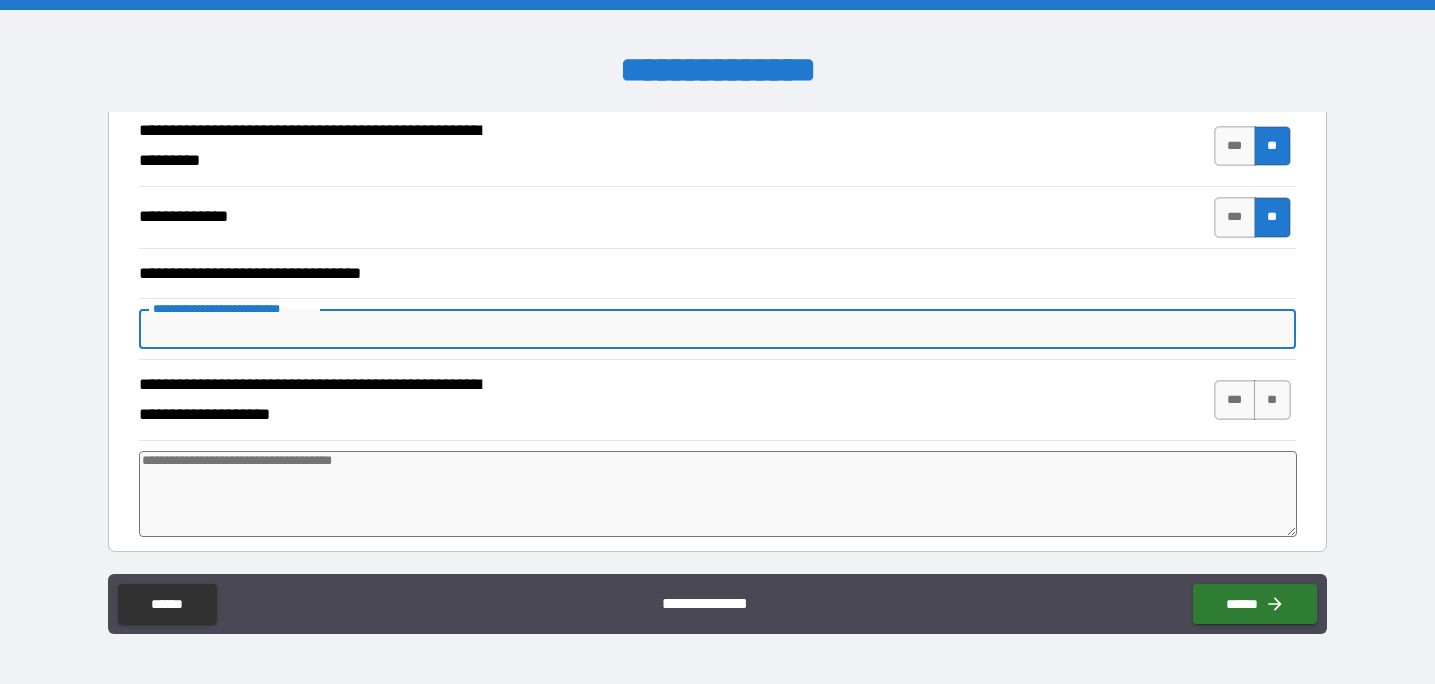 type on "*" 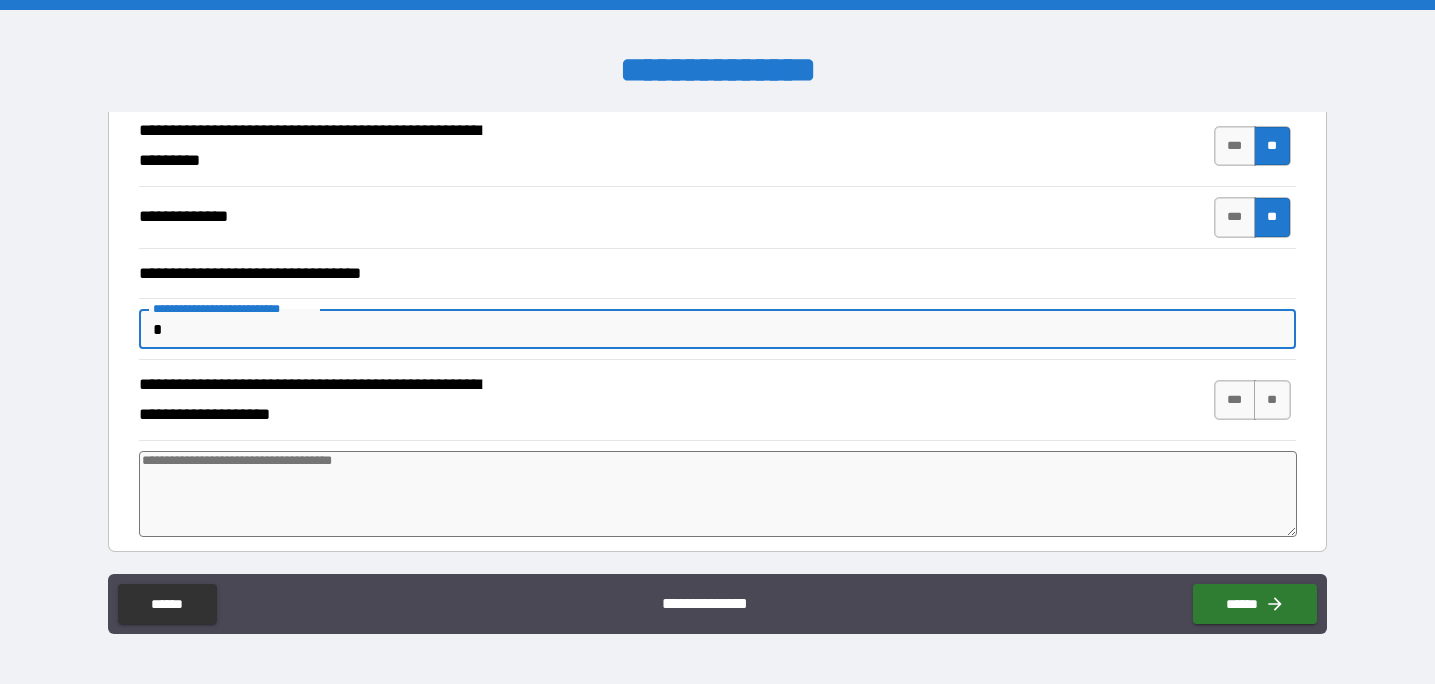 type on "**" 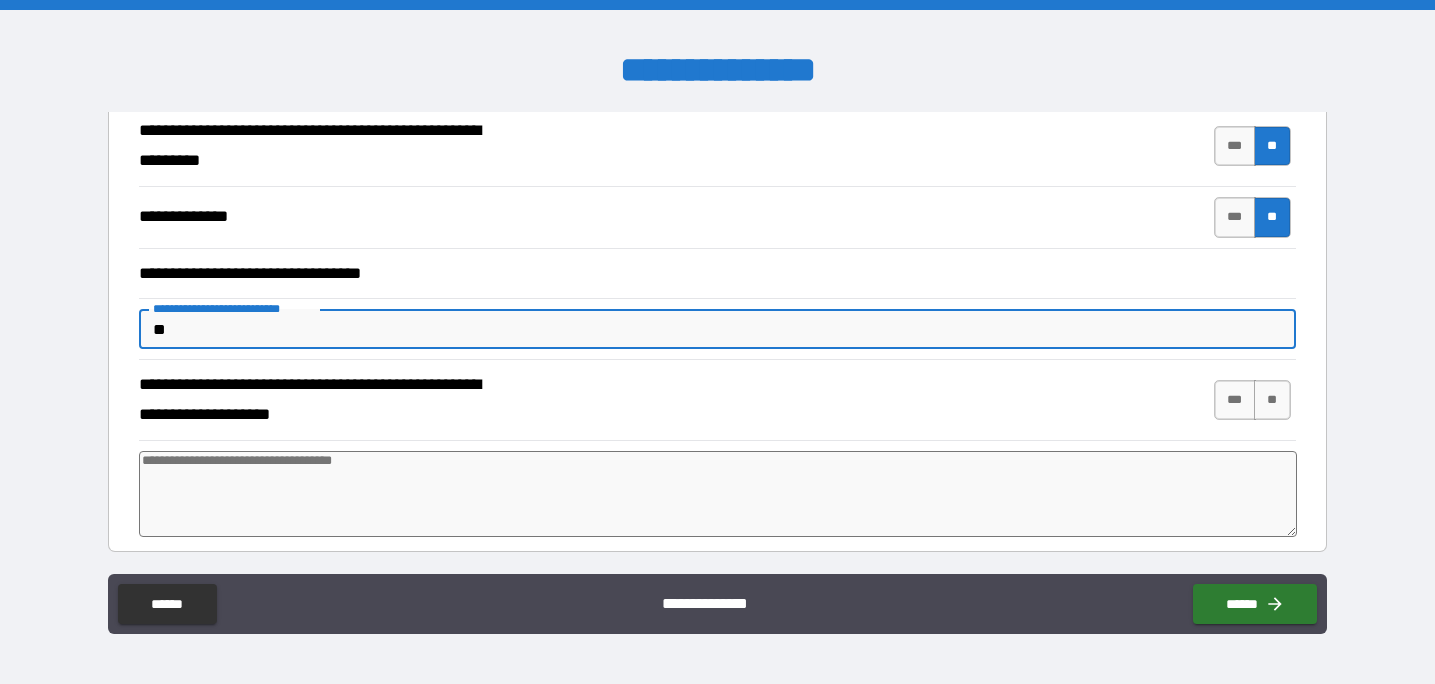 type on "***" 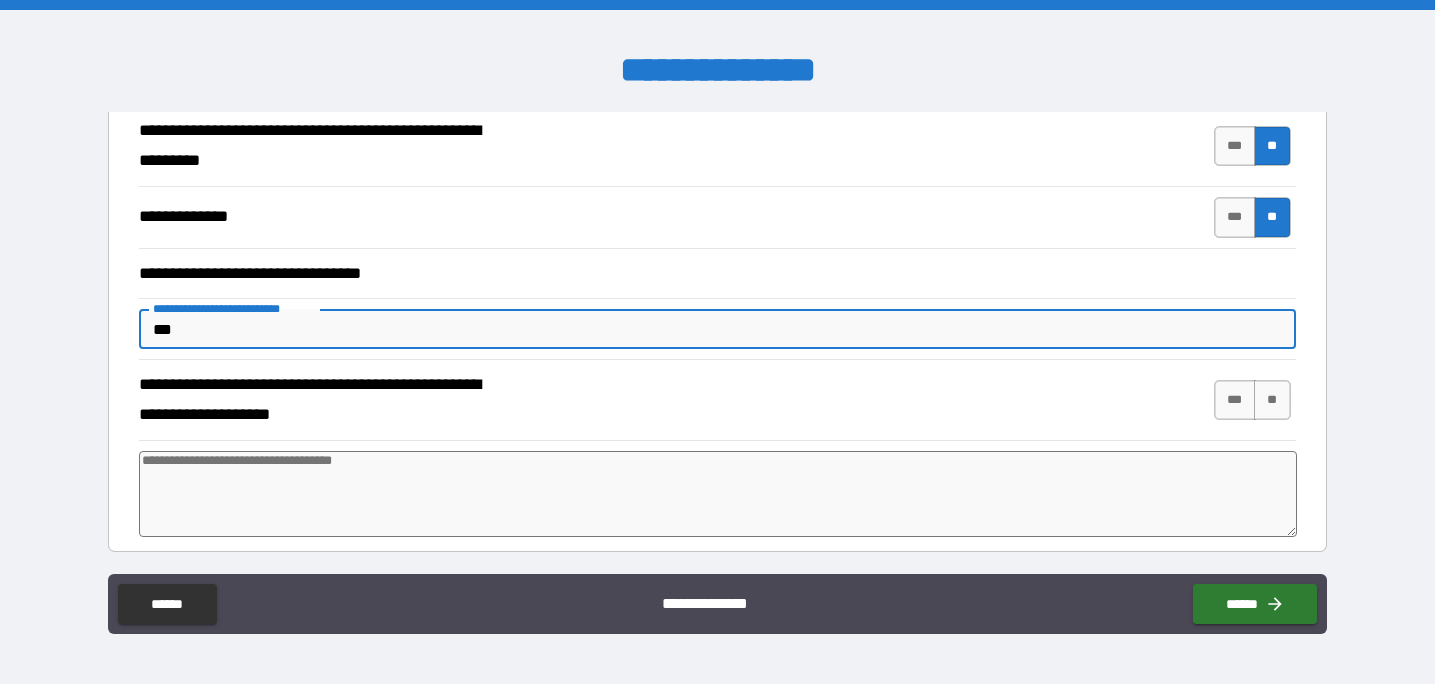 type on "*" 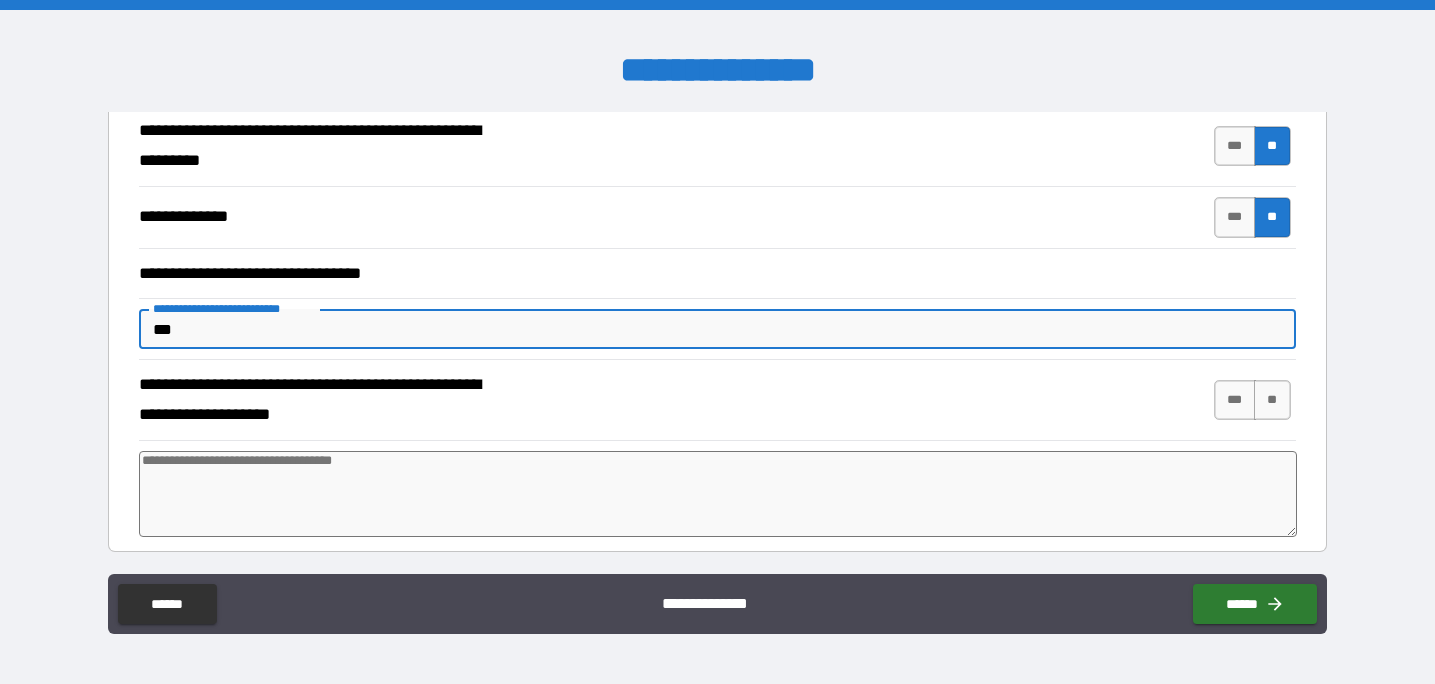 type on "****" 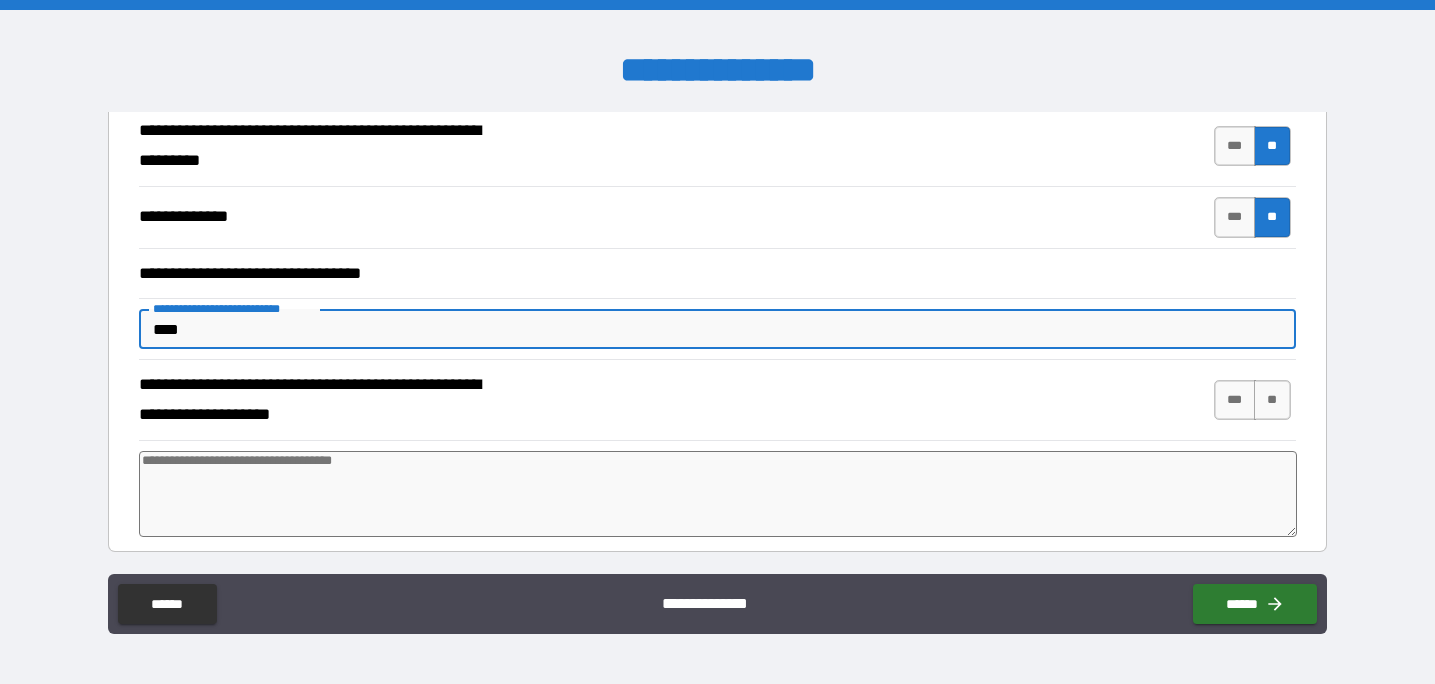 type on "*****" 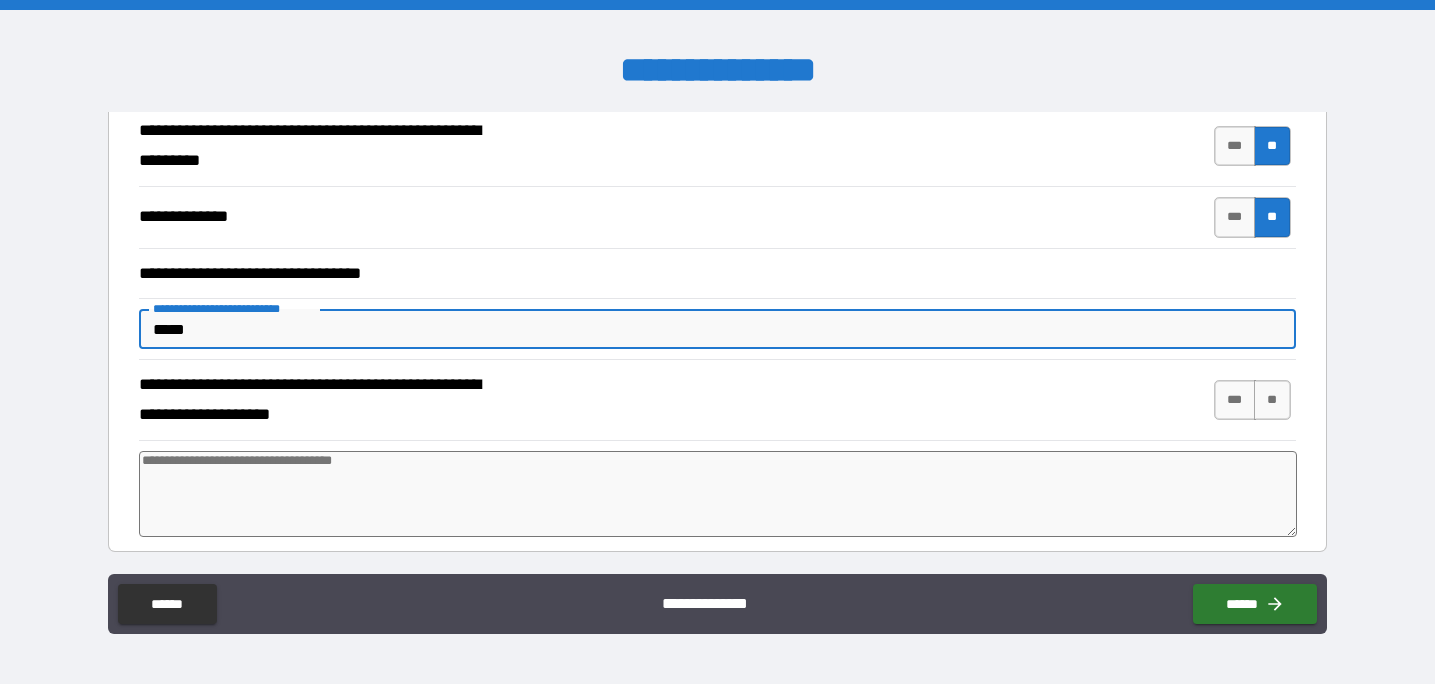 type on "*" 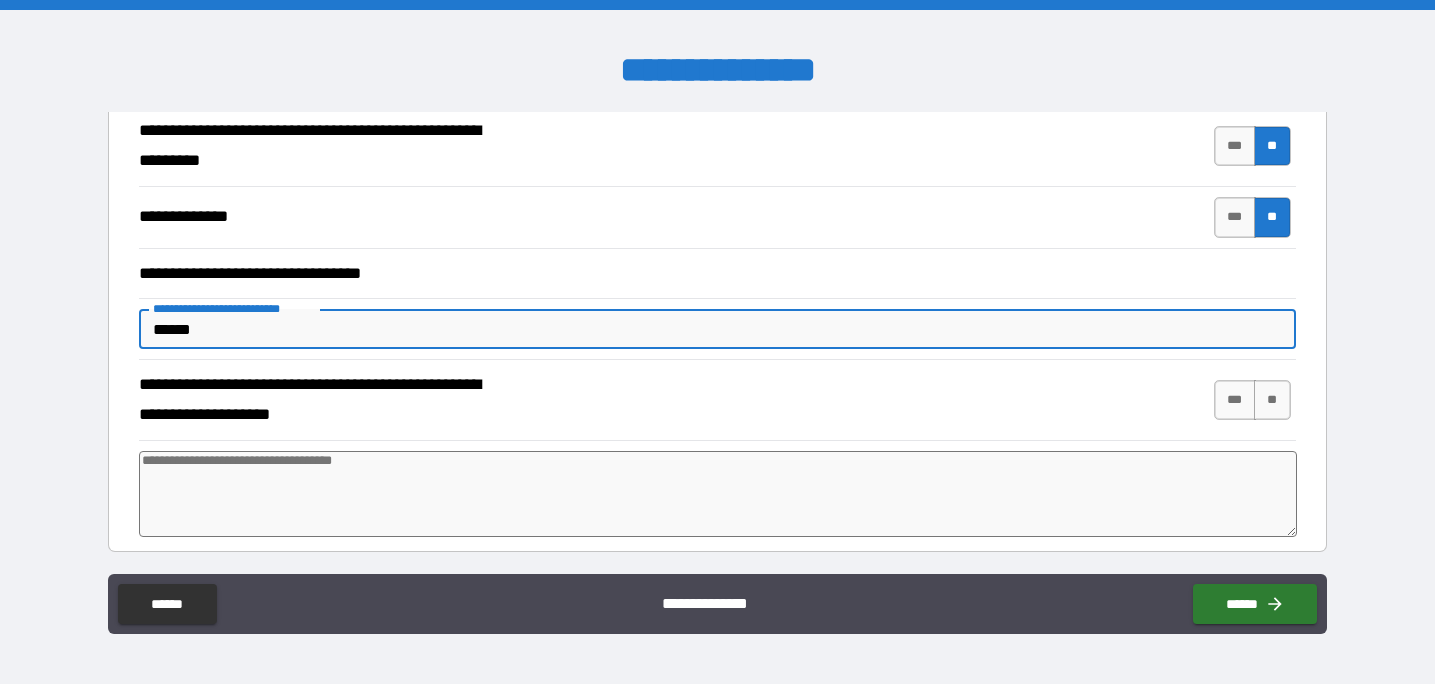 type on "*" 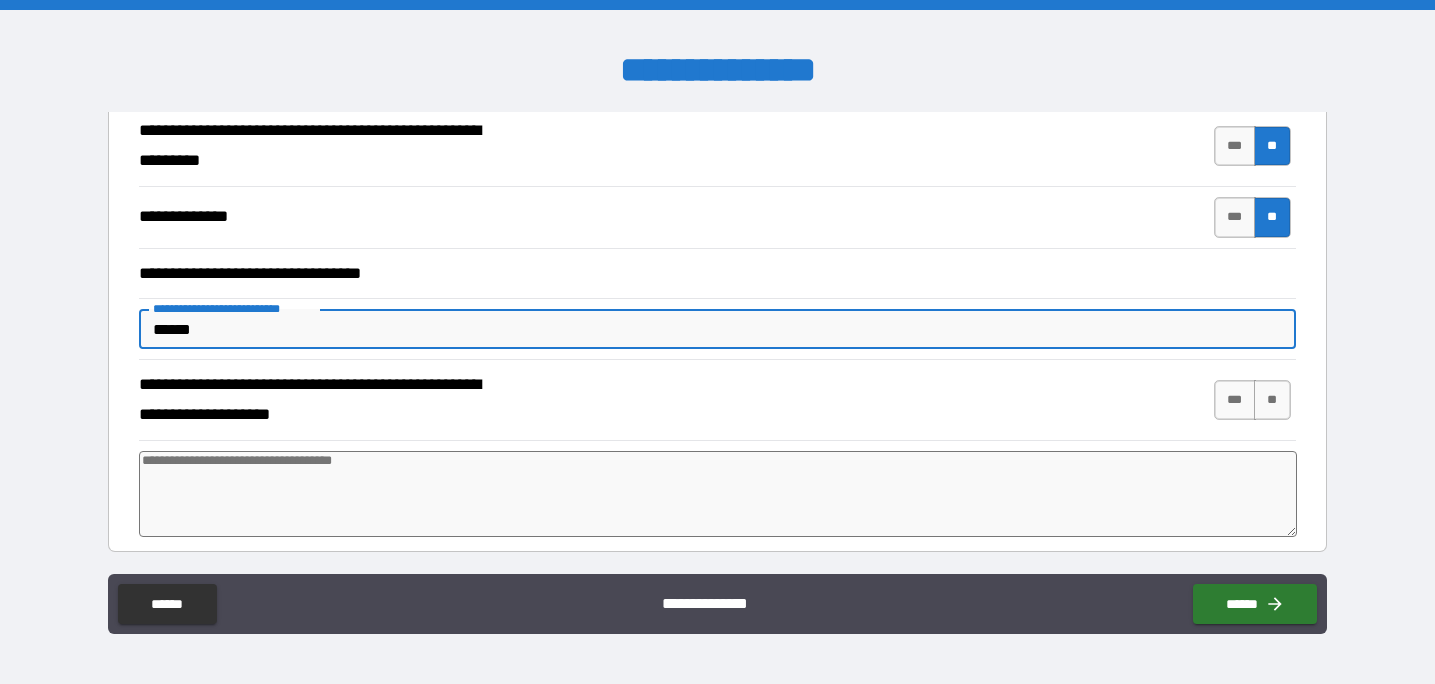 type on "*****" 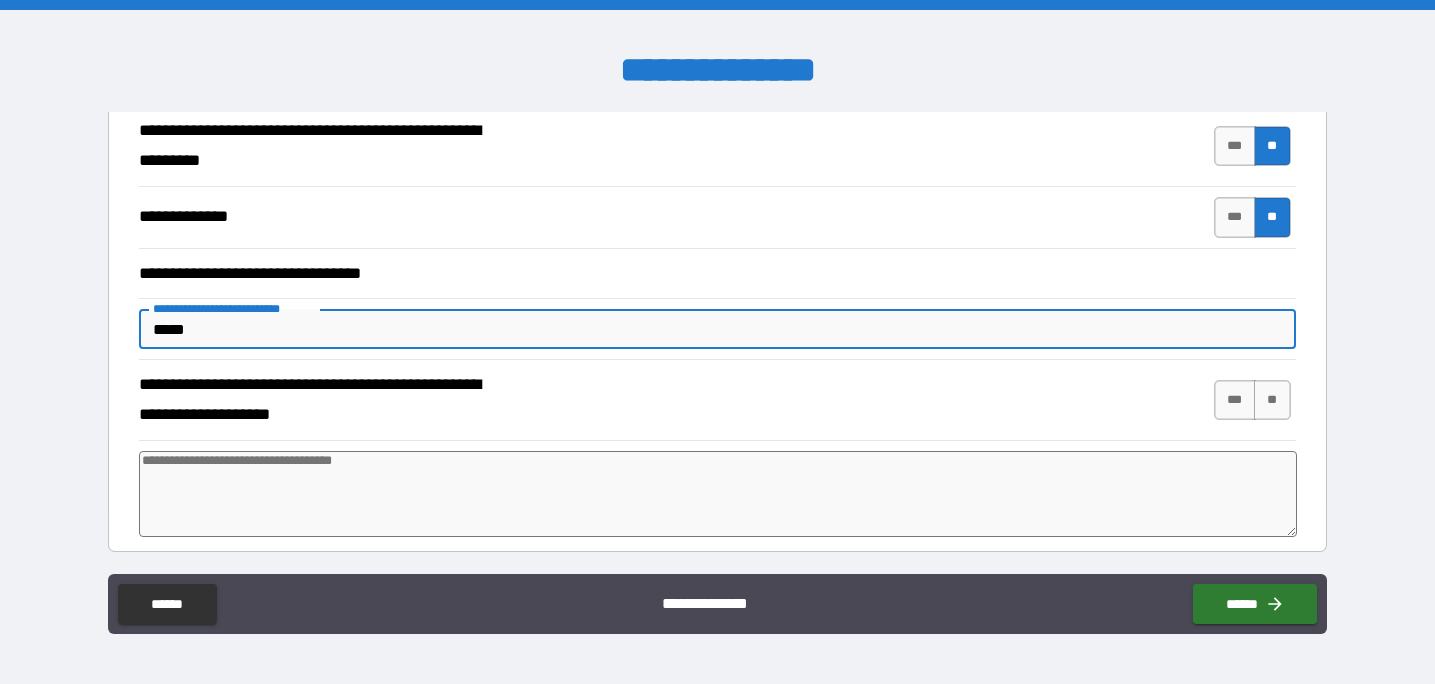type on "****" 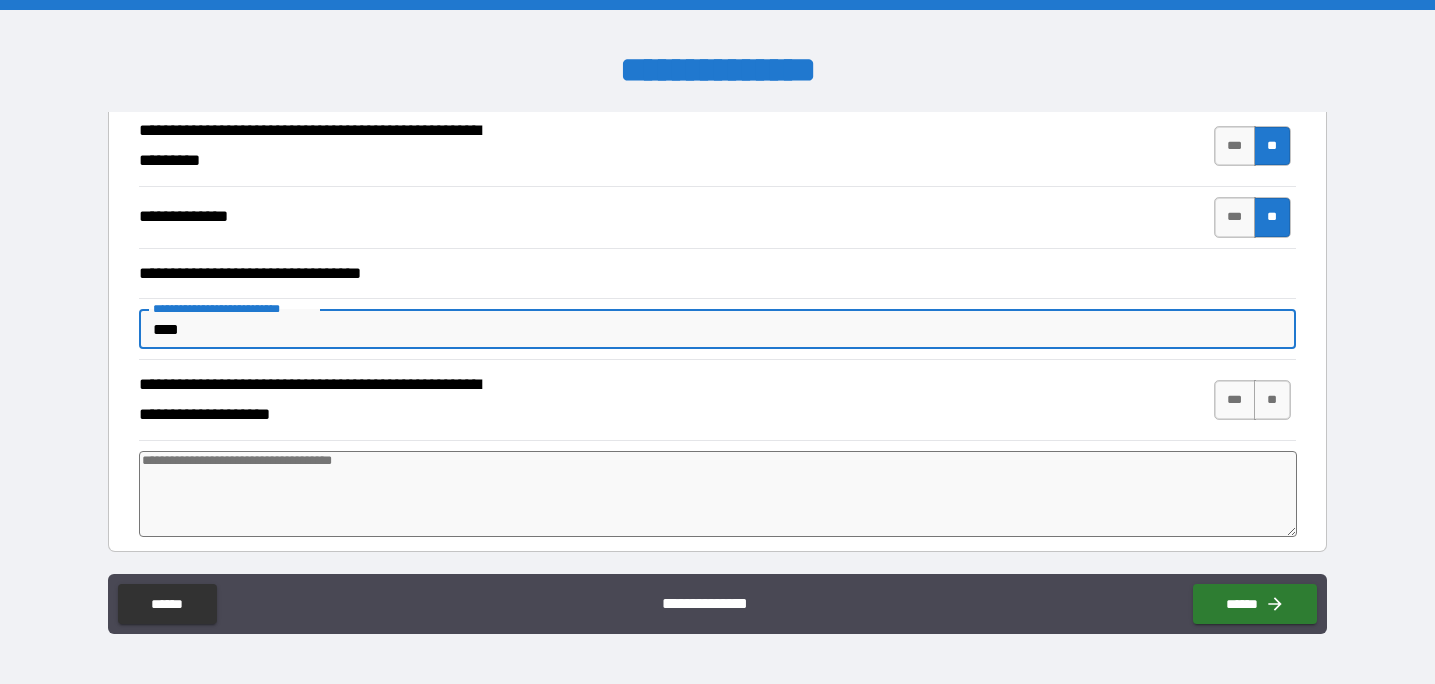 type on "***" 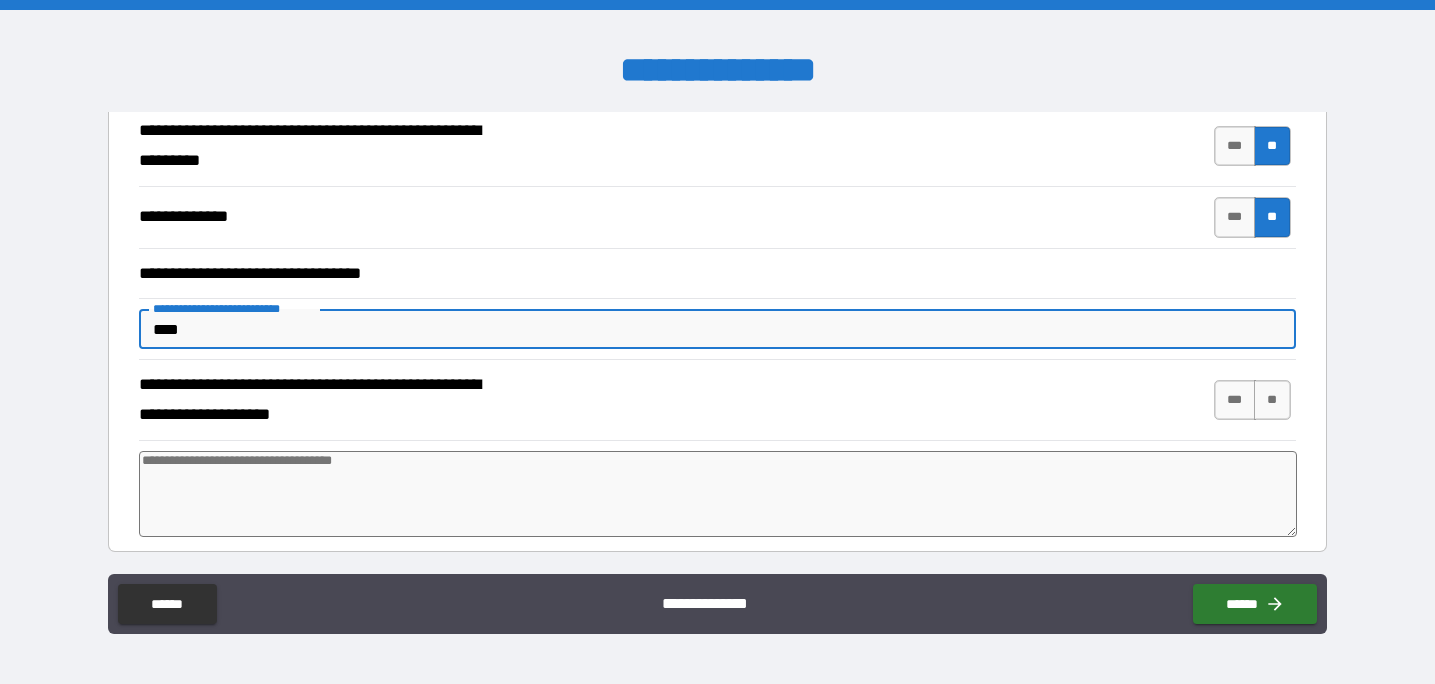 type on "*" 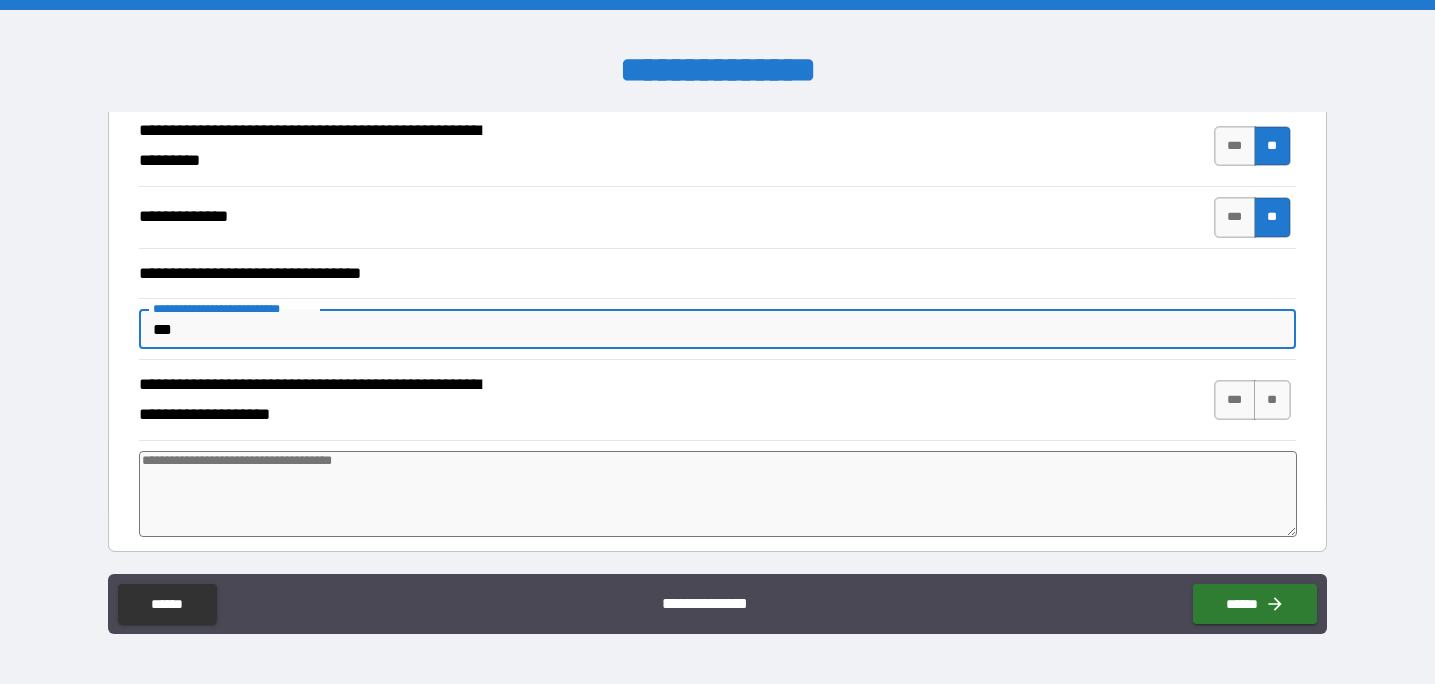 type on "**" 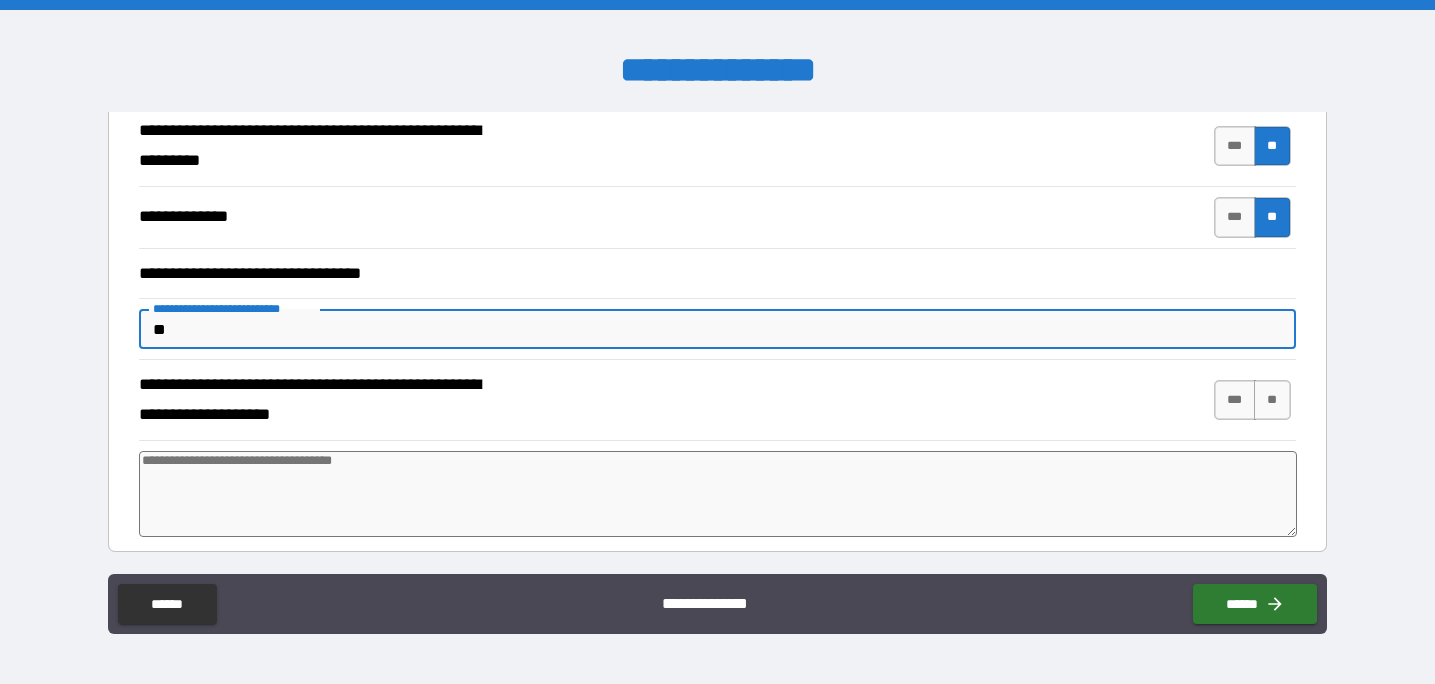 type on "*" 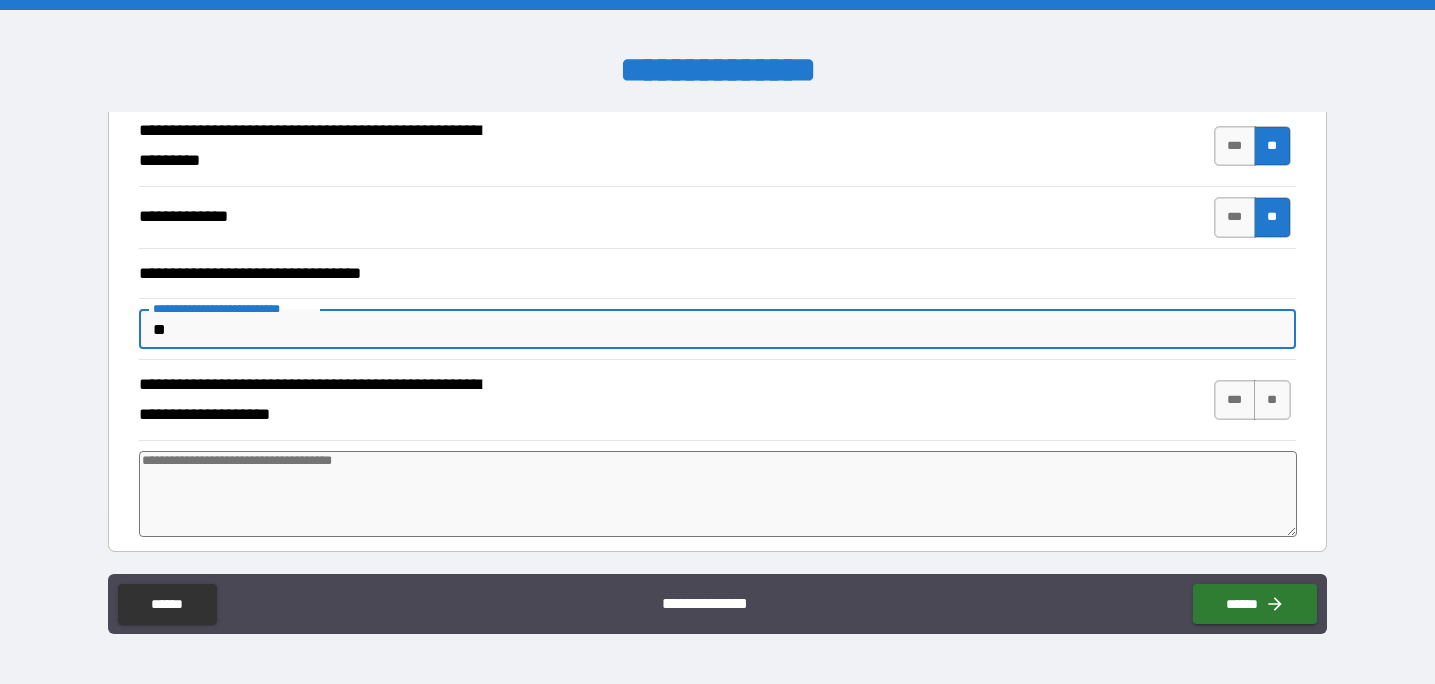 type on "*" 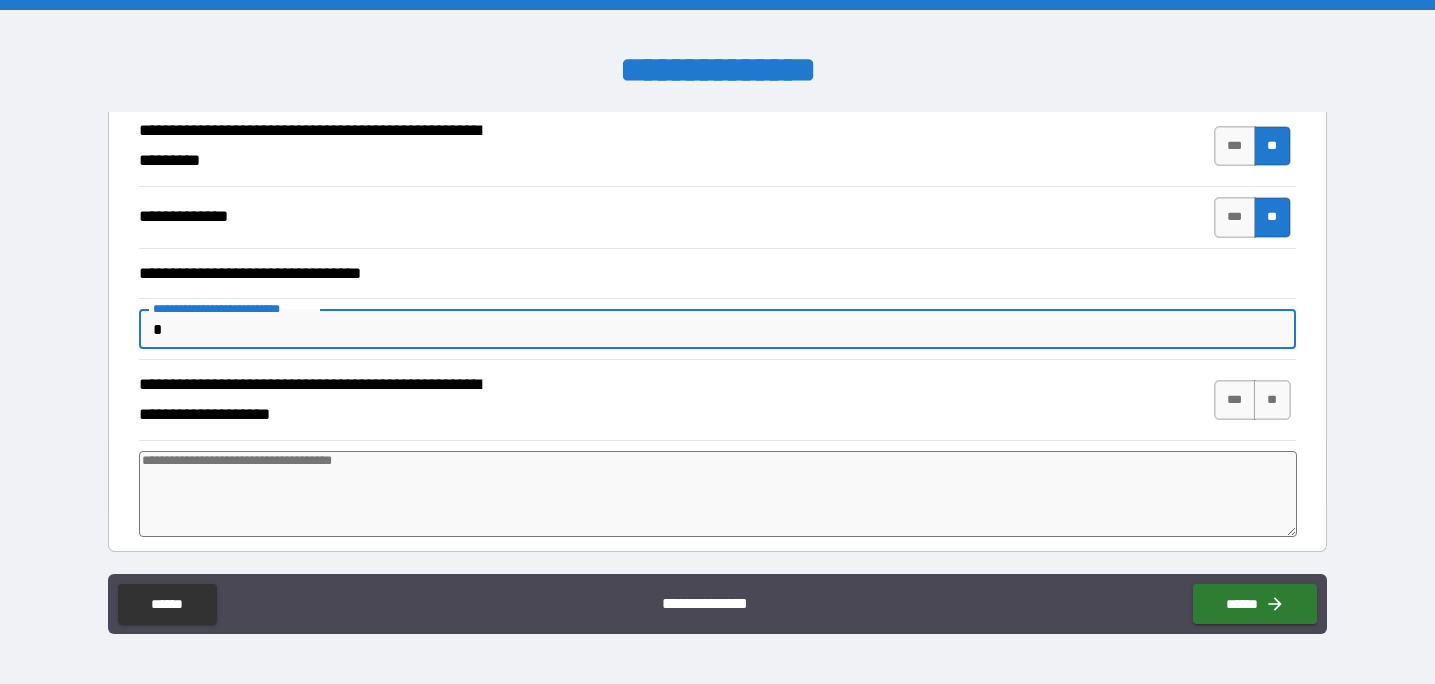 type 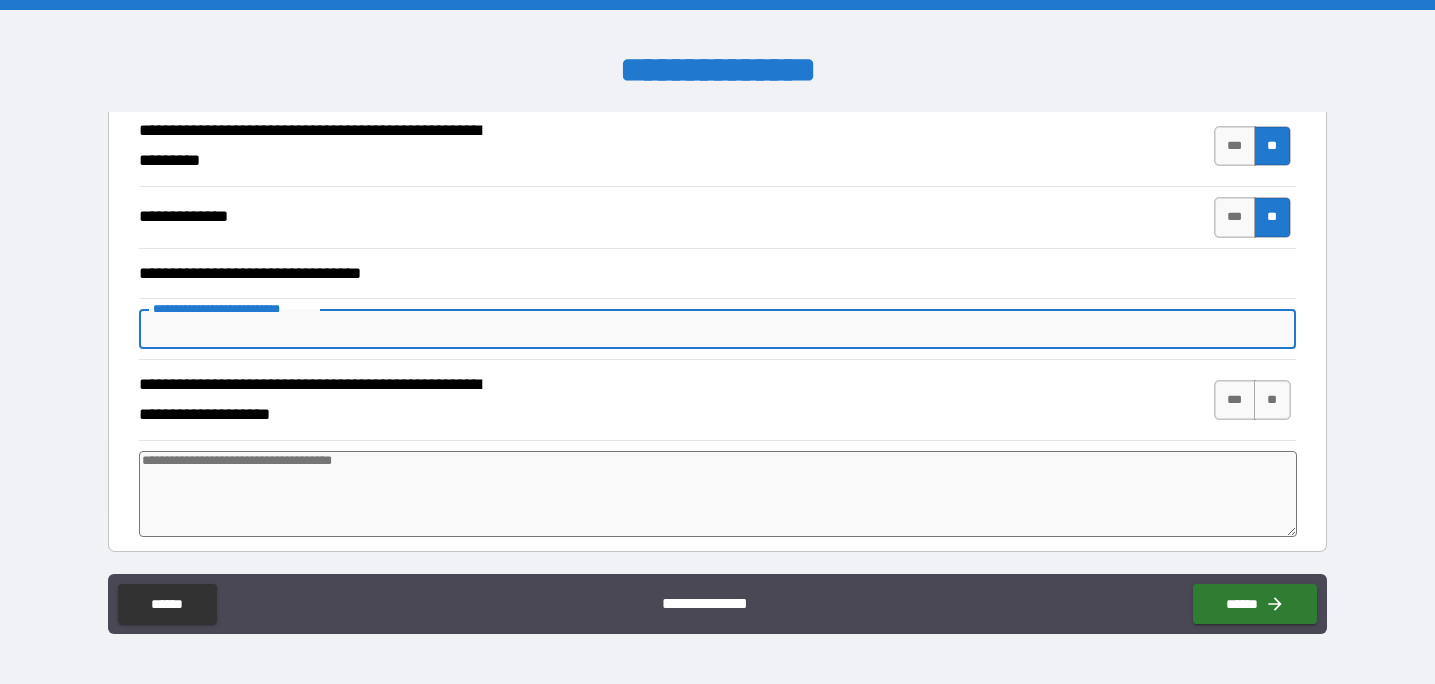 type on "*" 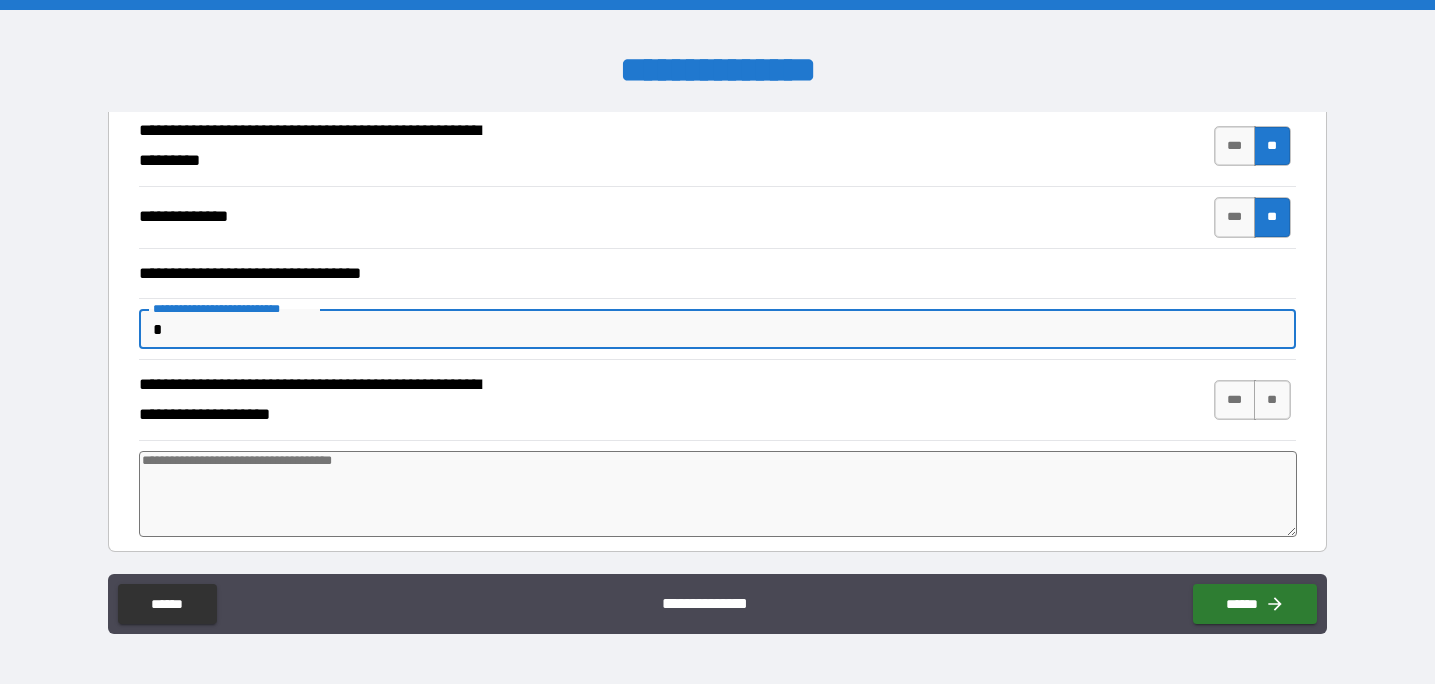 type on "**" 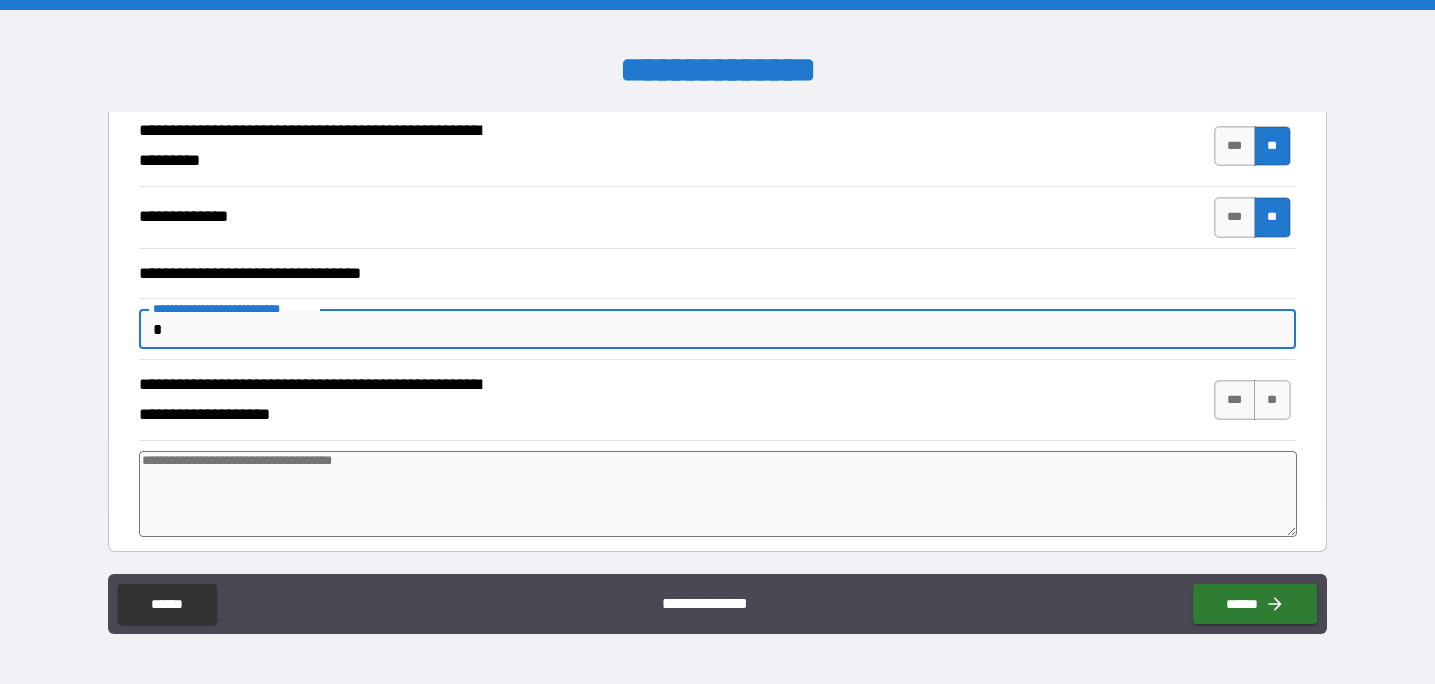 type on "*" 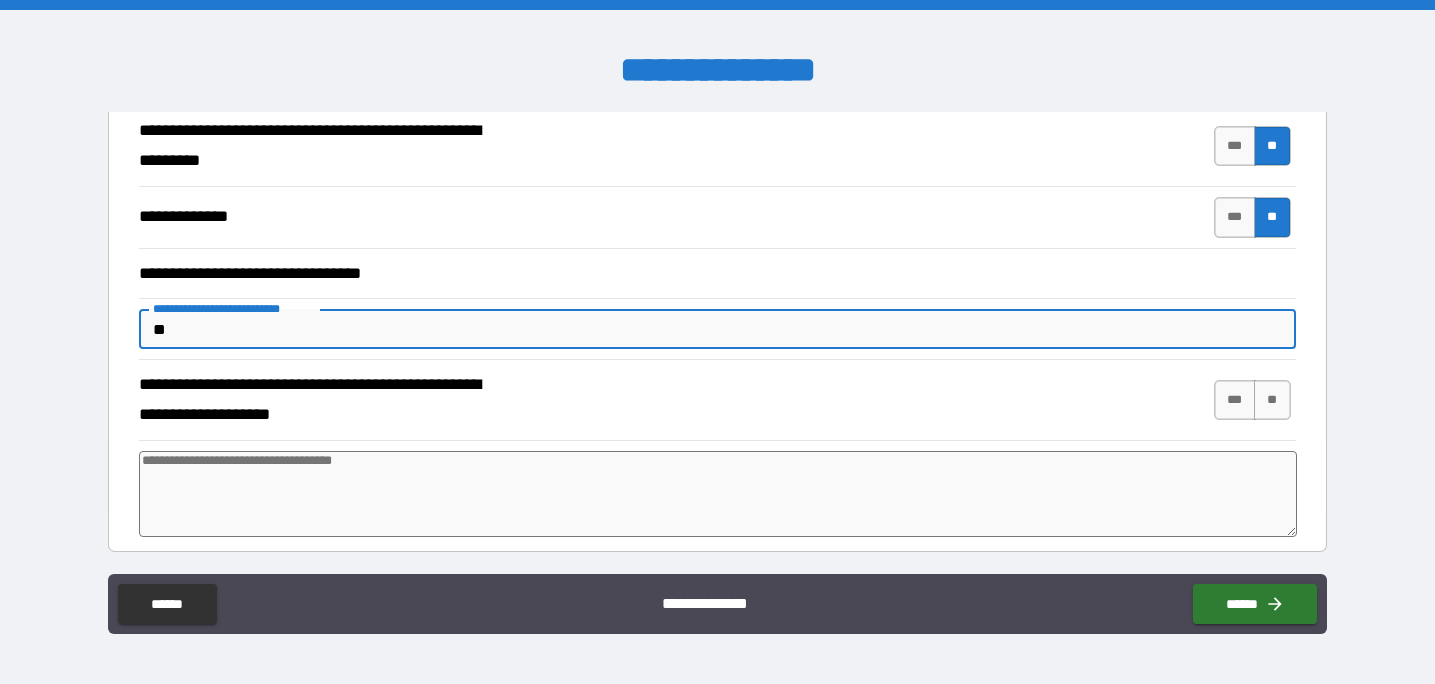 type on "***" 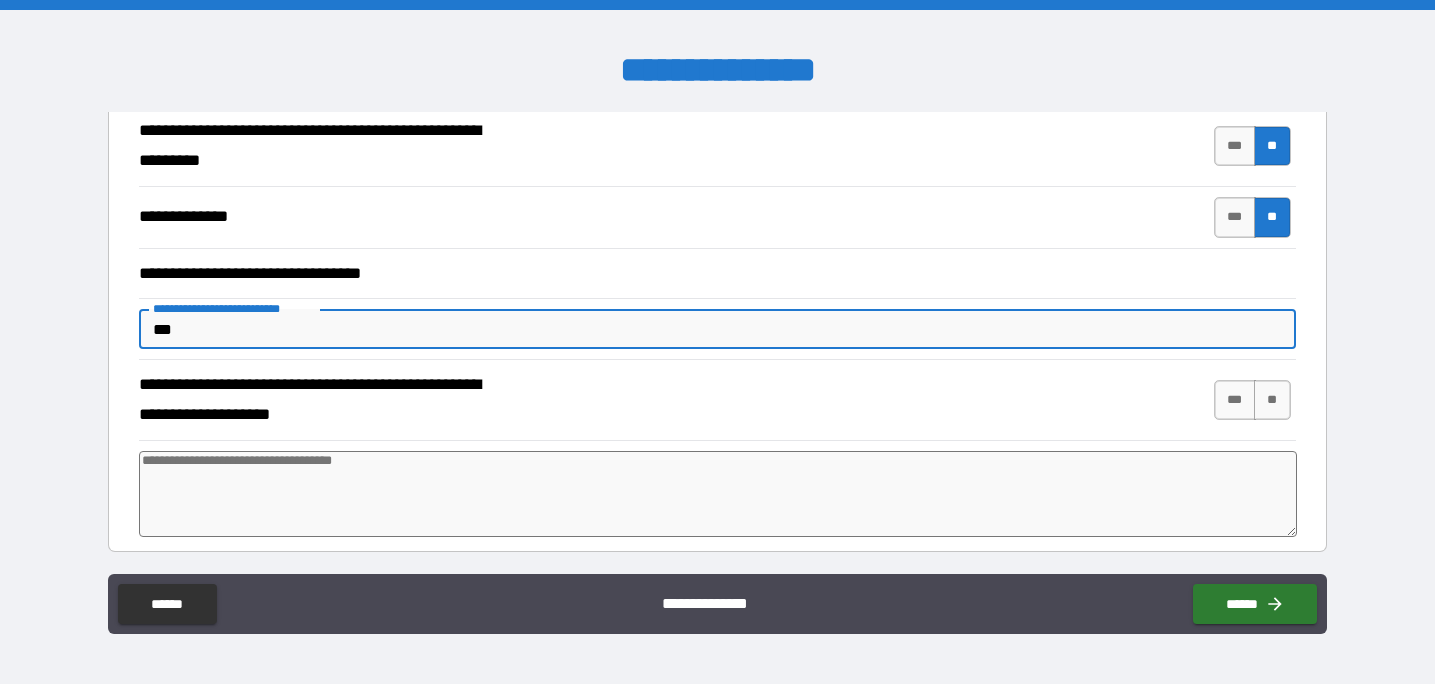 type on "*" 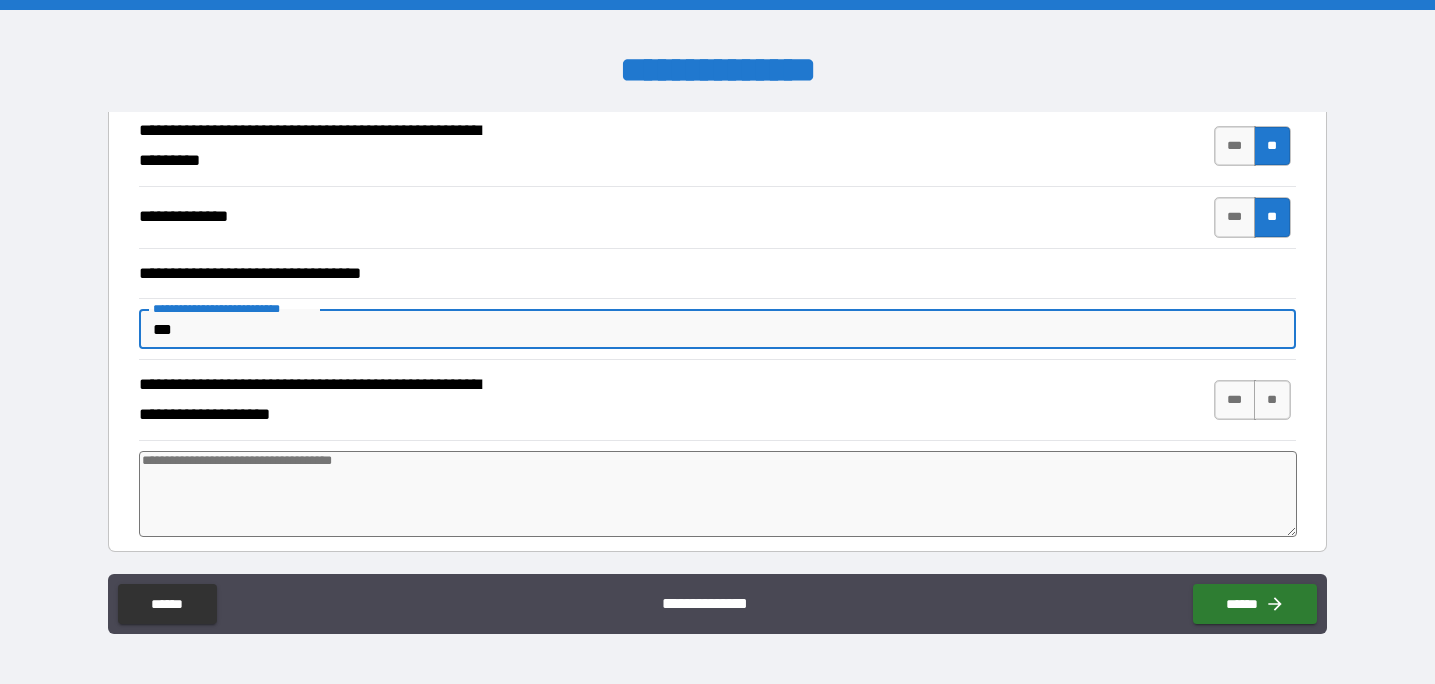 type on "****" 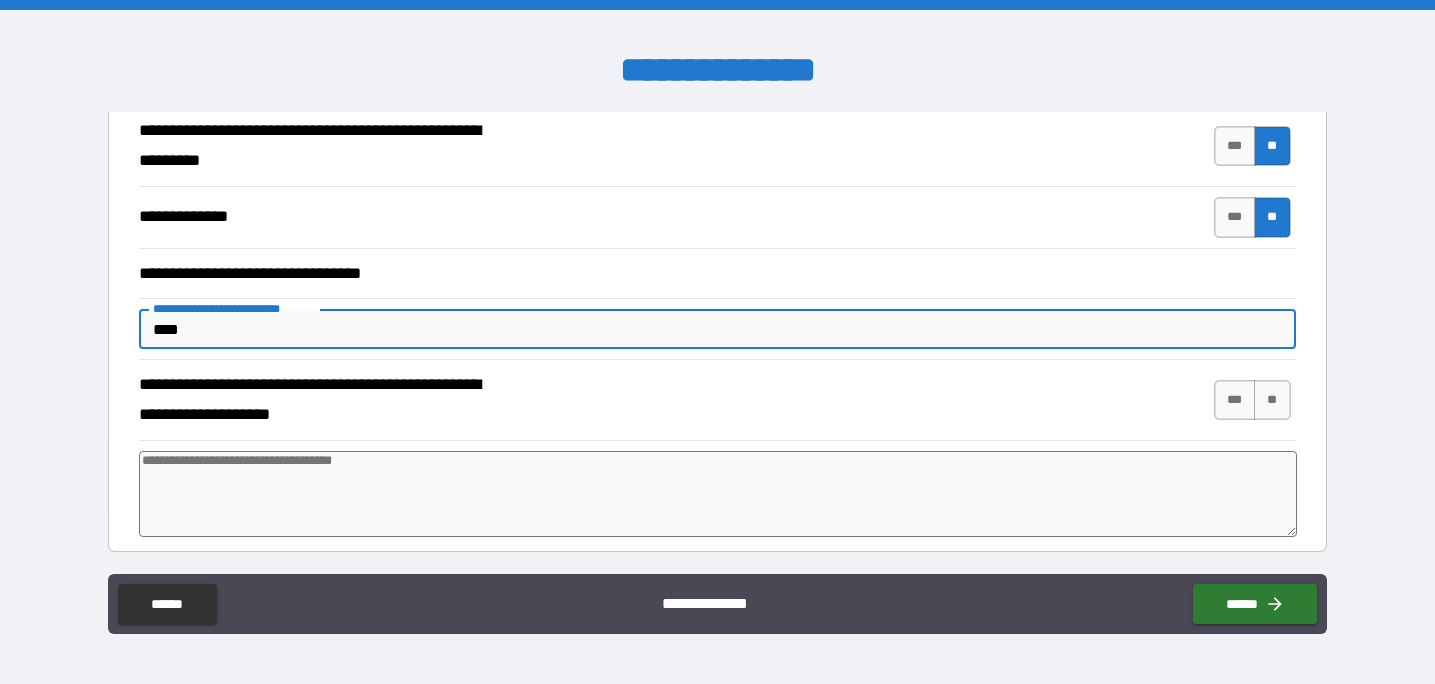 type on "*" 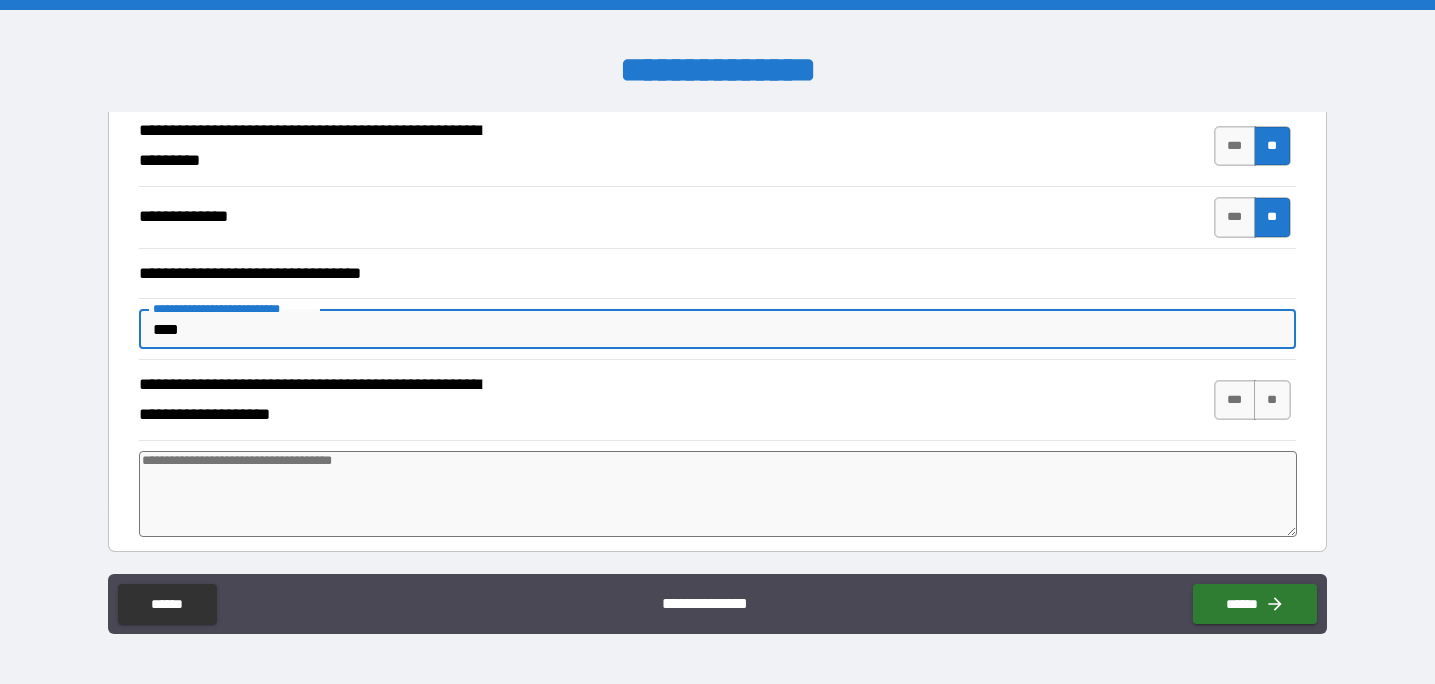 type on "***" 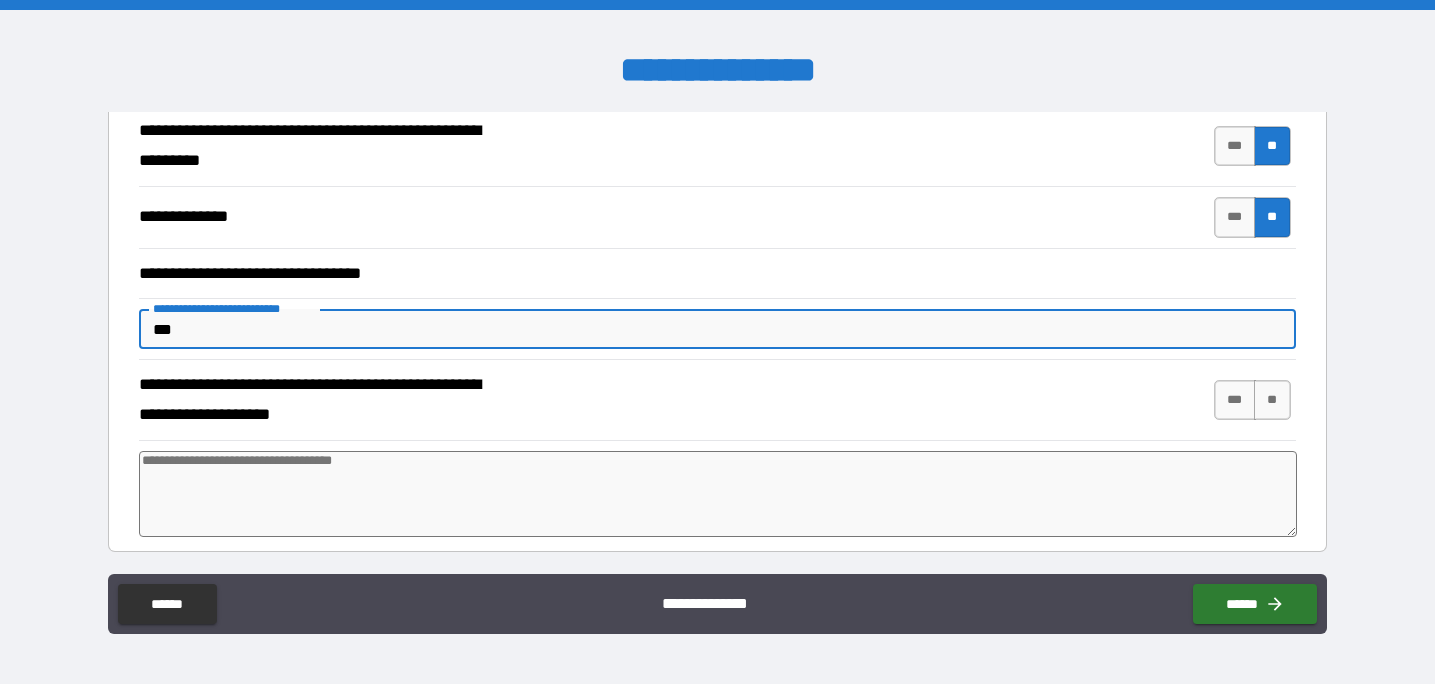 type on "*" 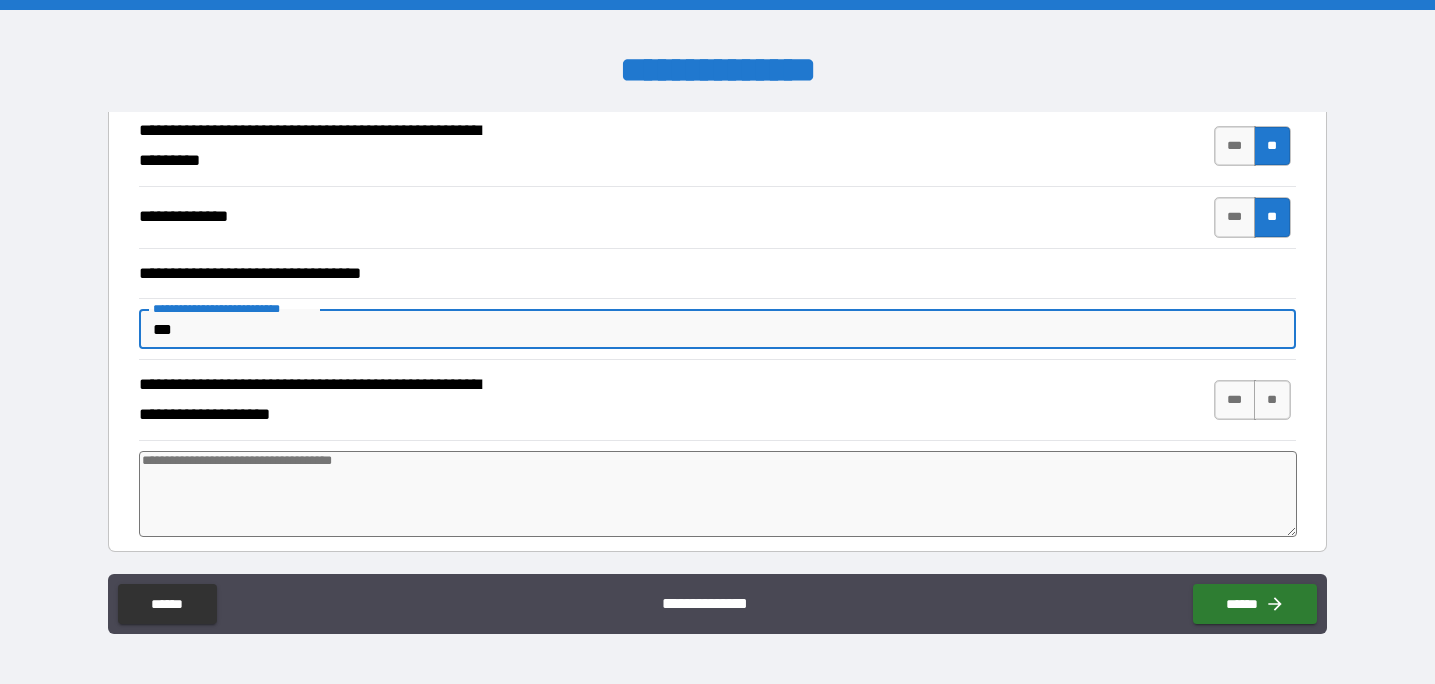 type on "****" 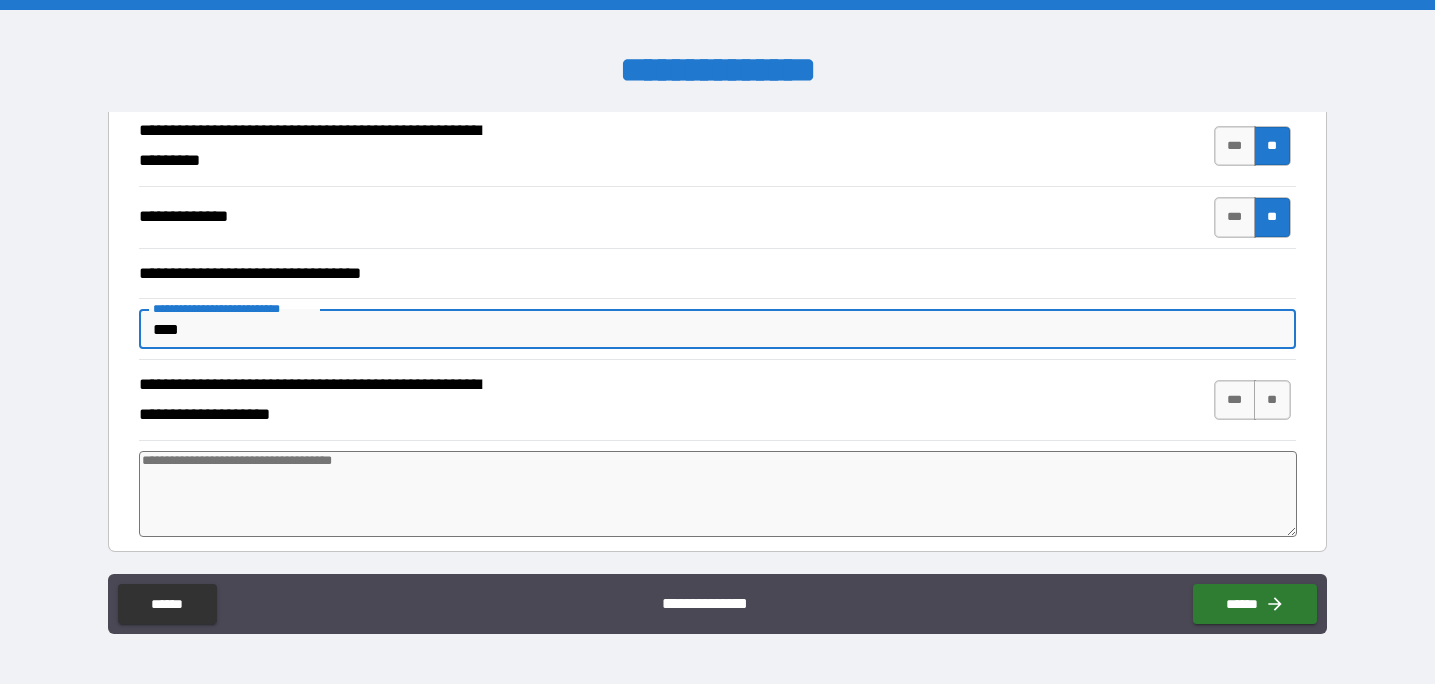 type on "*" 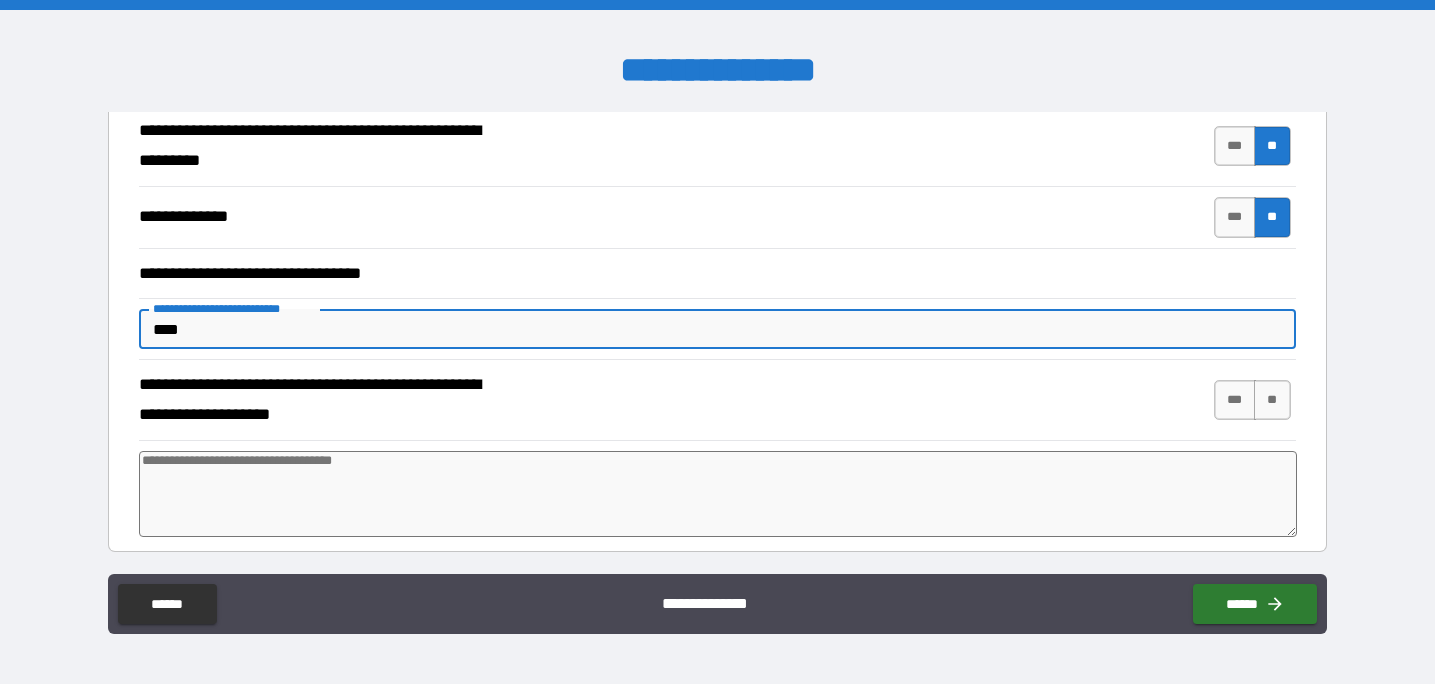 type on "*****" 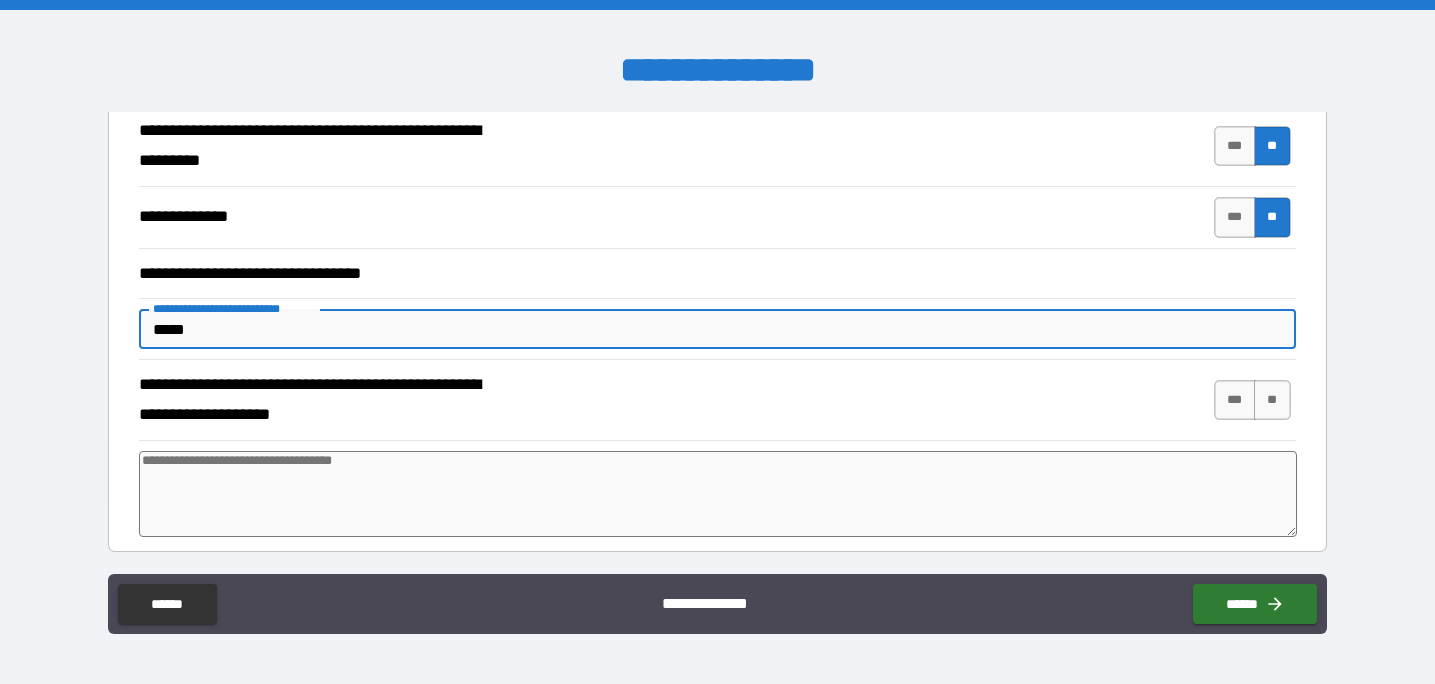 type on "*" 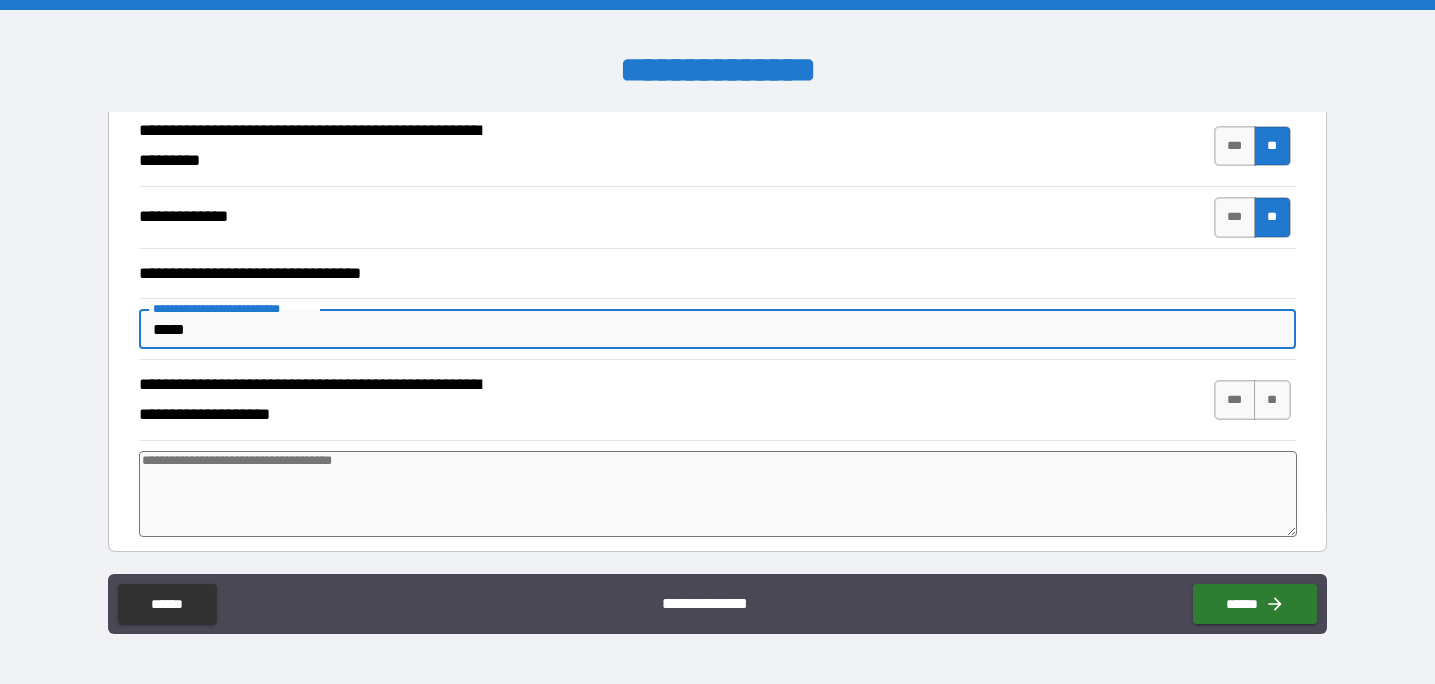 type on "******" 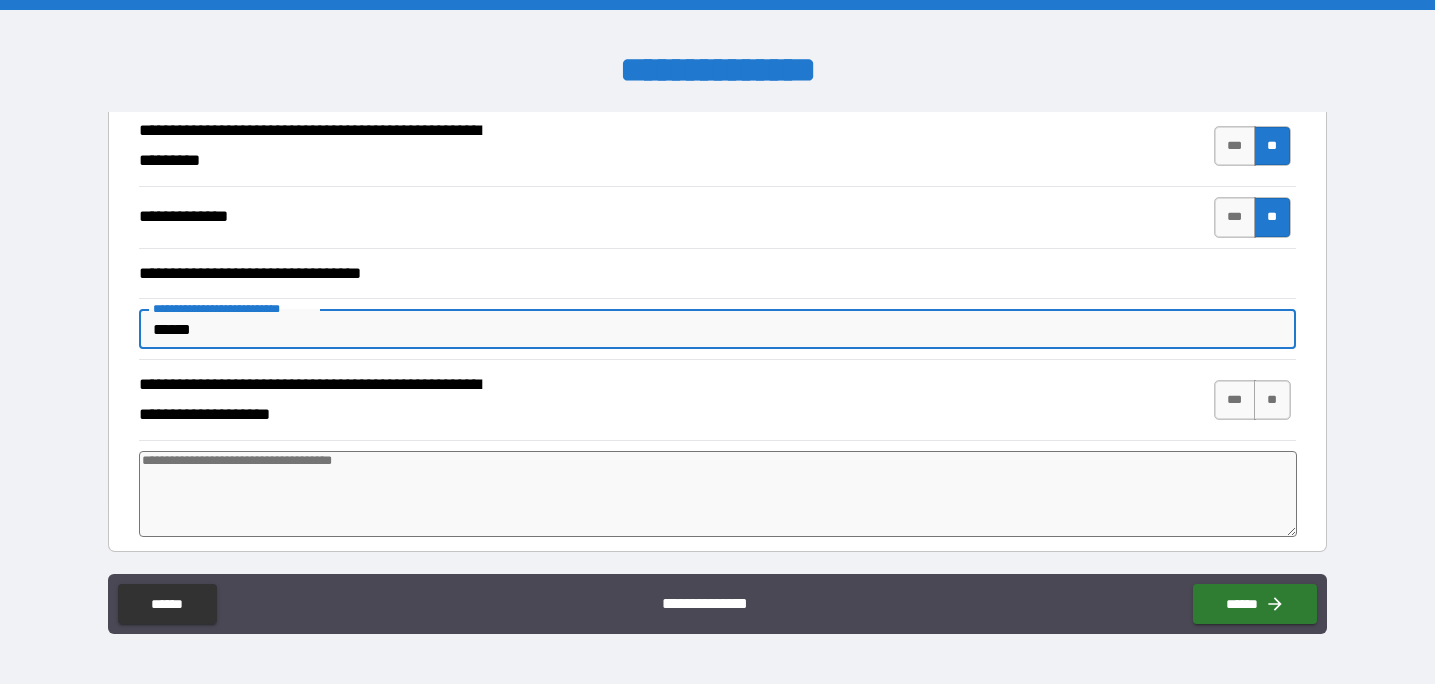 type on "*******" 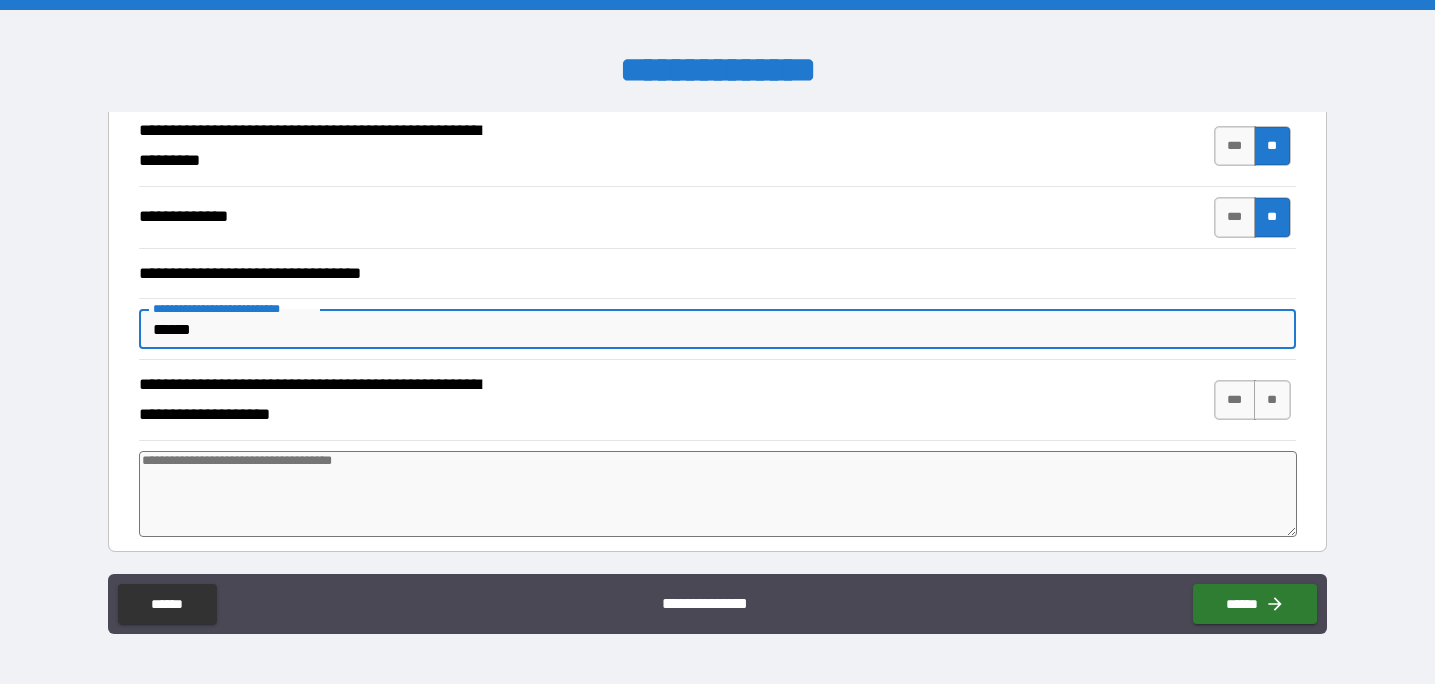 type on "*" 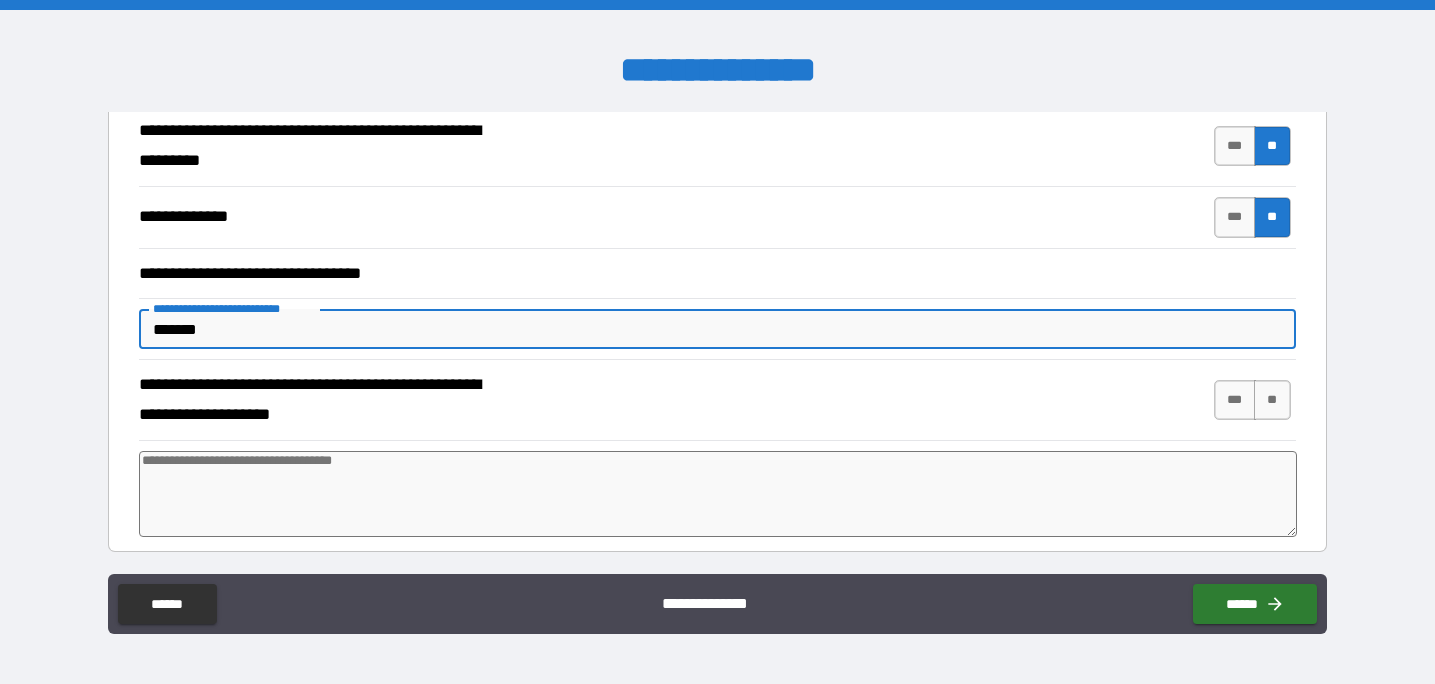 type on "********" 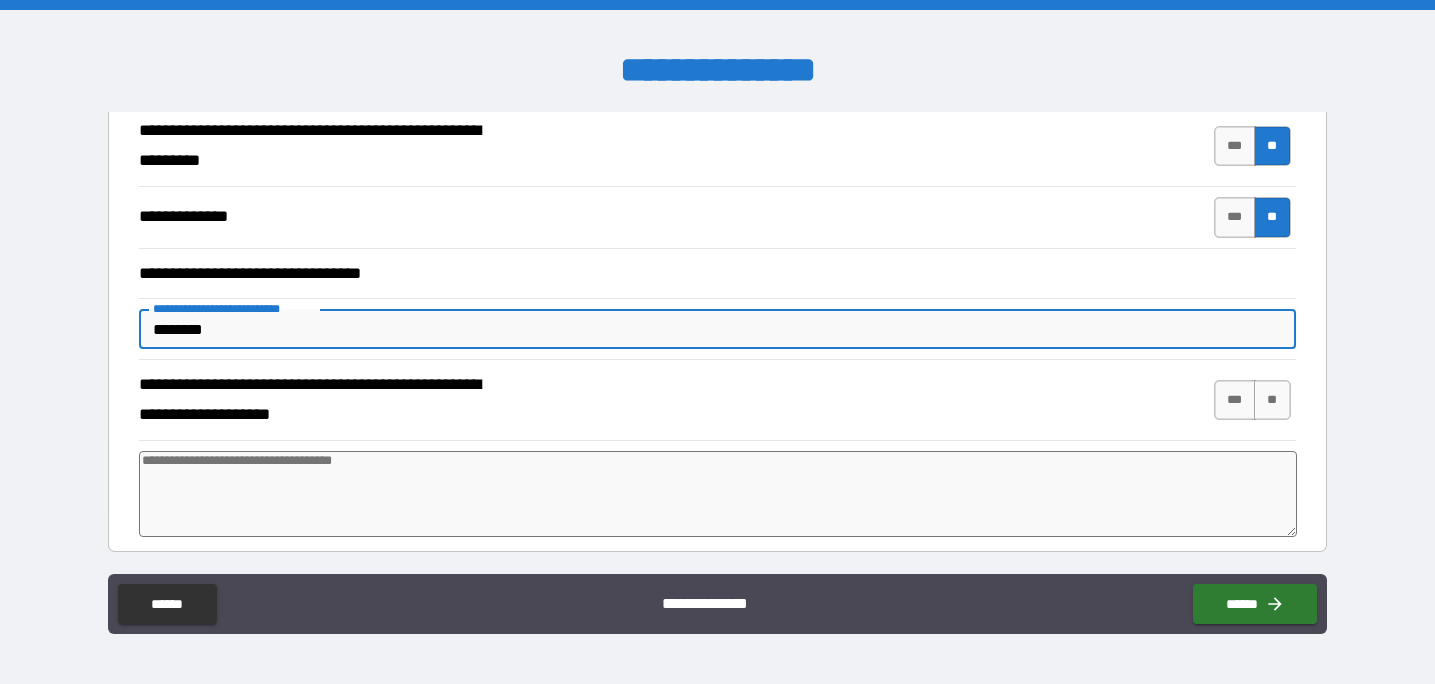 type on "*********" 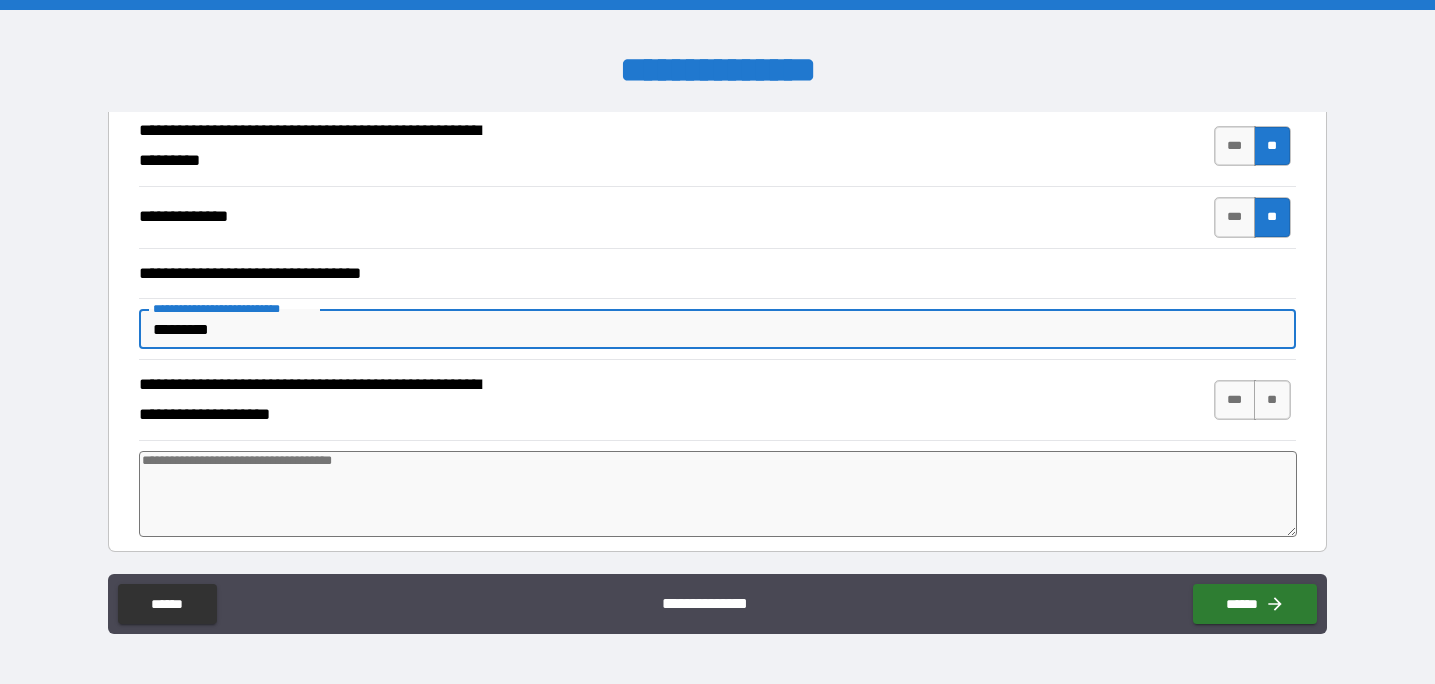 type on "*" 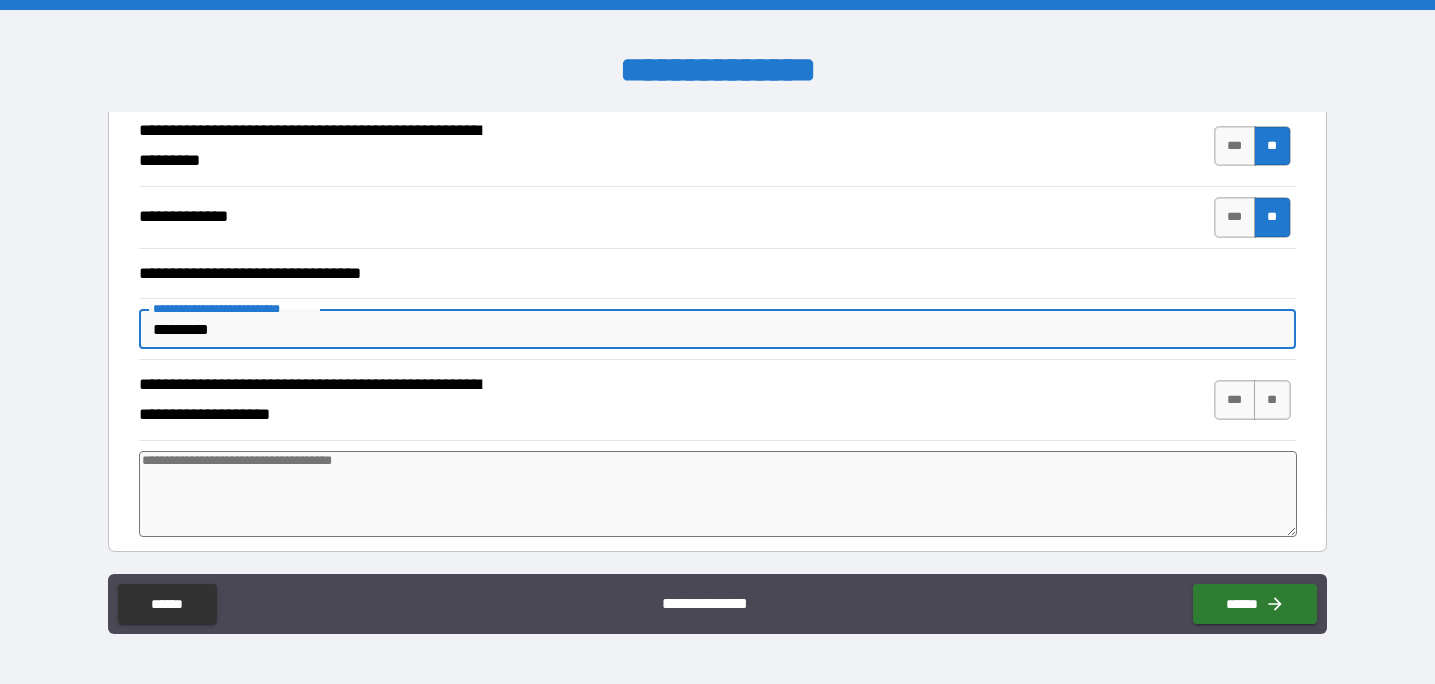 type on "**********" 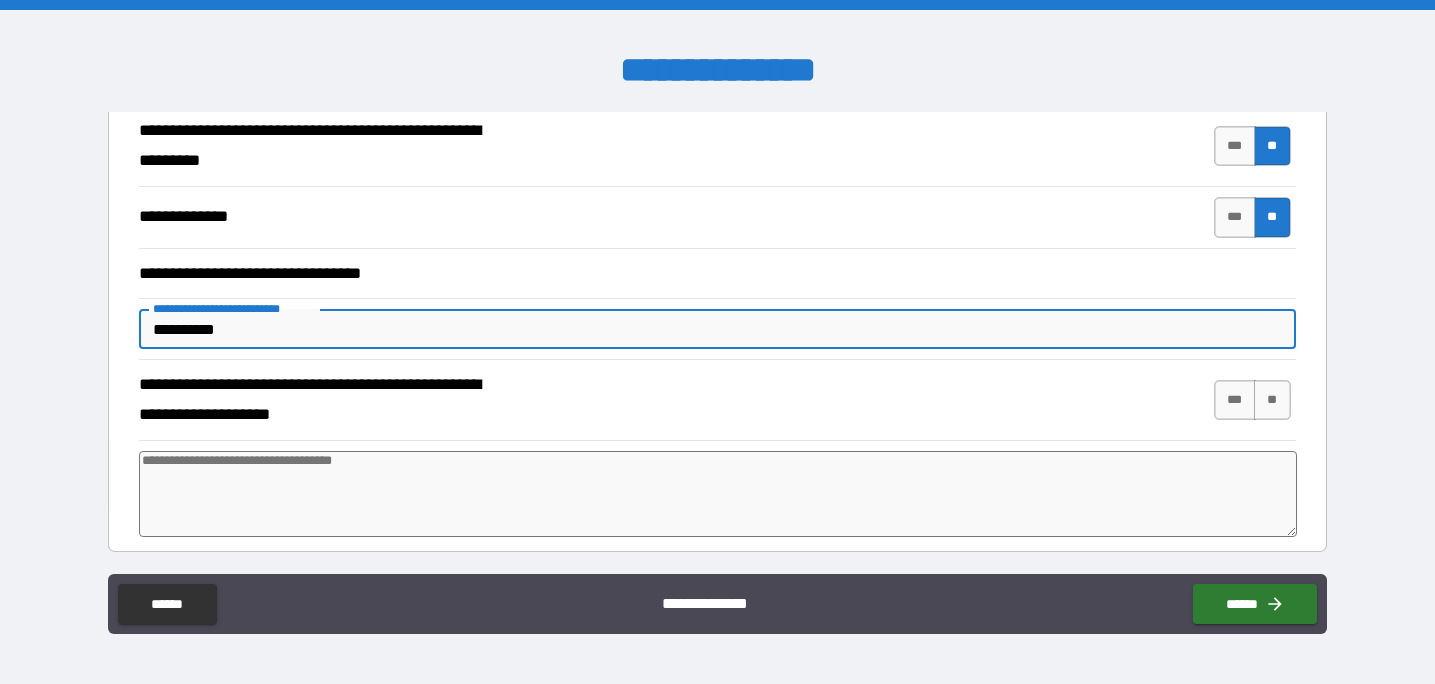 type on "*" 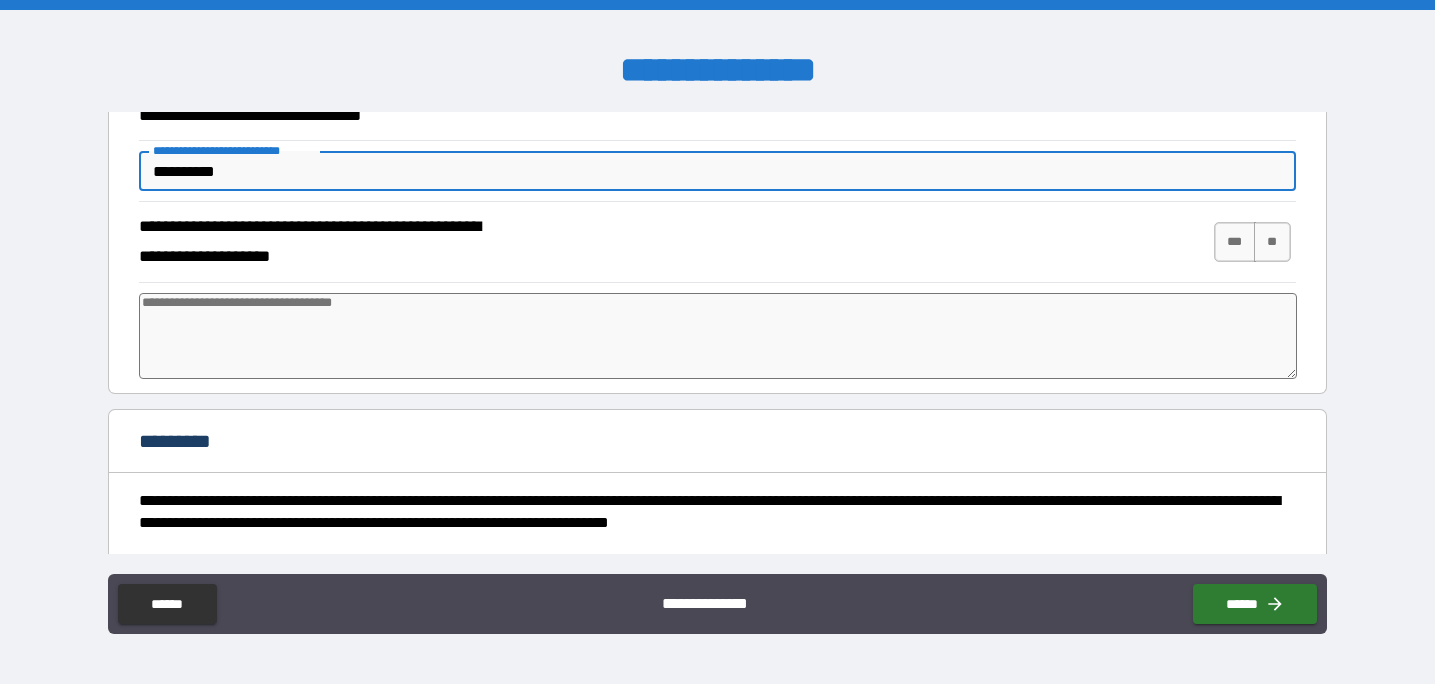 scroll, scrollTop: 720, scrollLeft: 0, axis: vertical 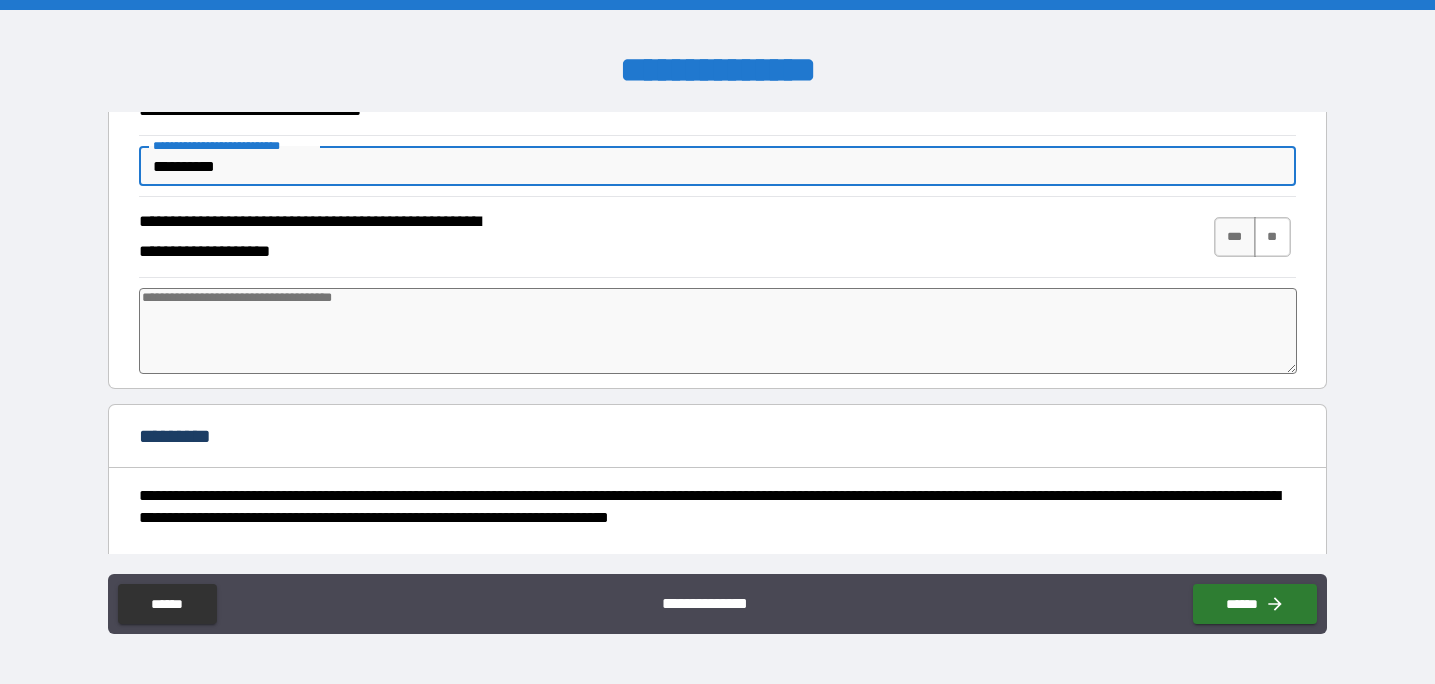type on "**********" 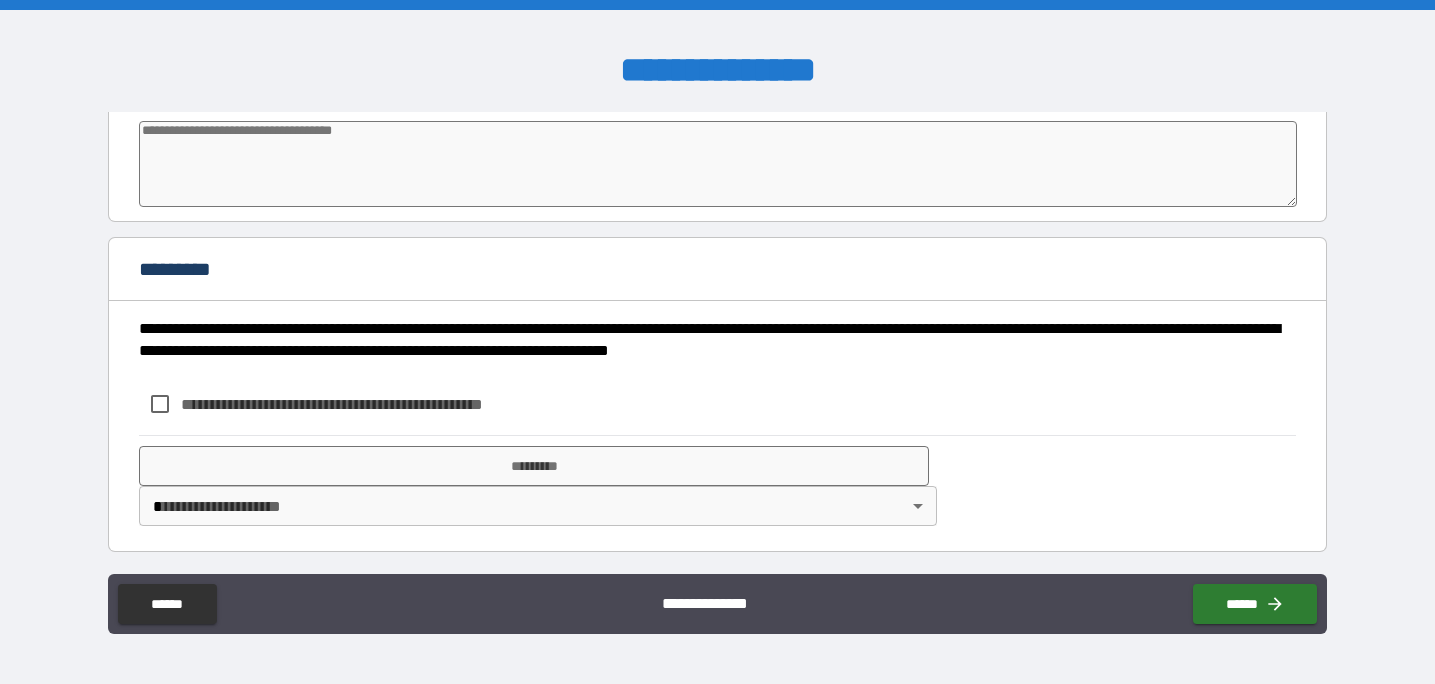 scroll, scrollTop: 888, scrollLeft: 0, axis: vertical 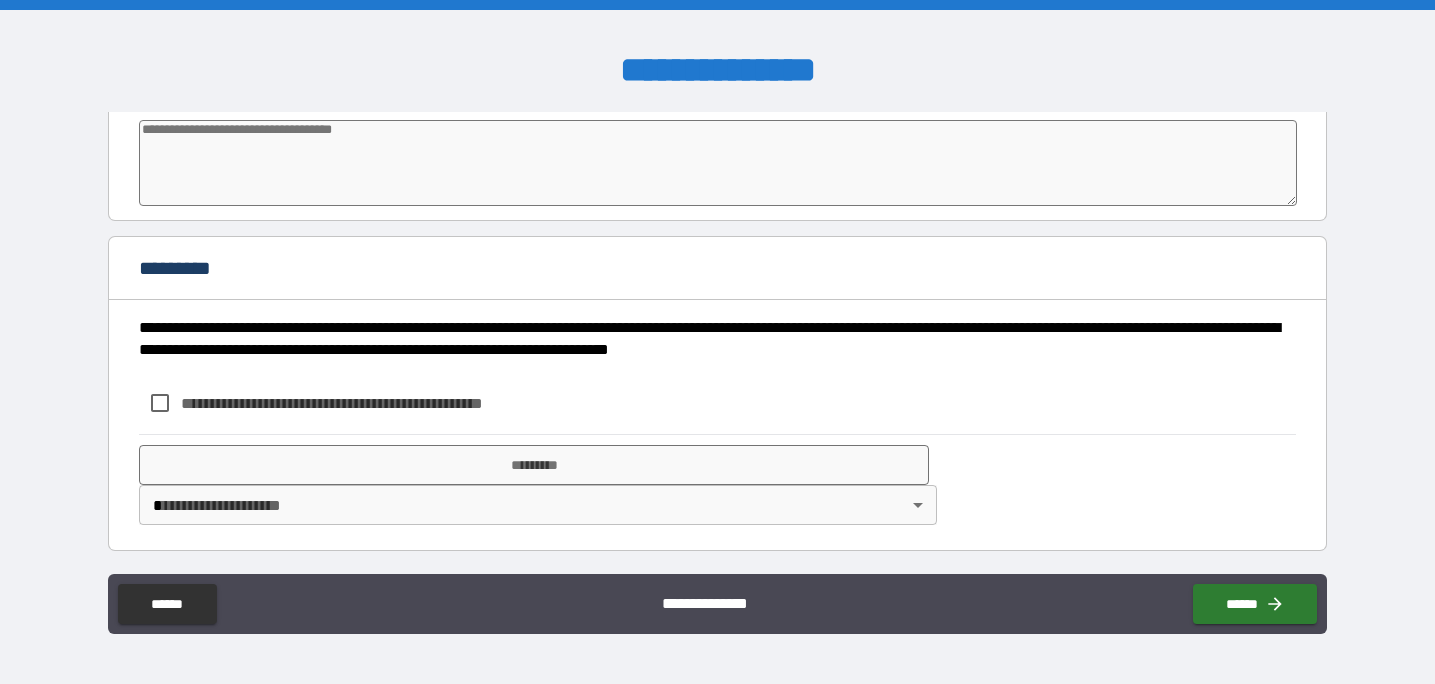 click on "**********" at bounding box center (365, 403) 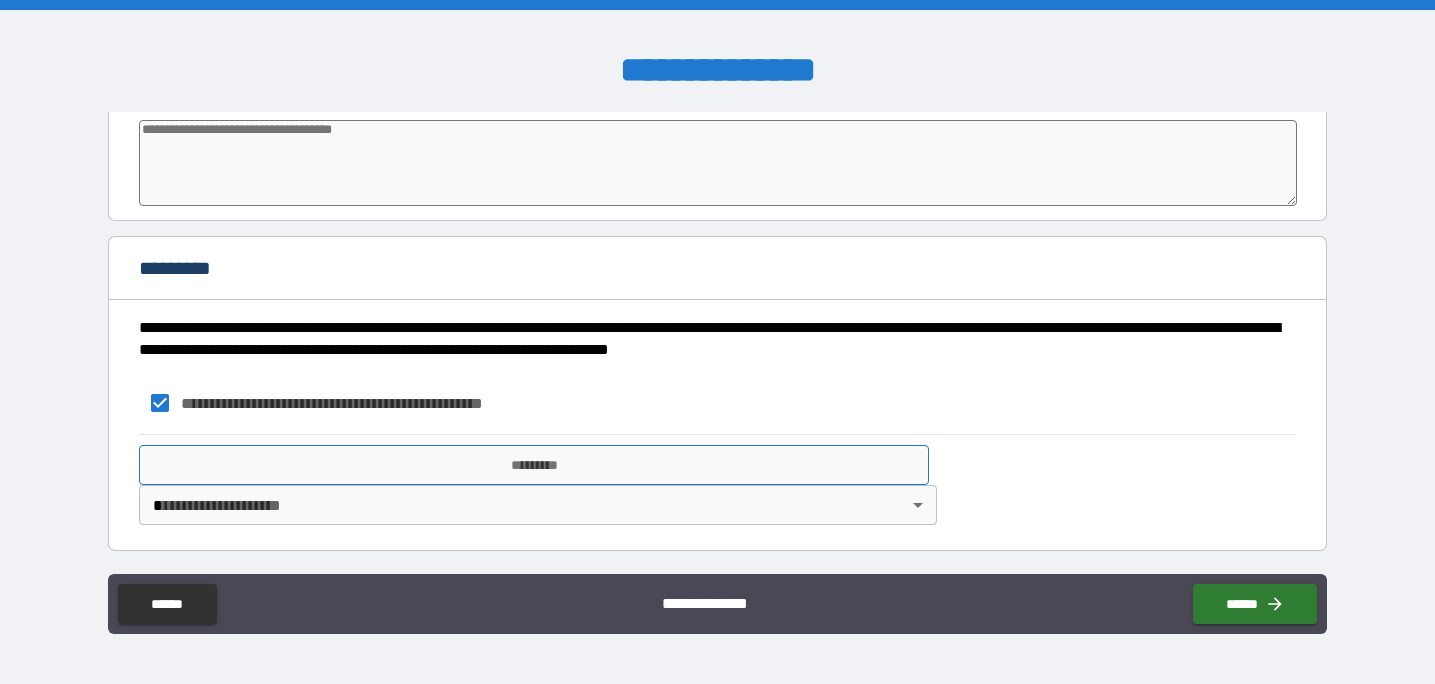 click on "*********" at bounding box center [534, 465] 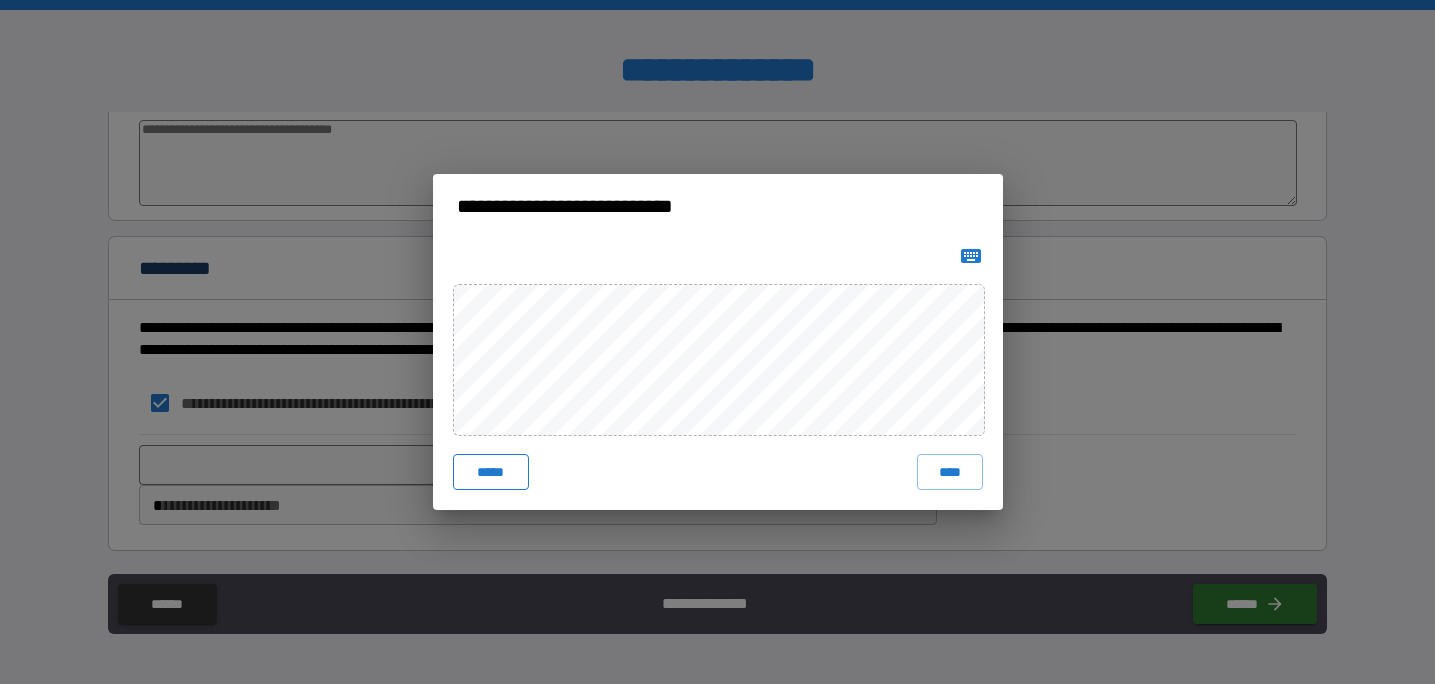 click on "*****" at bounding box center [491, 472] 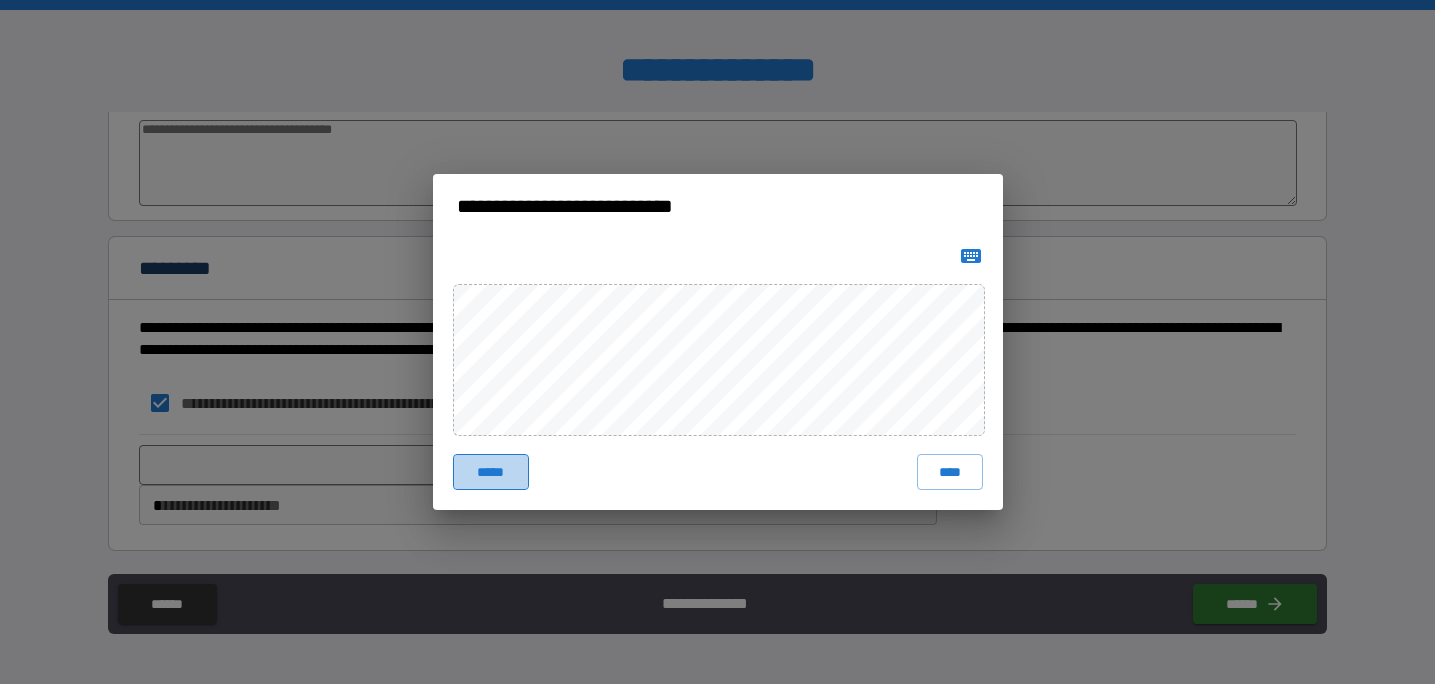 click on "*****" at bounding box center [491, 472] 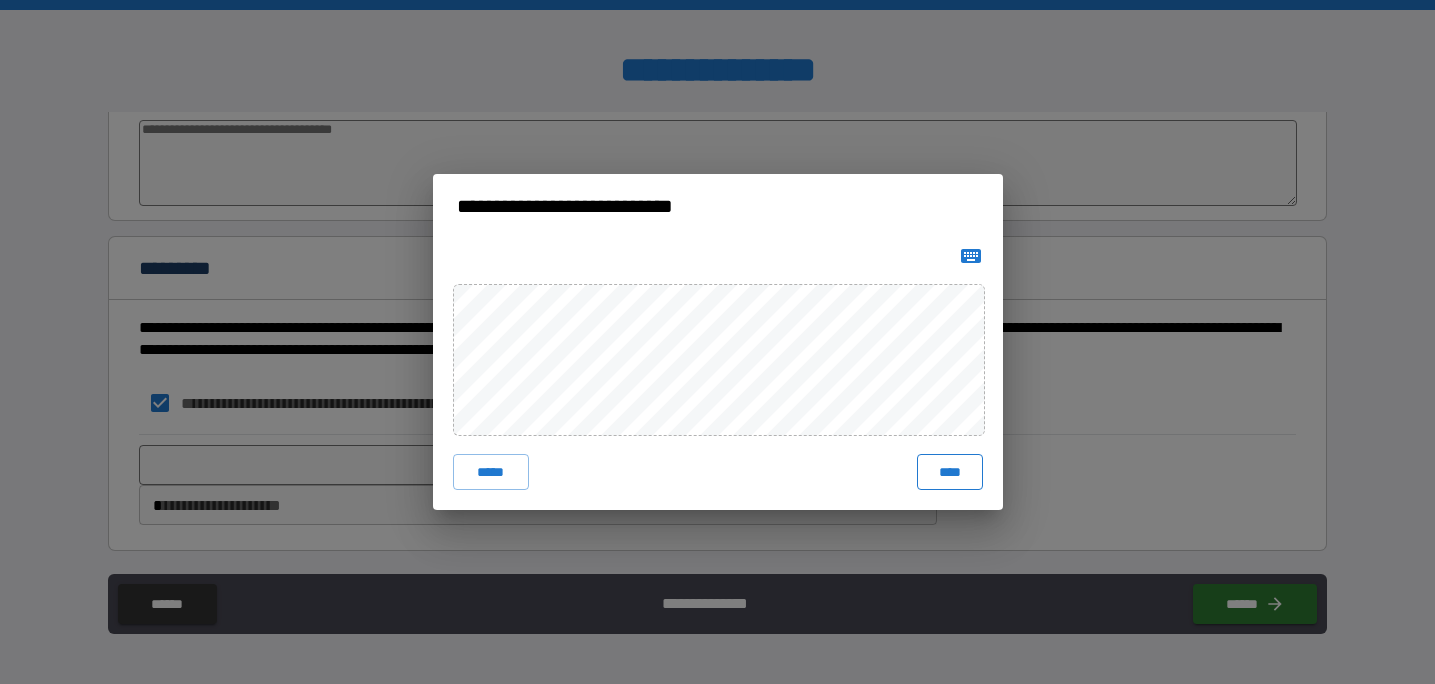 click on "****" at bounding box center (950, 472) 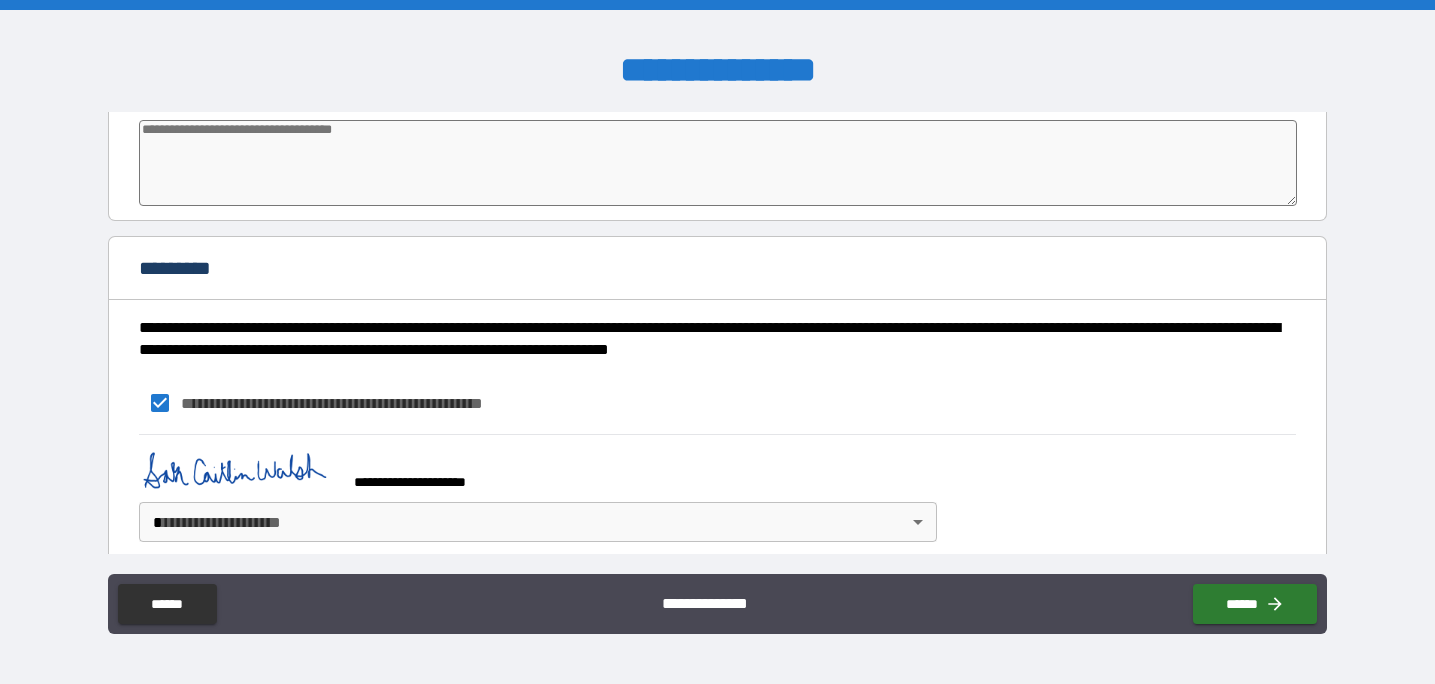 click on "**********" at bounding box center (717, 342) 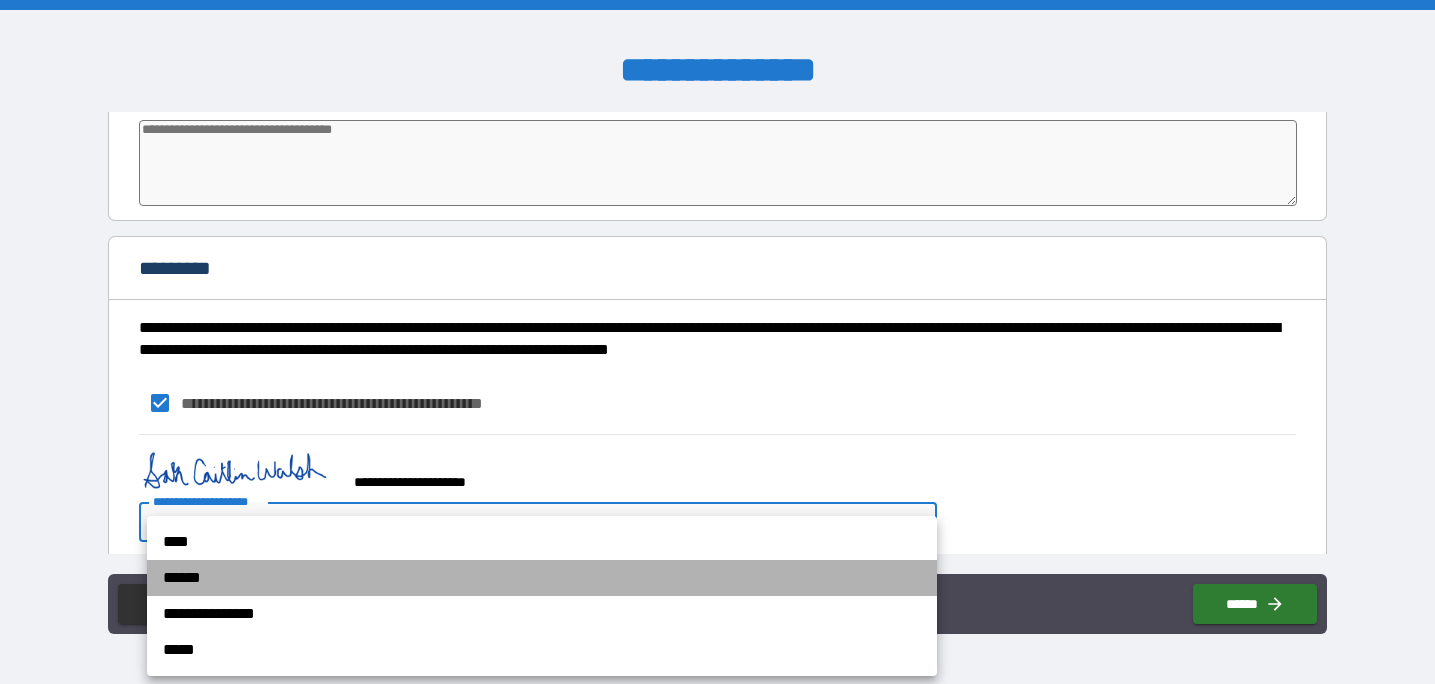 click on "******" at bounding box center [542, 578] 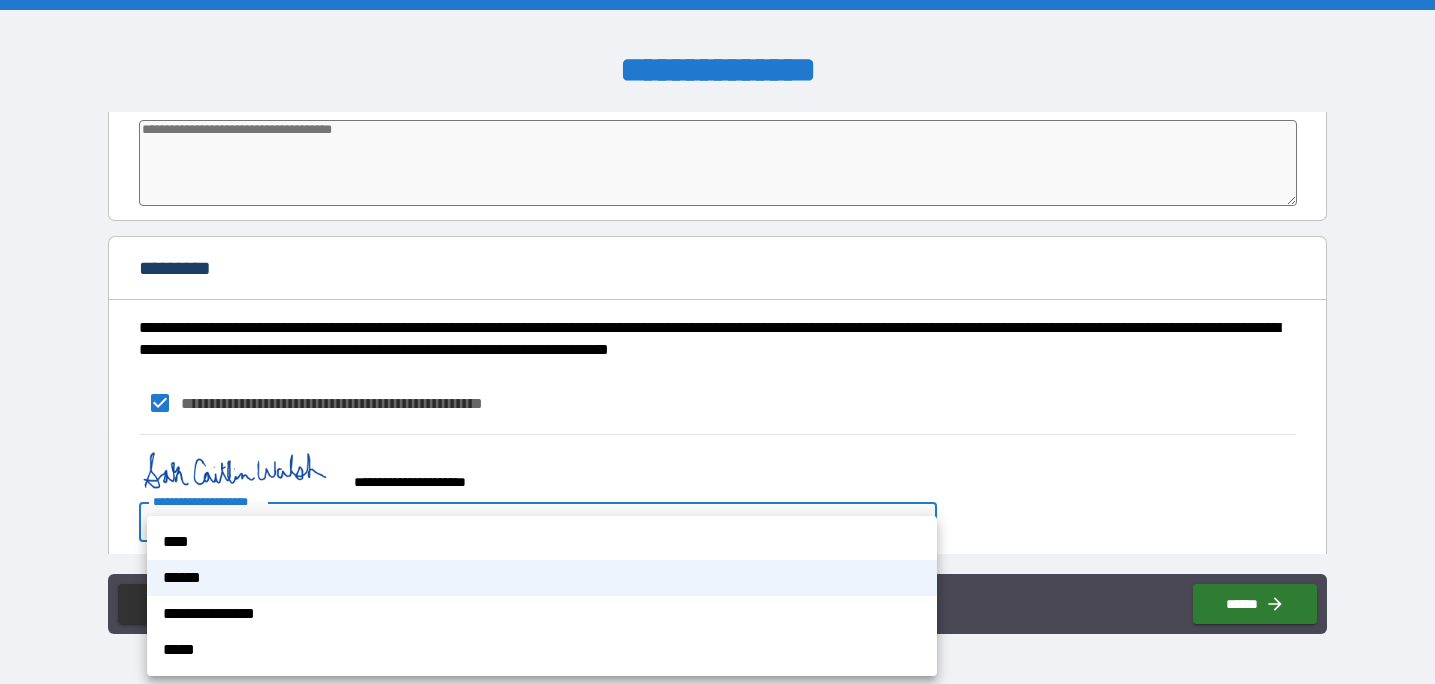 click on "**********" at bounding box center (717, 342) 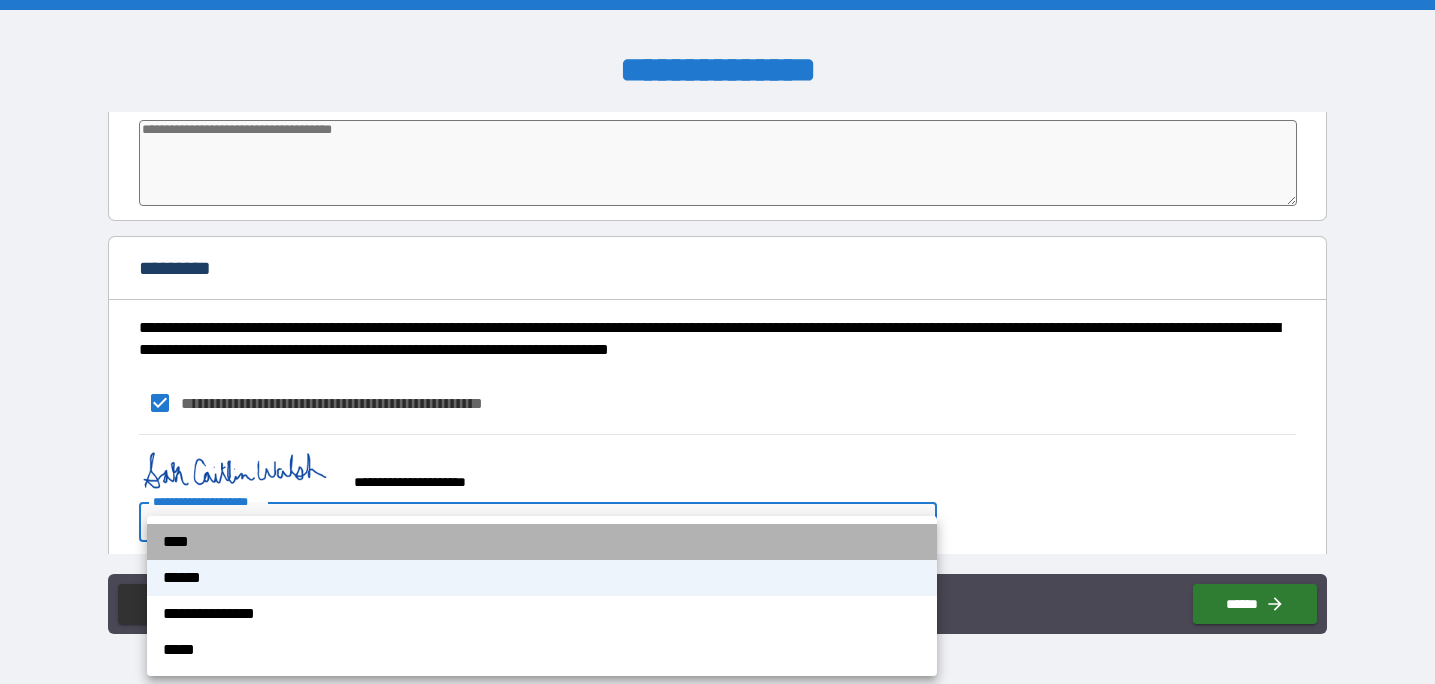 click on "****" at bounding box center (542, 542) 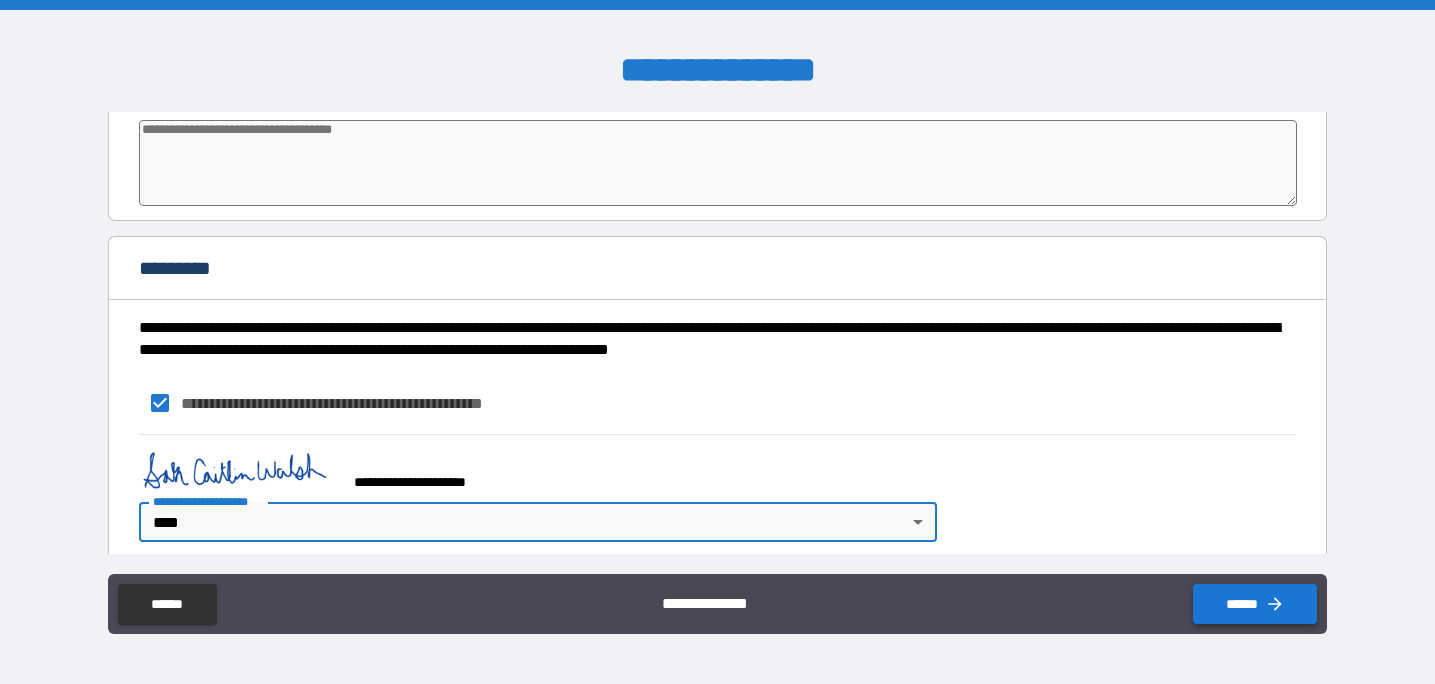 click on "******" at bounding box center [1255, 604] 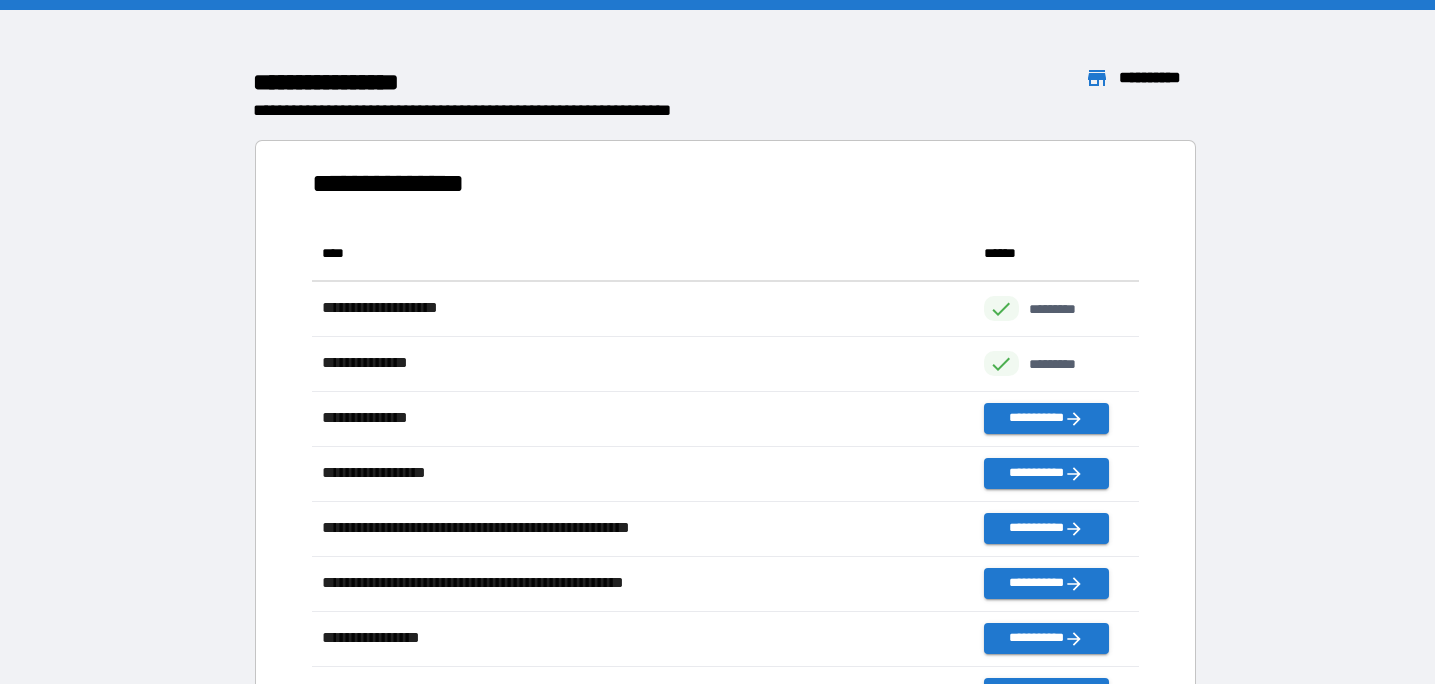 scroll, scrollTop: 1, scrollLeft: 1, axis: both 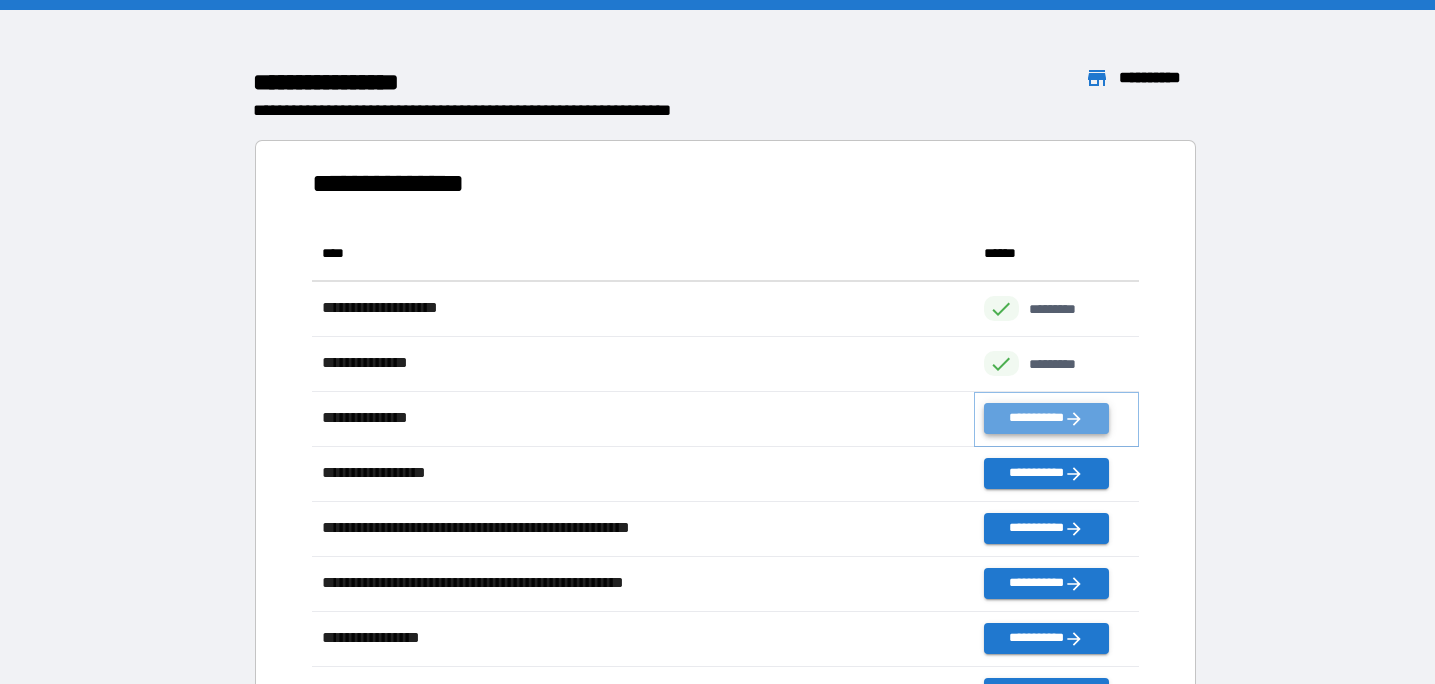 click on "**********" at bounding box center (1046, 418) 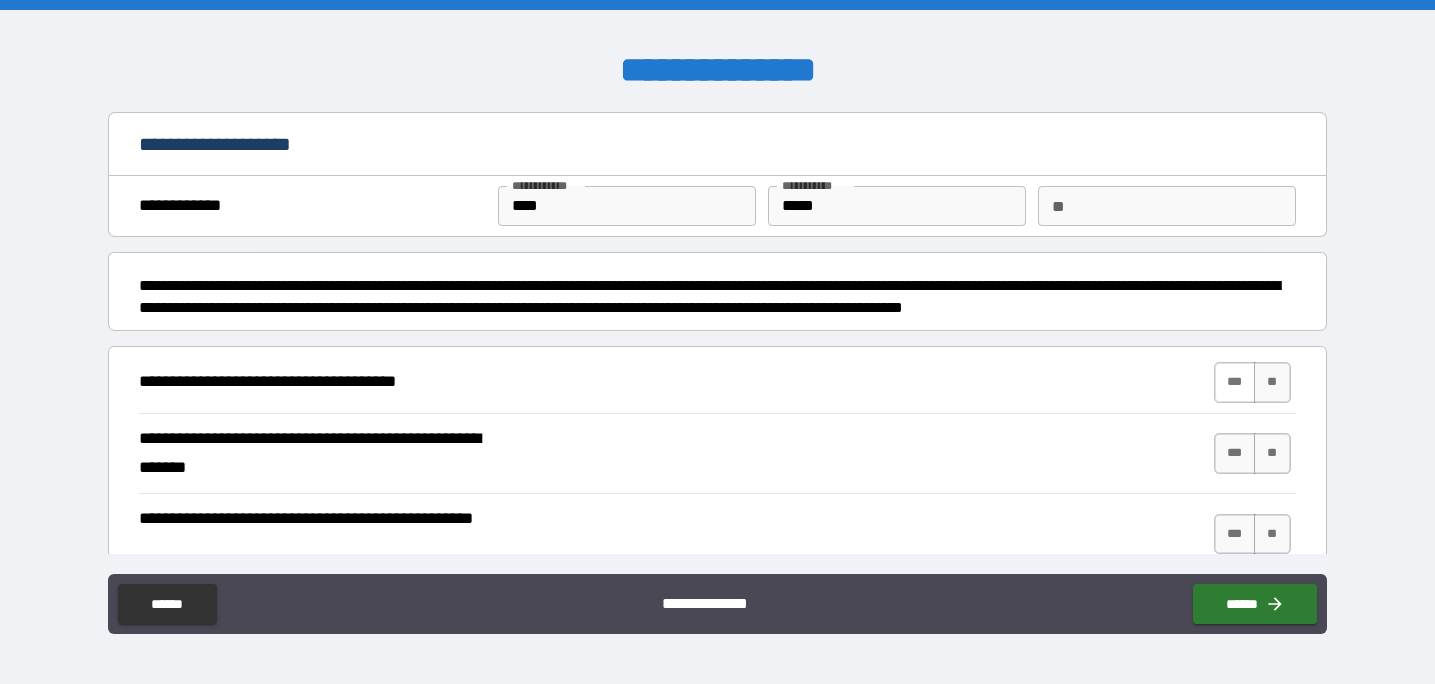 click on "***" at bounding box center (1235, 382) 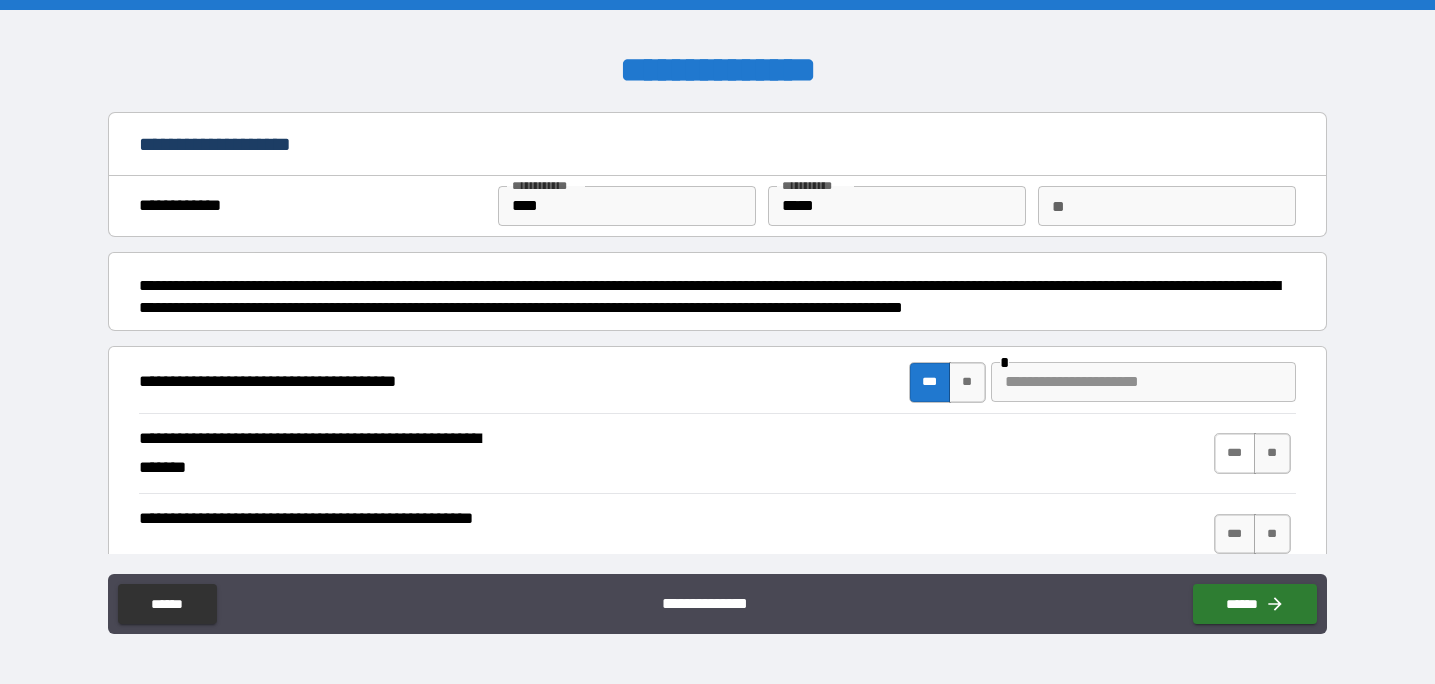 click on "***" at bounding box center (1235, 453) 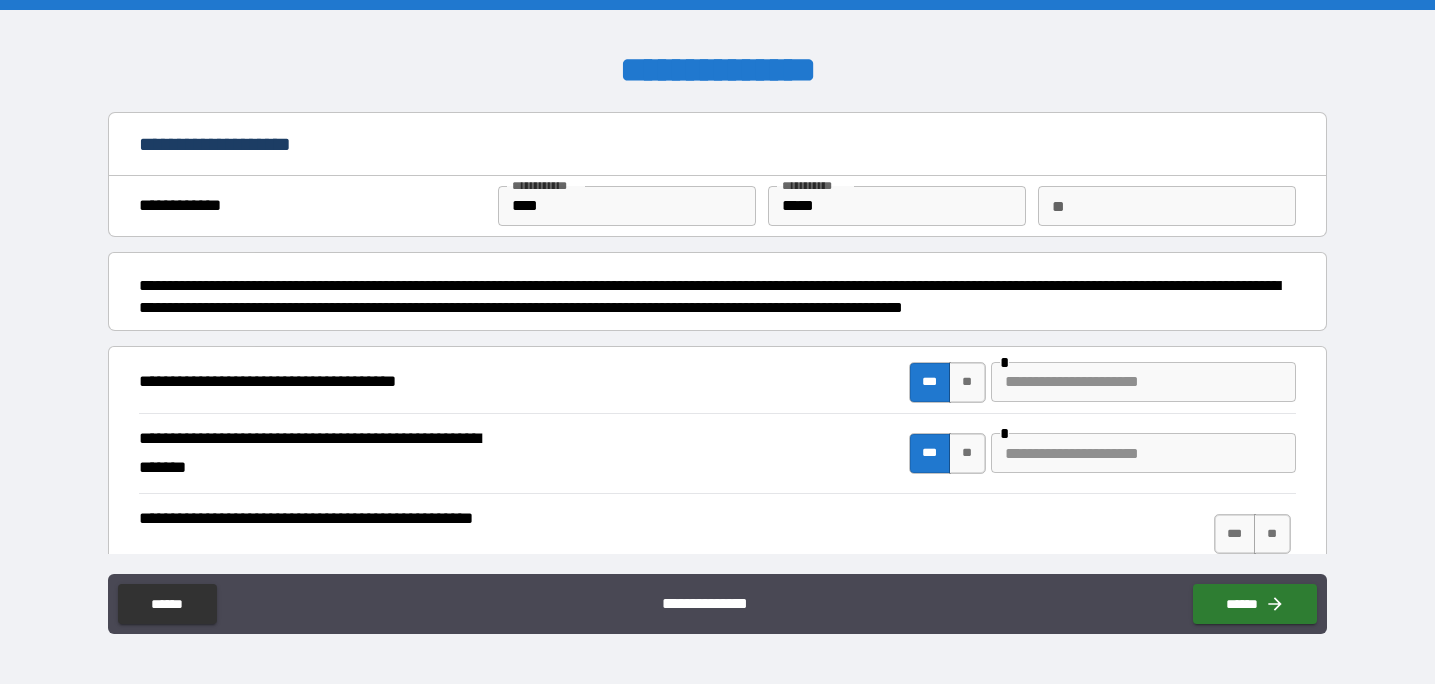 click at bounding box center [1143, 453] 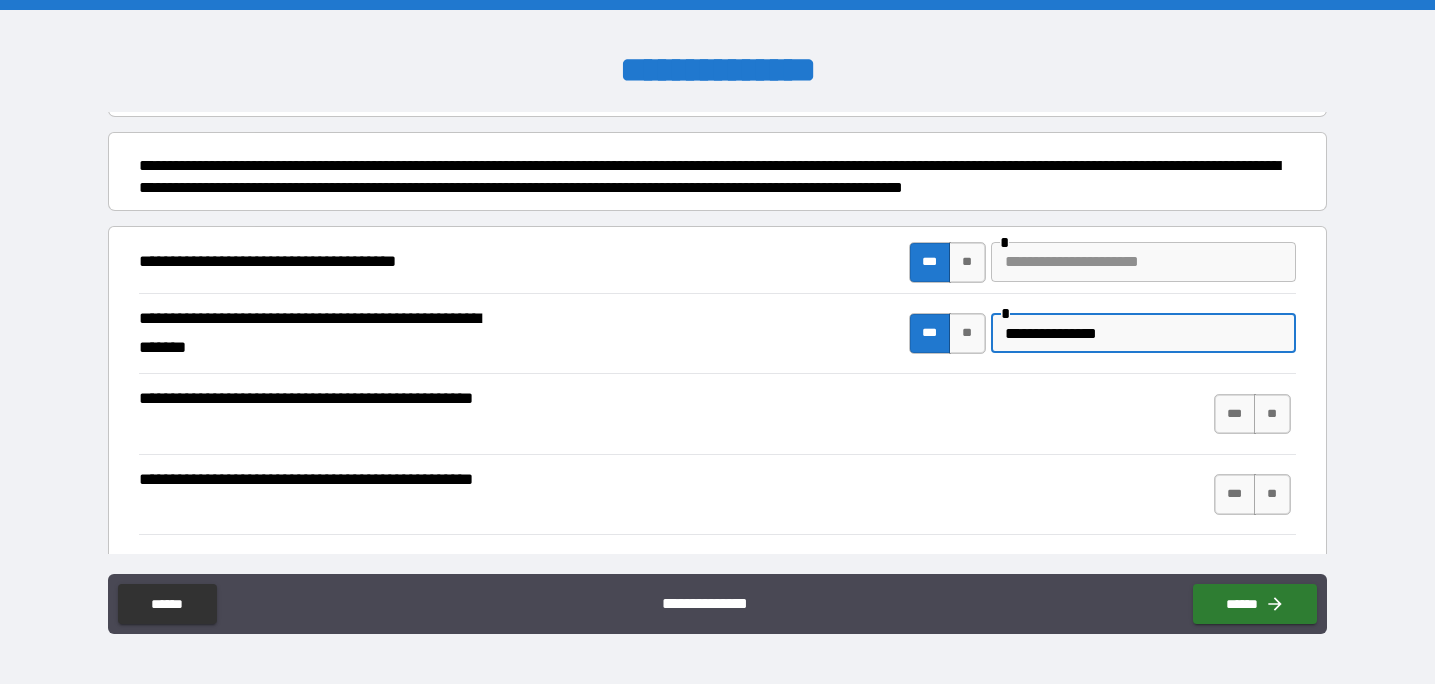 scroll, scrollTop: 124, scrollLeft: 0, axis: vertical 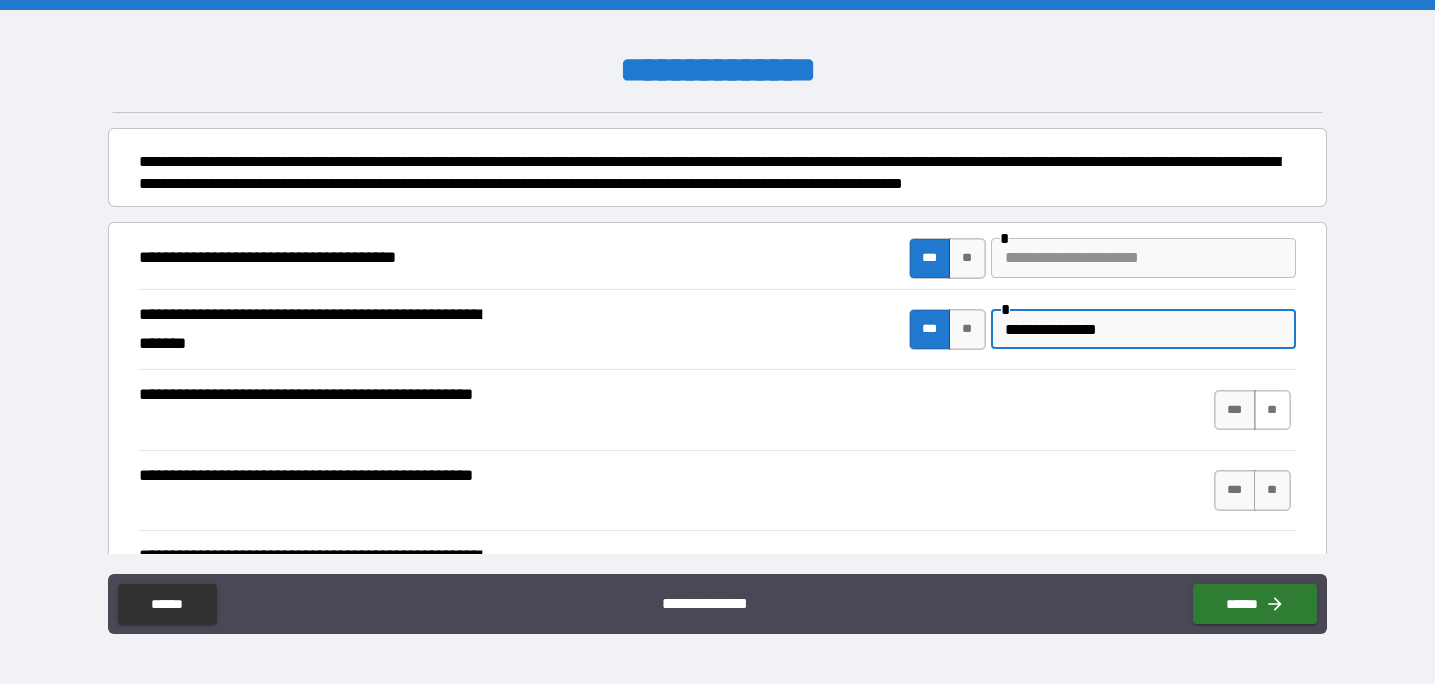 type on "**********" 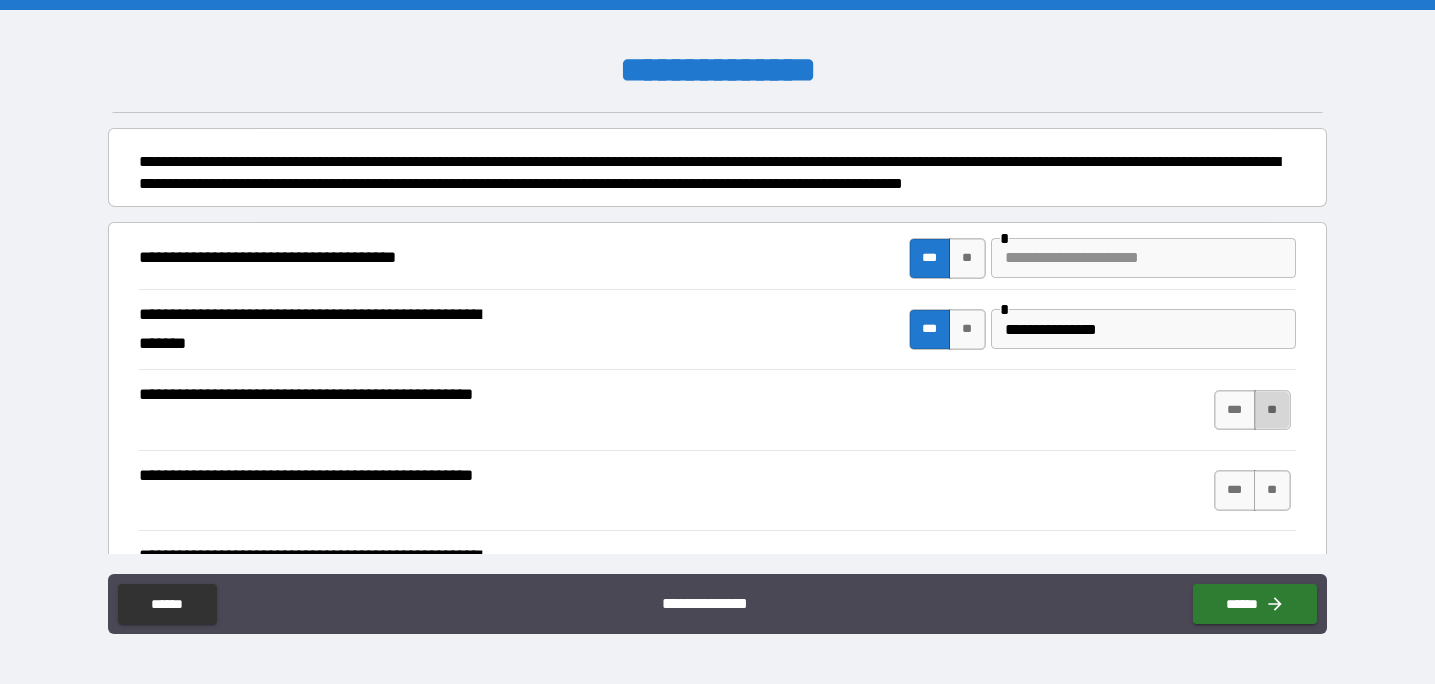 click on "**" at bounding box center (1272, 410) 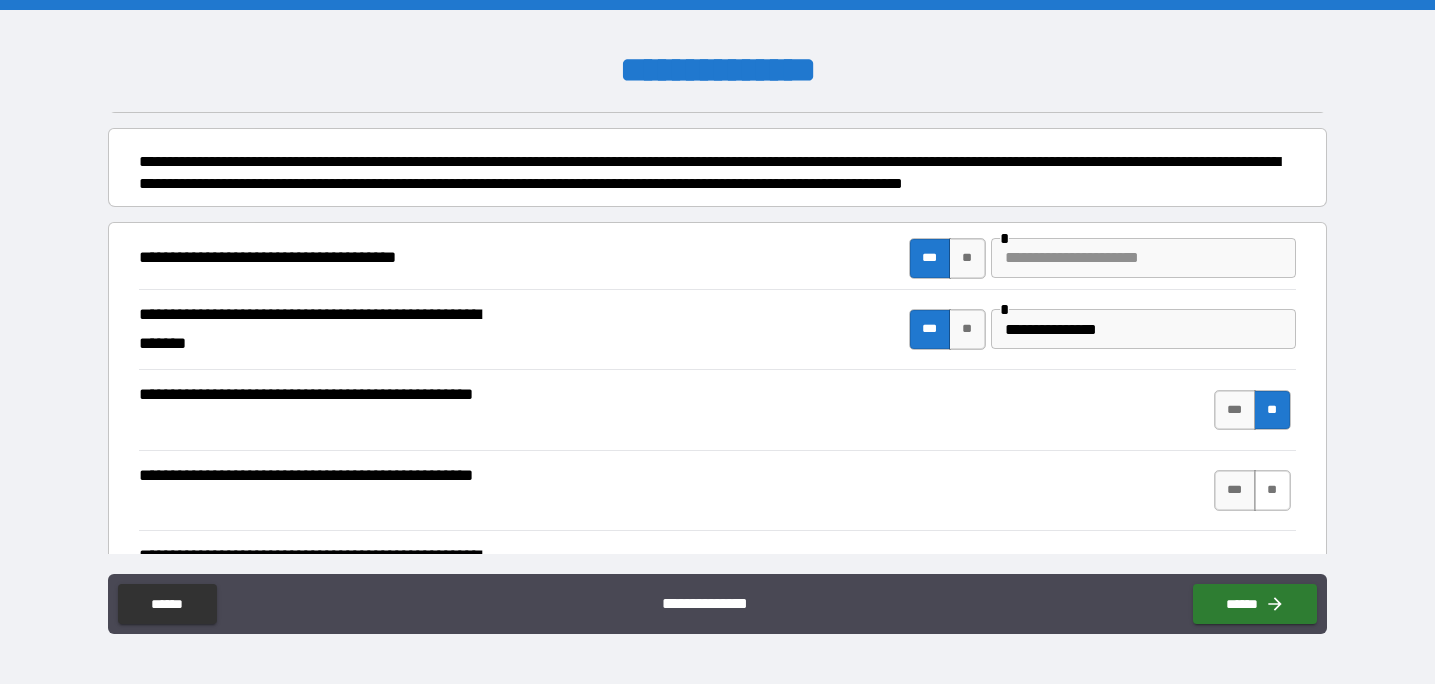 click on "**" at bounding box center [1272, 490] 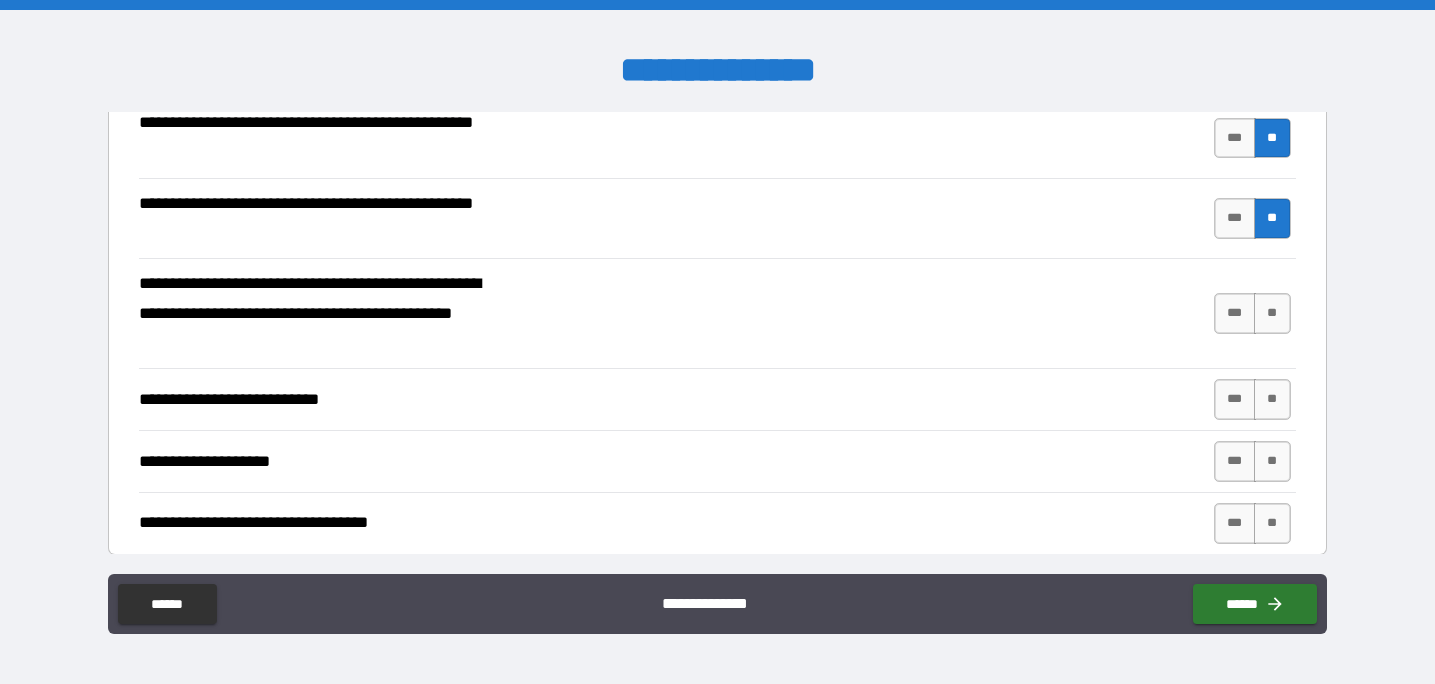 scroll, scrollTop: 409, scrollLeft: 0, axis: vertical 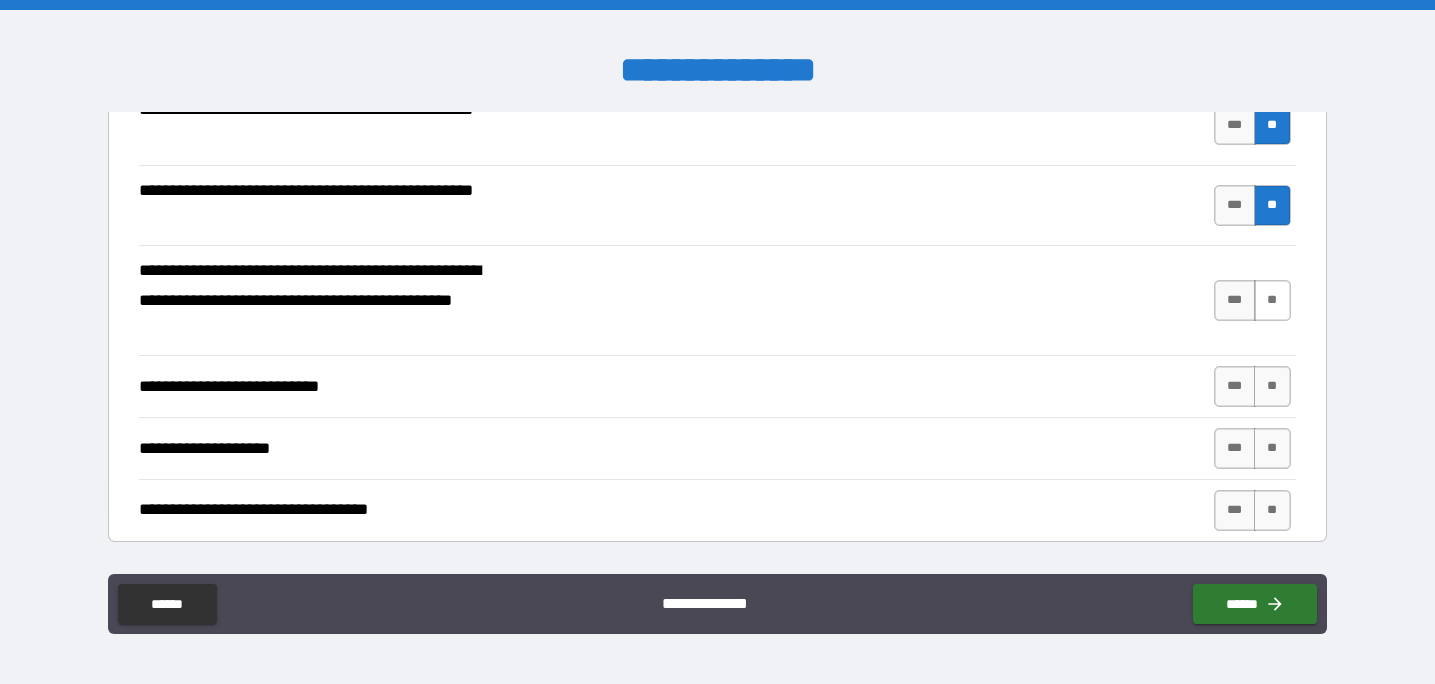 click on "**" at bounding box center (1272, 300) 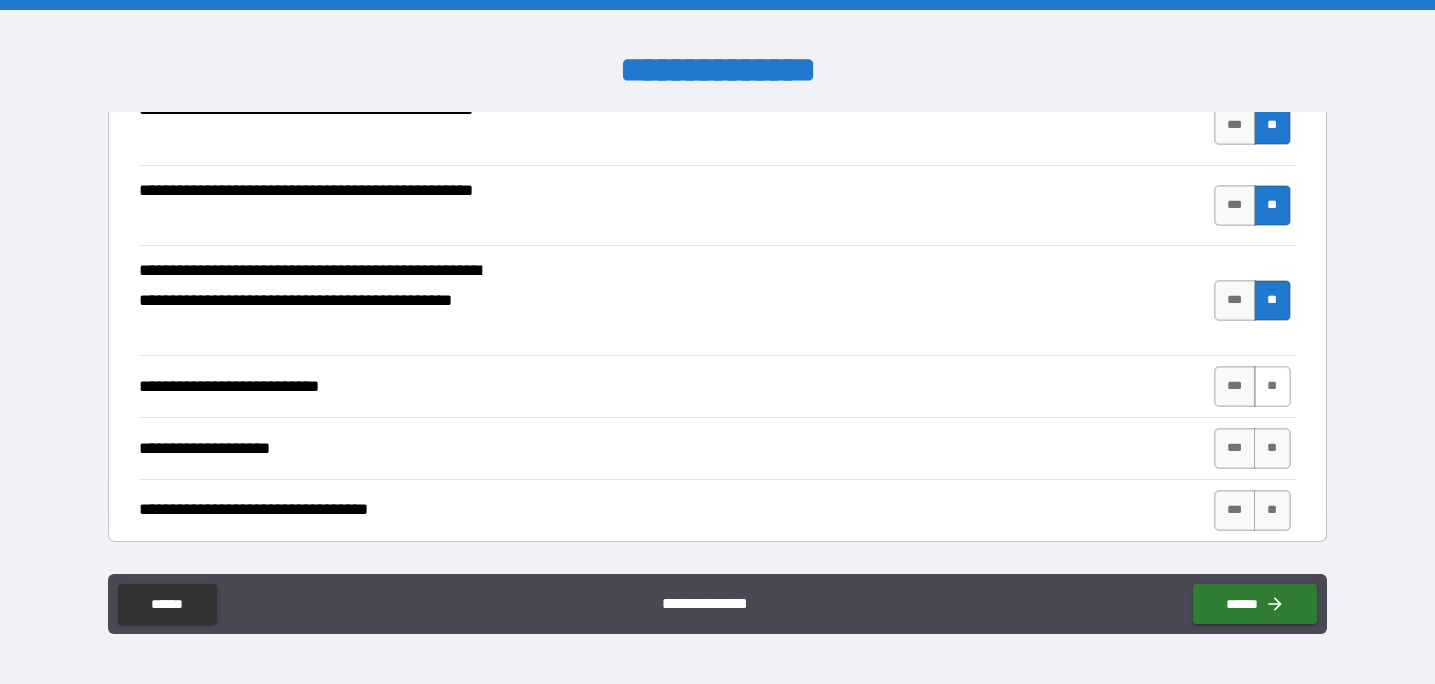 click on "**" at bounding box center [1272, 386] 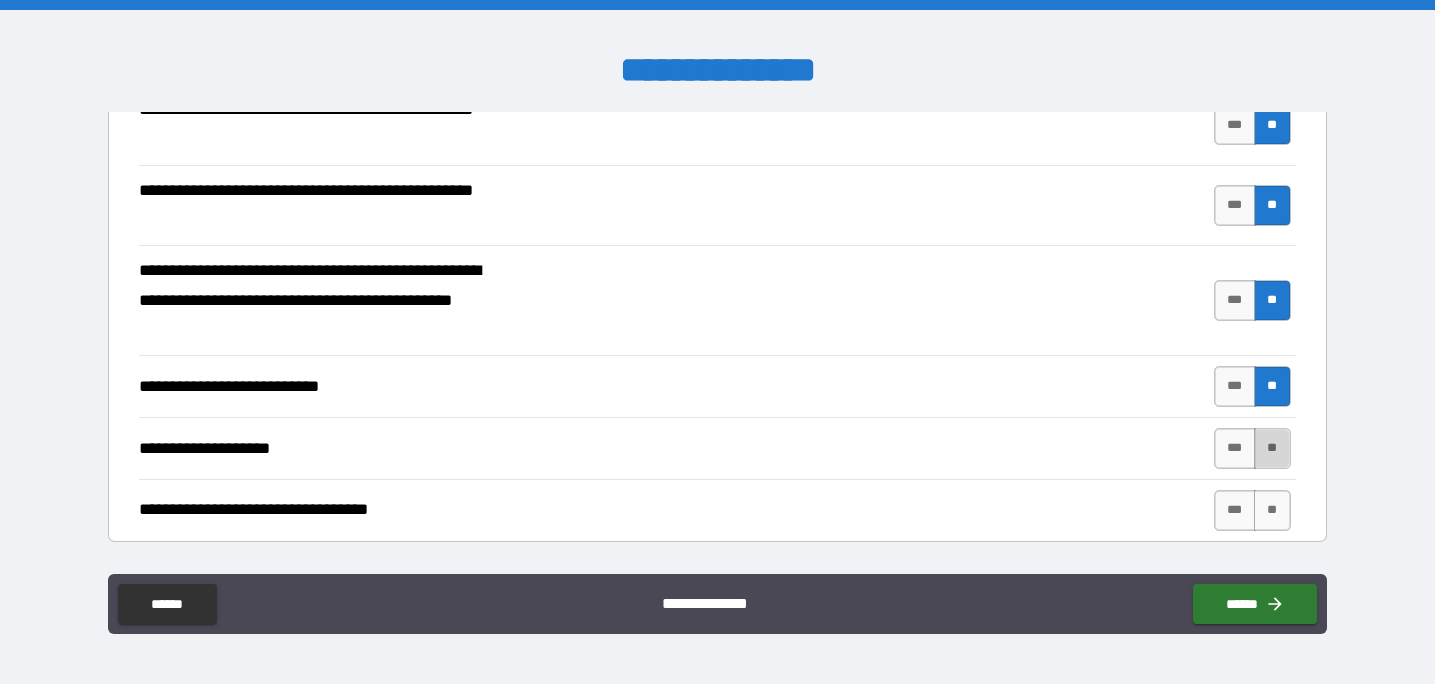 click on "**" at bounding box center [1272, 448] 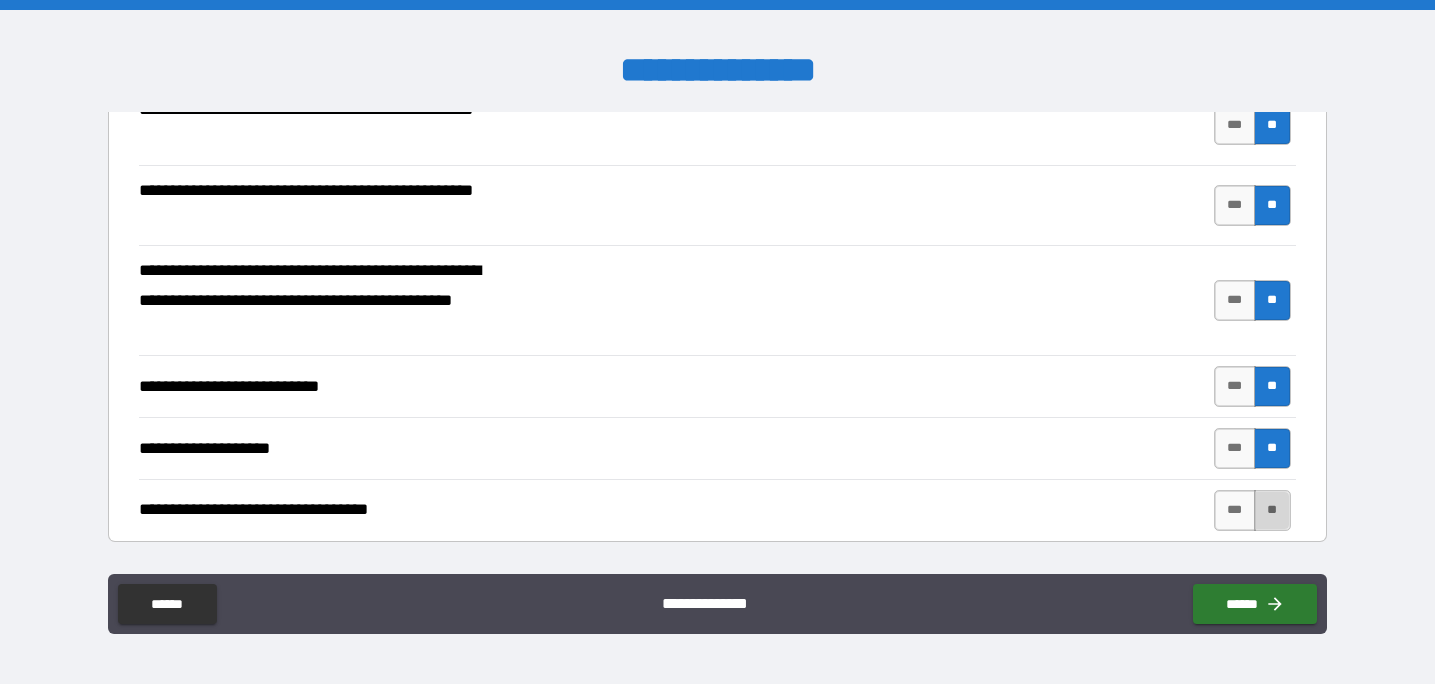 click on "**" at bounding box center [1272, 510] 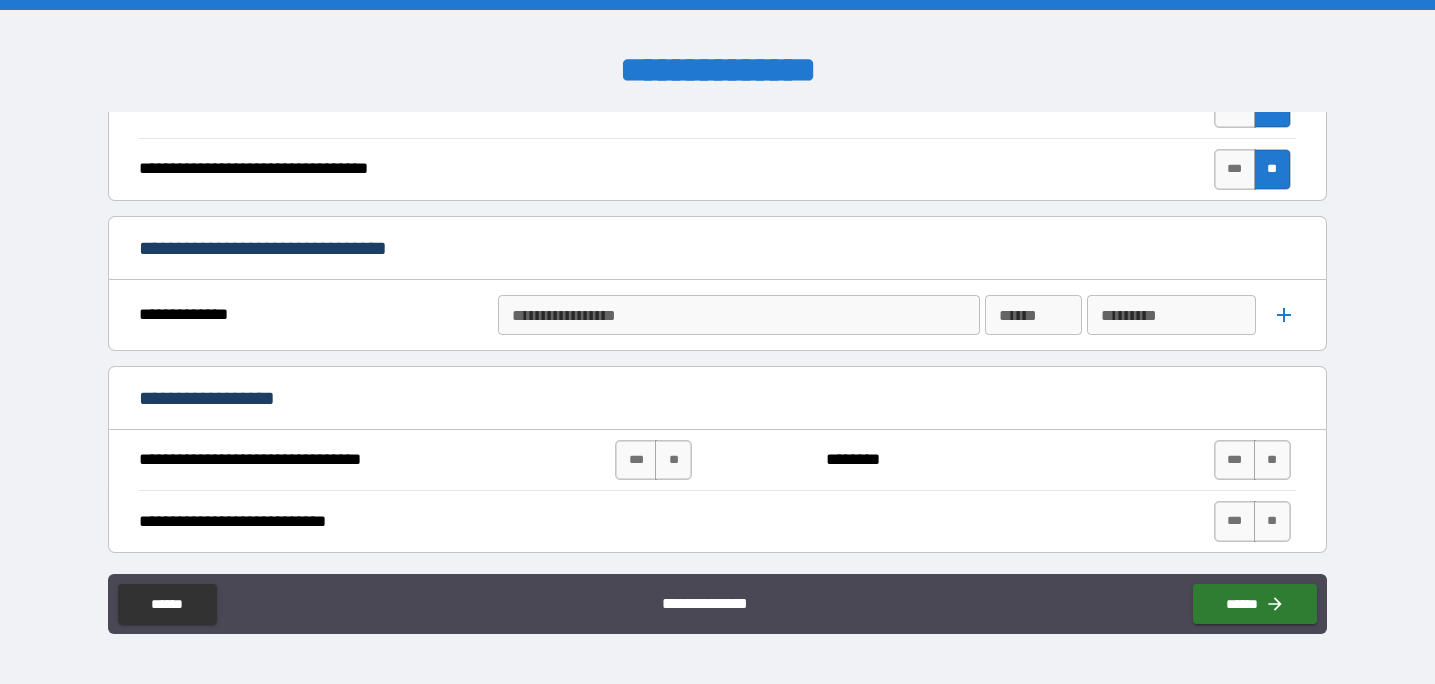 scroll, scrollTop: 751, scrollLeft: 0, axis: vertical 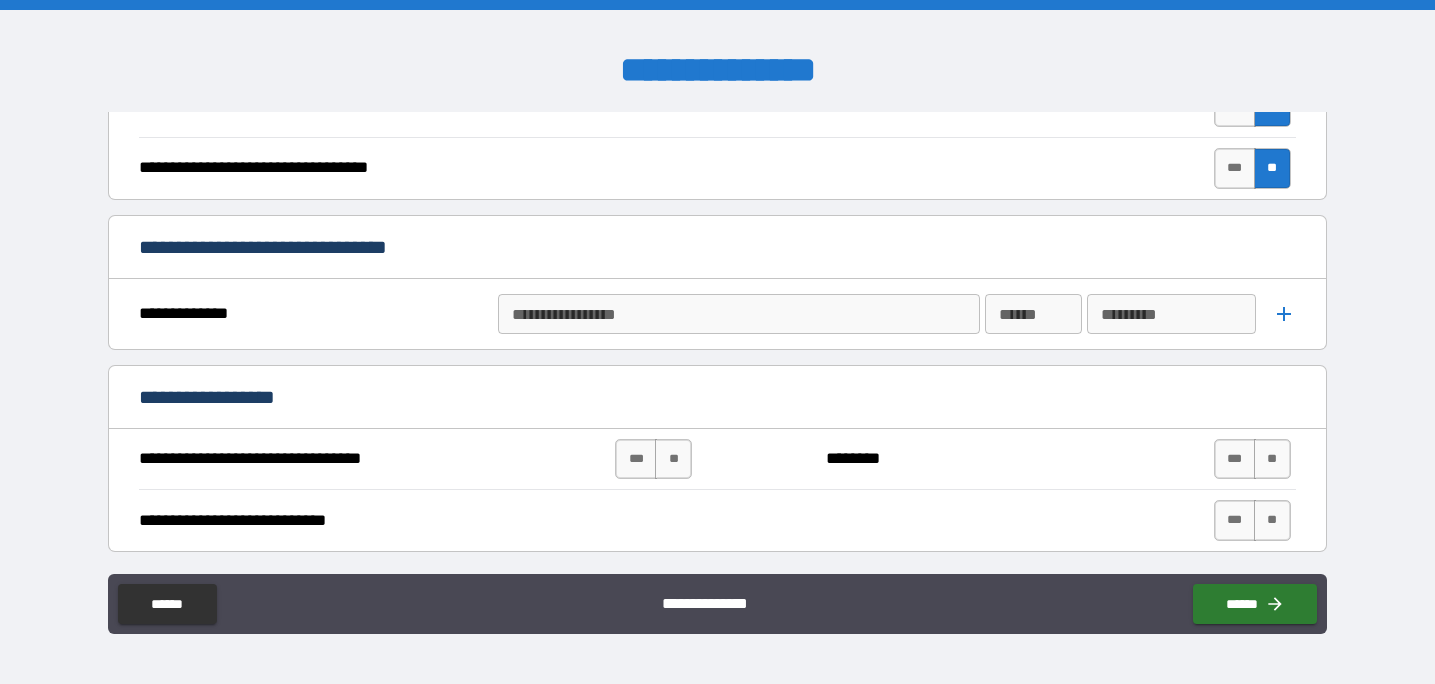 click on "**********" at bounding box center (738, 314) 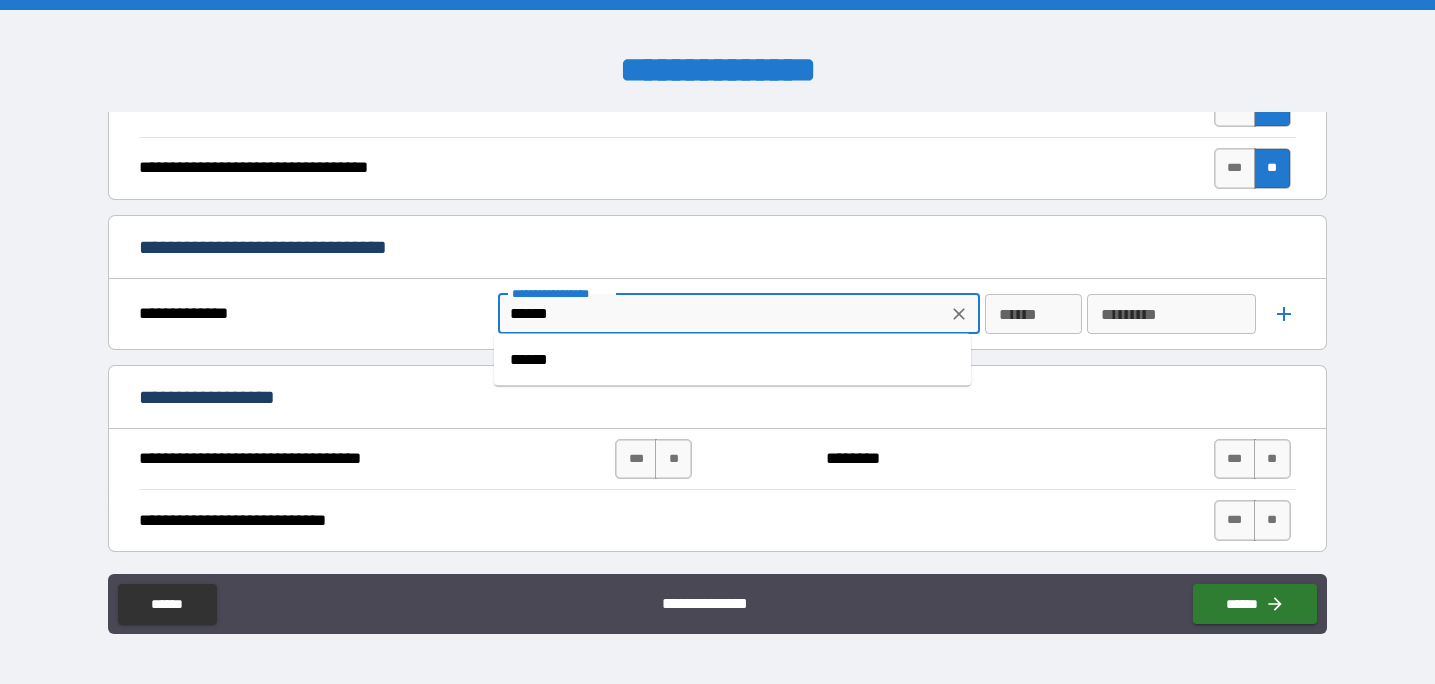 click on "******" at bounding box center [732, 360] 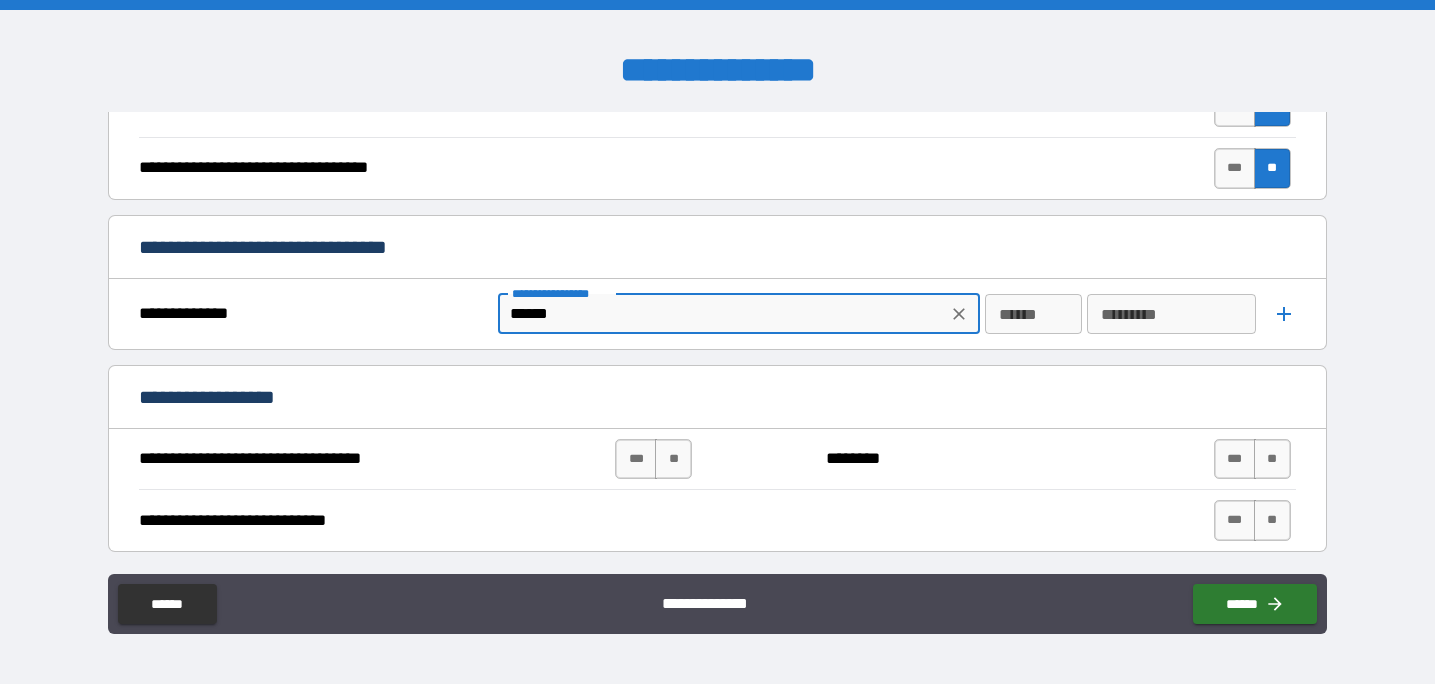 type on "******" 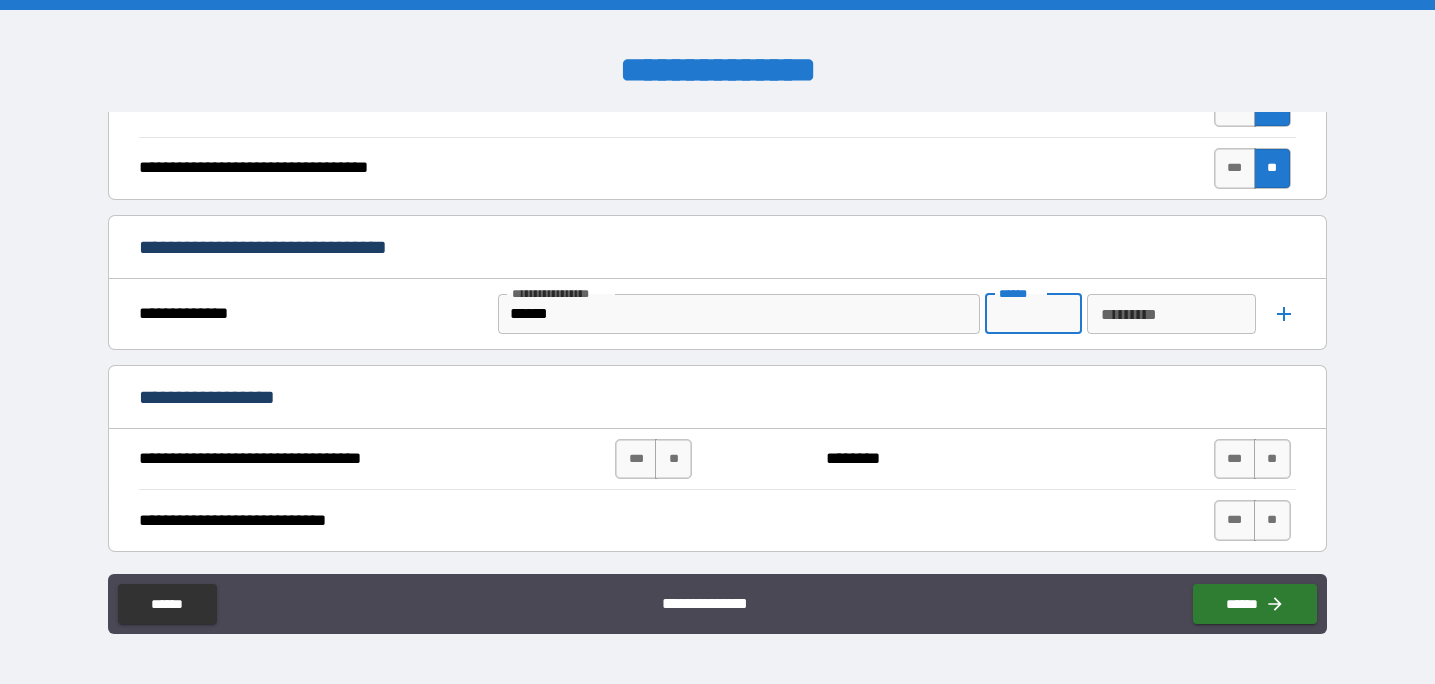 click on "**********" at bounding box center (717, 314) 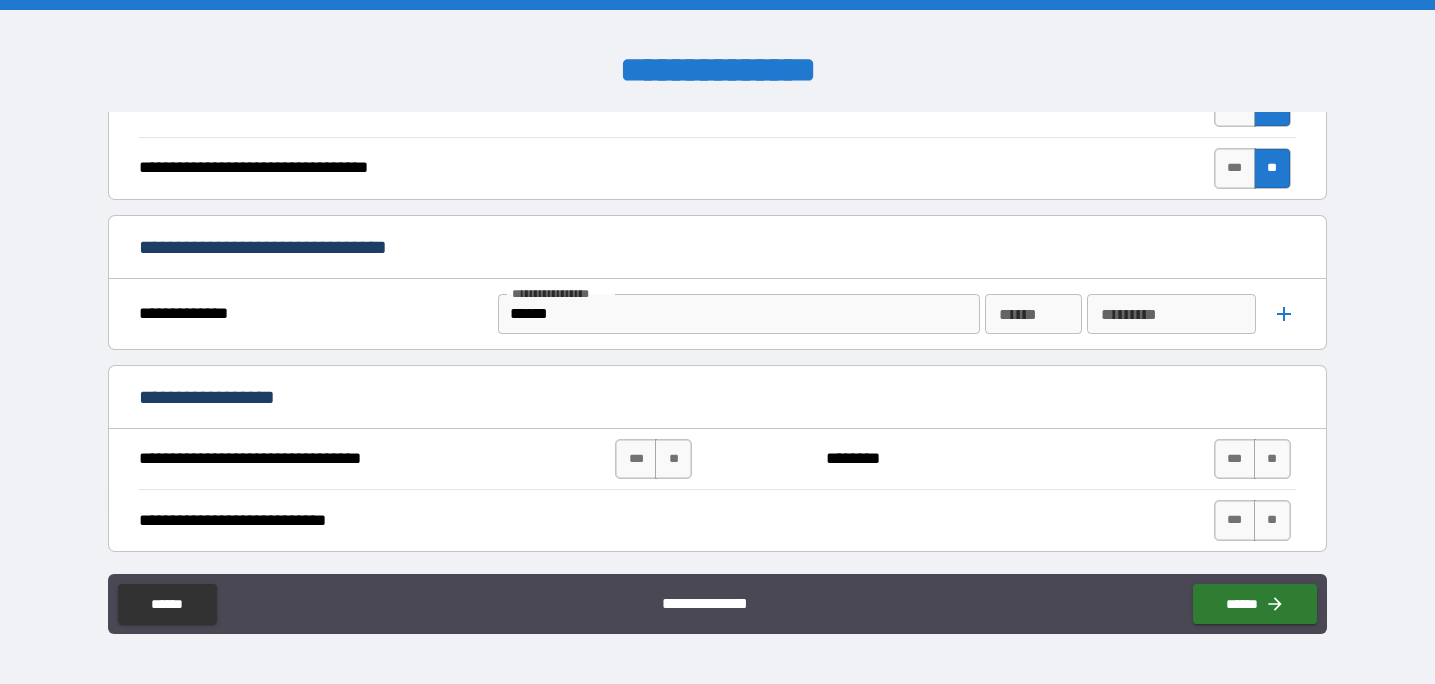 click on "*********" at bounding box center [1171, 314] 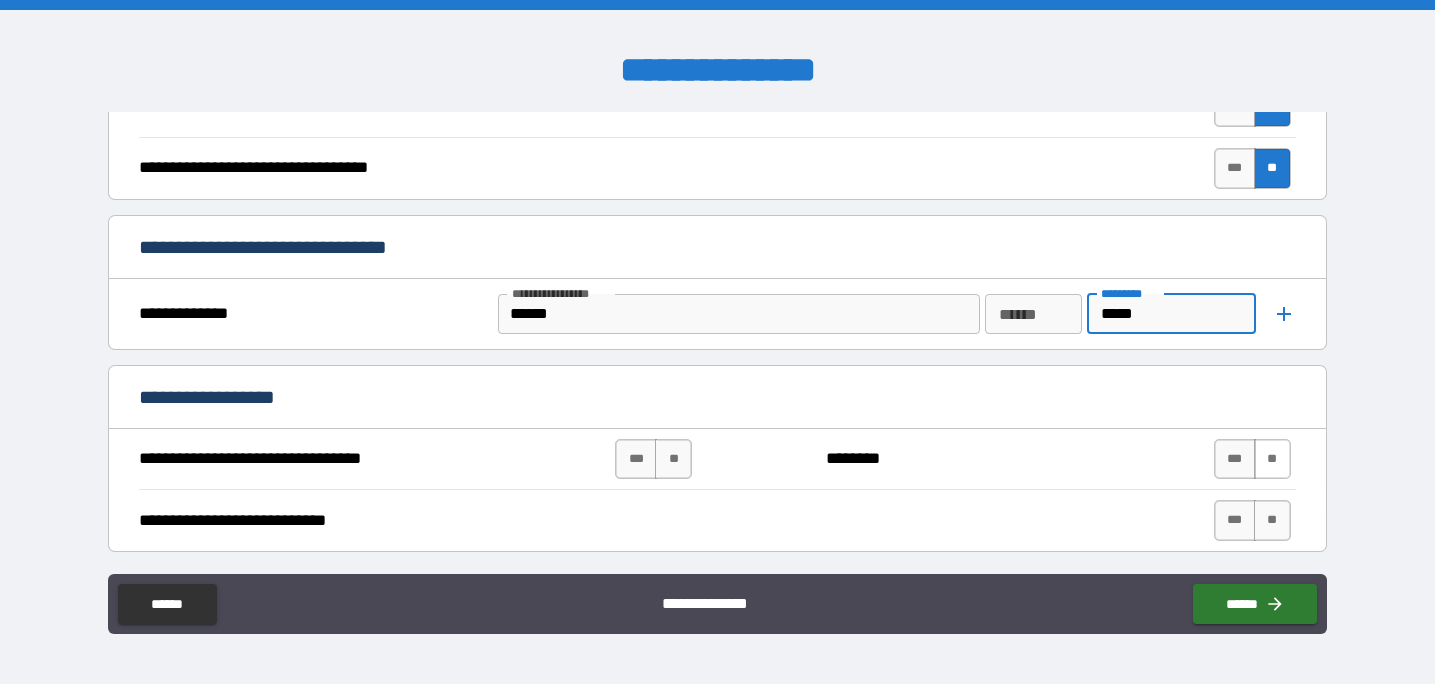 type on "*****" 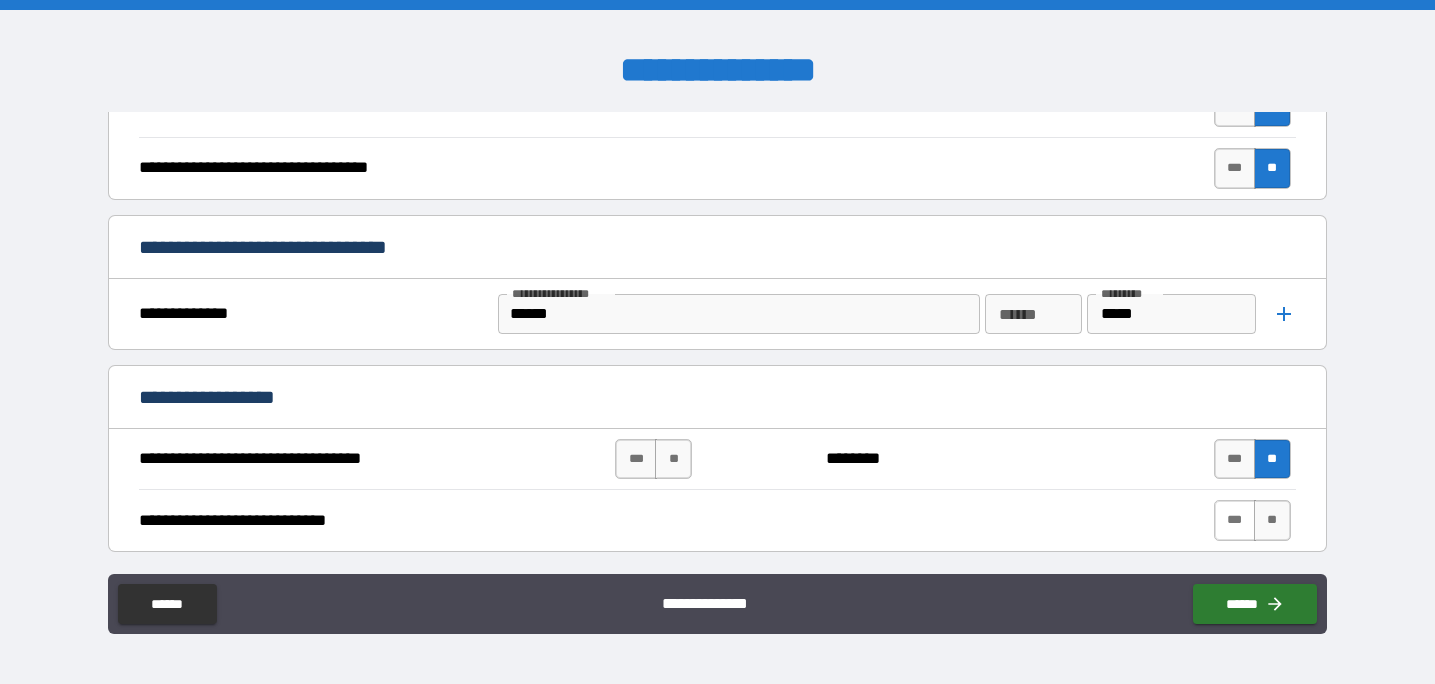 click on "***" at bounding box center [1235, 520] 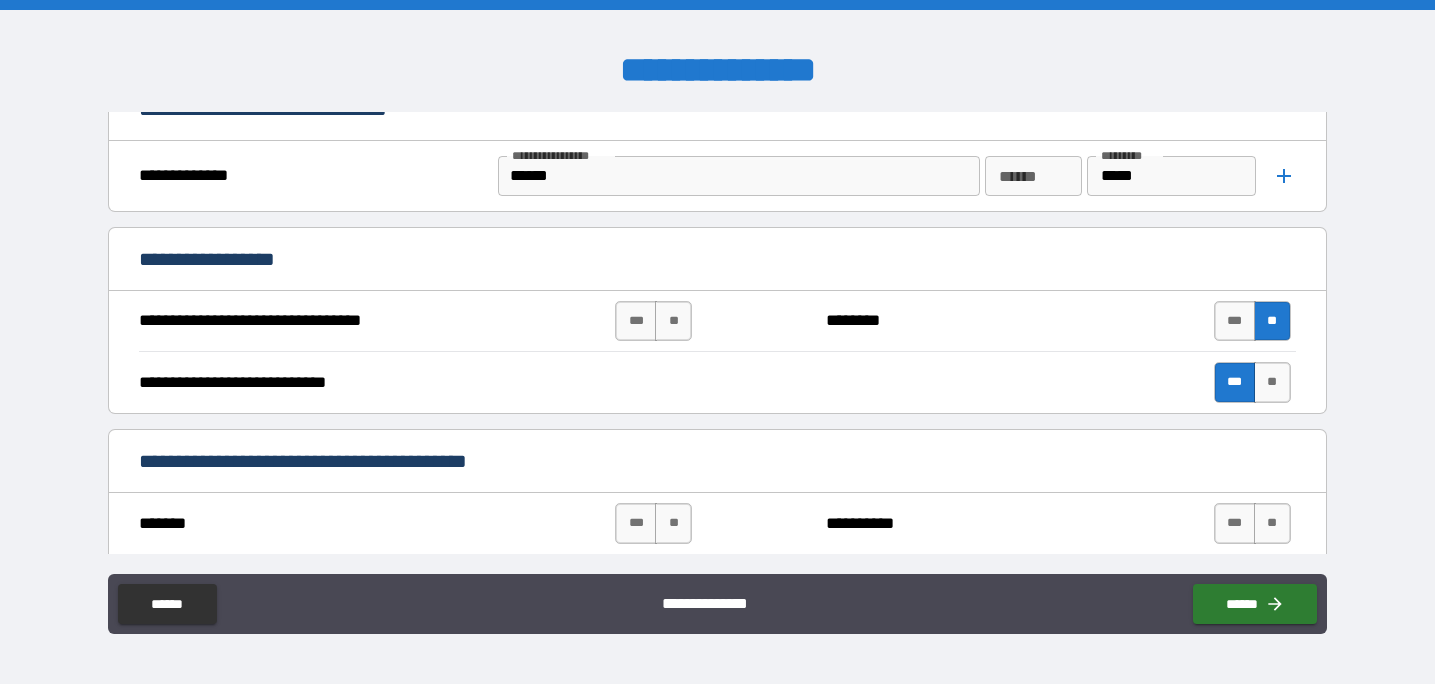 scroll, scrollTop: 877, scrollLeft: 0, axis: vertical 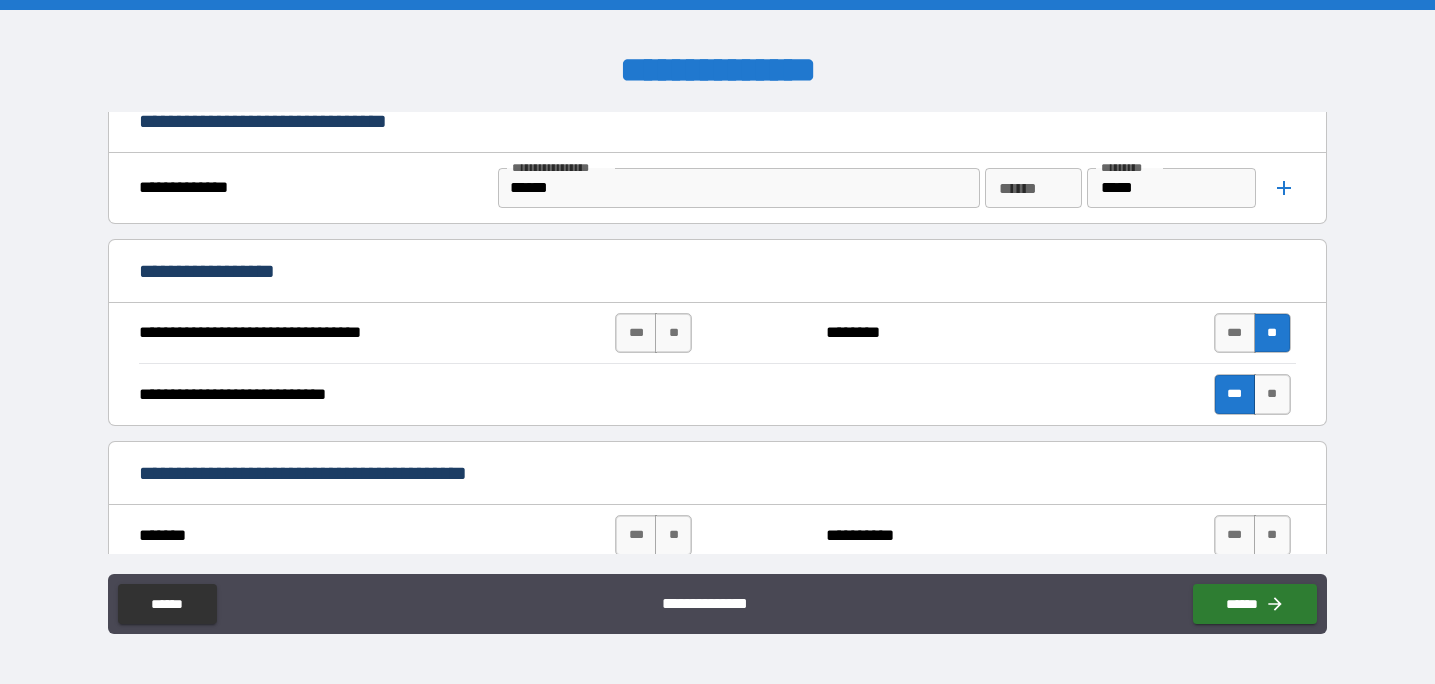 click at bounding box center [1284, 188] 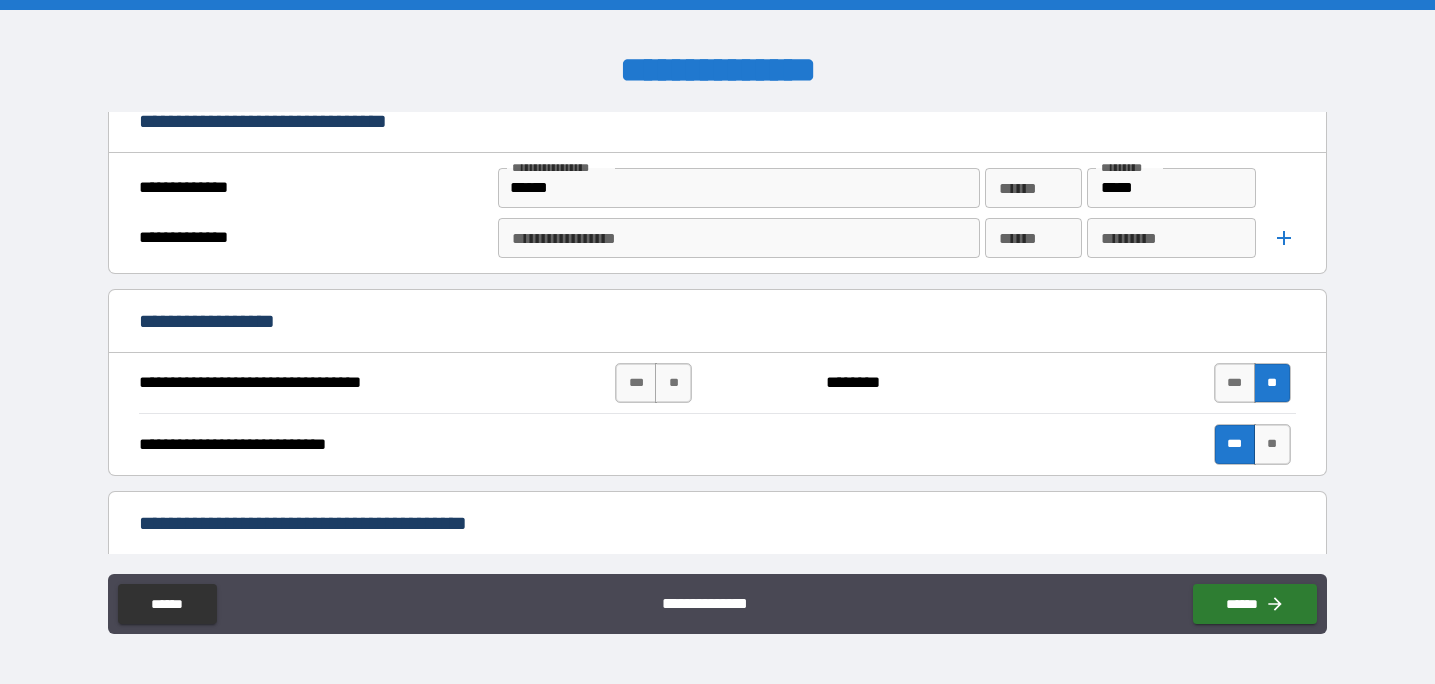 click on "**********" at bounding box center [738, 238] 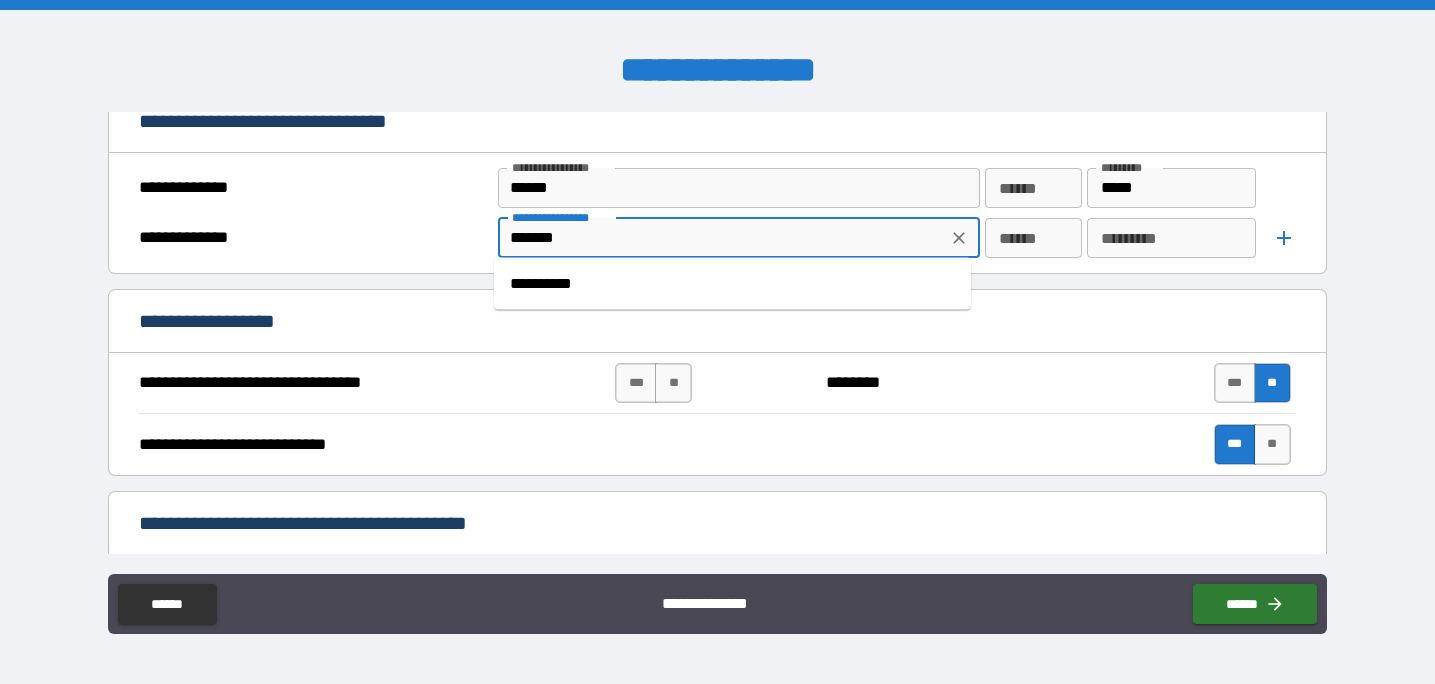 click on "**********" at bounding box center (732, 284) 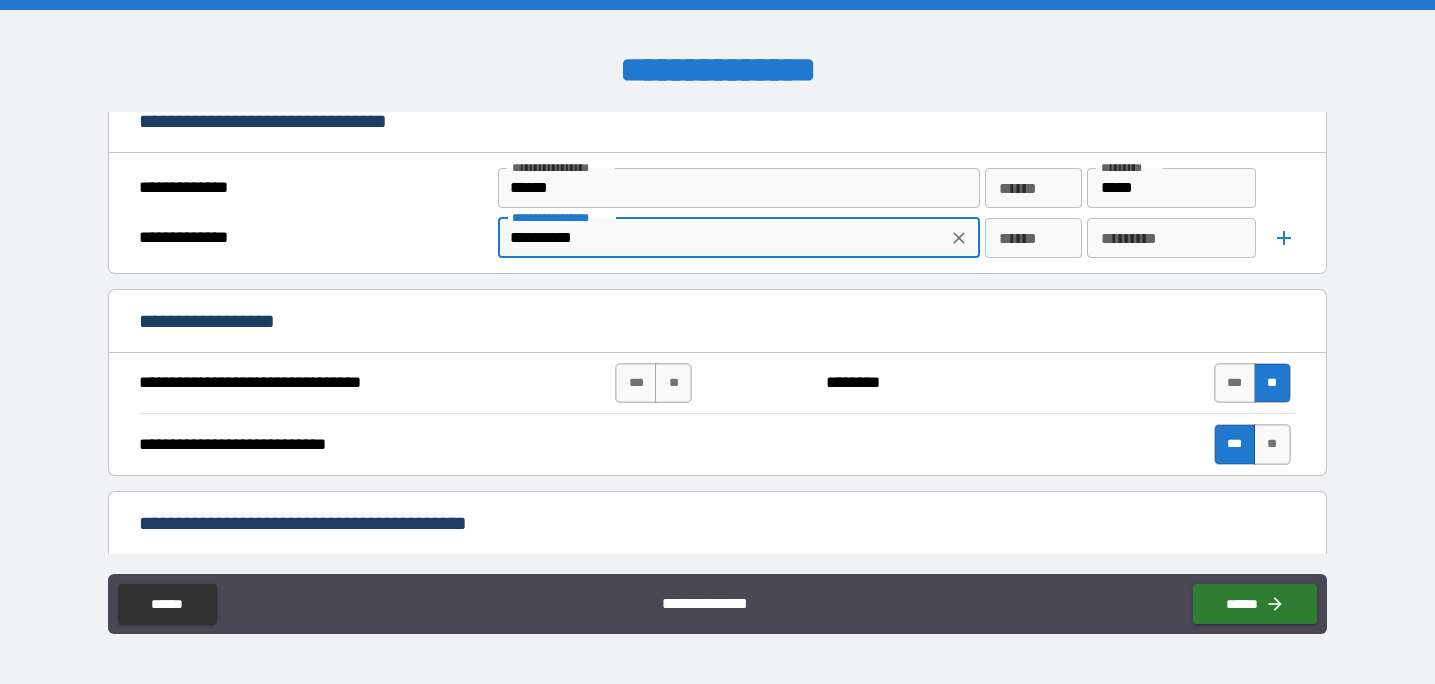 type on "**********" 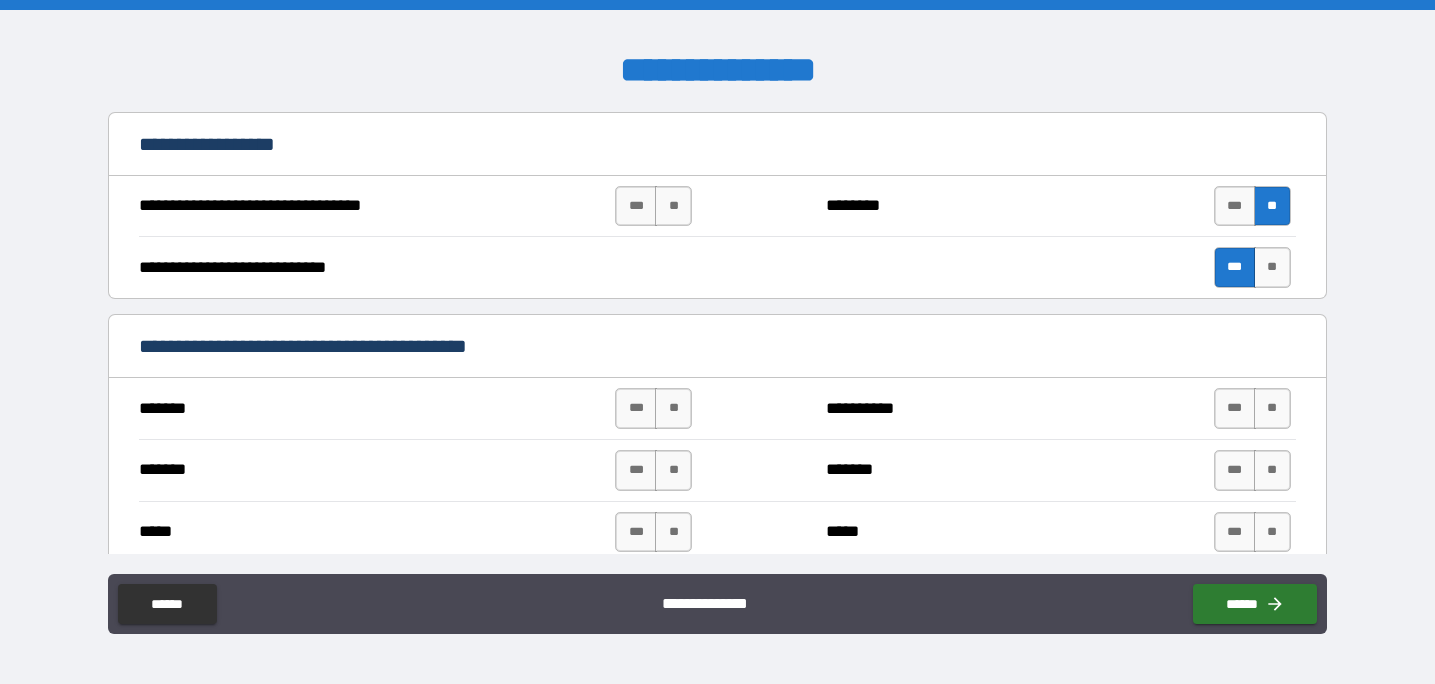 scroll, scrollTop: 1061, scrollLeft: 0, axis: vertical 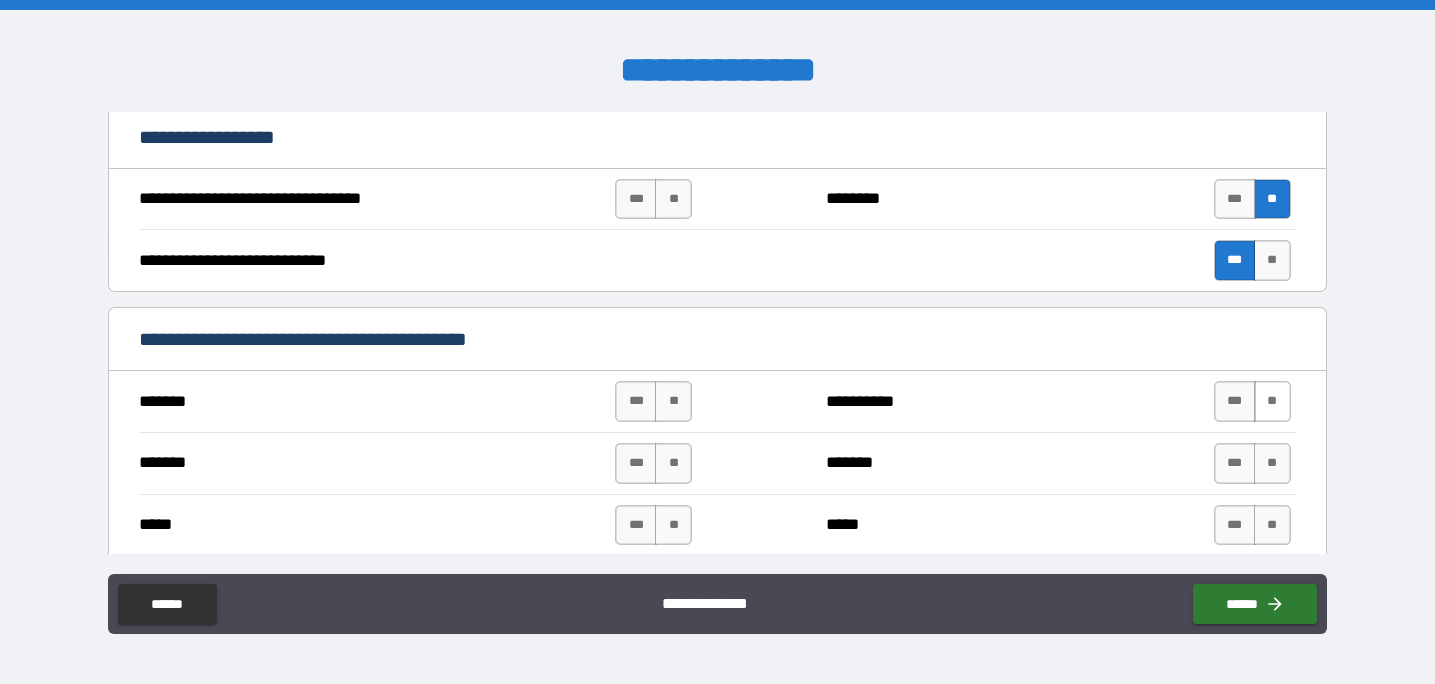 type on "*****" 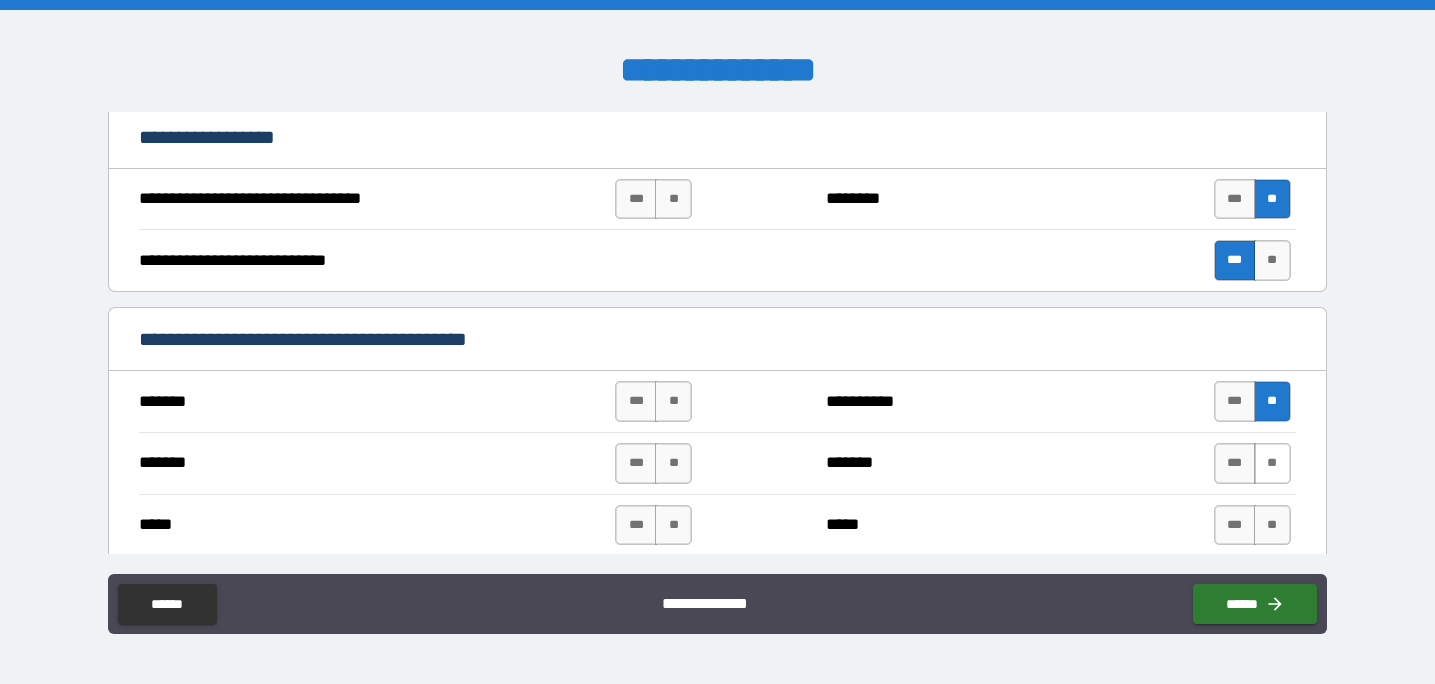 click on "**" at bounding box center (1272, 463) 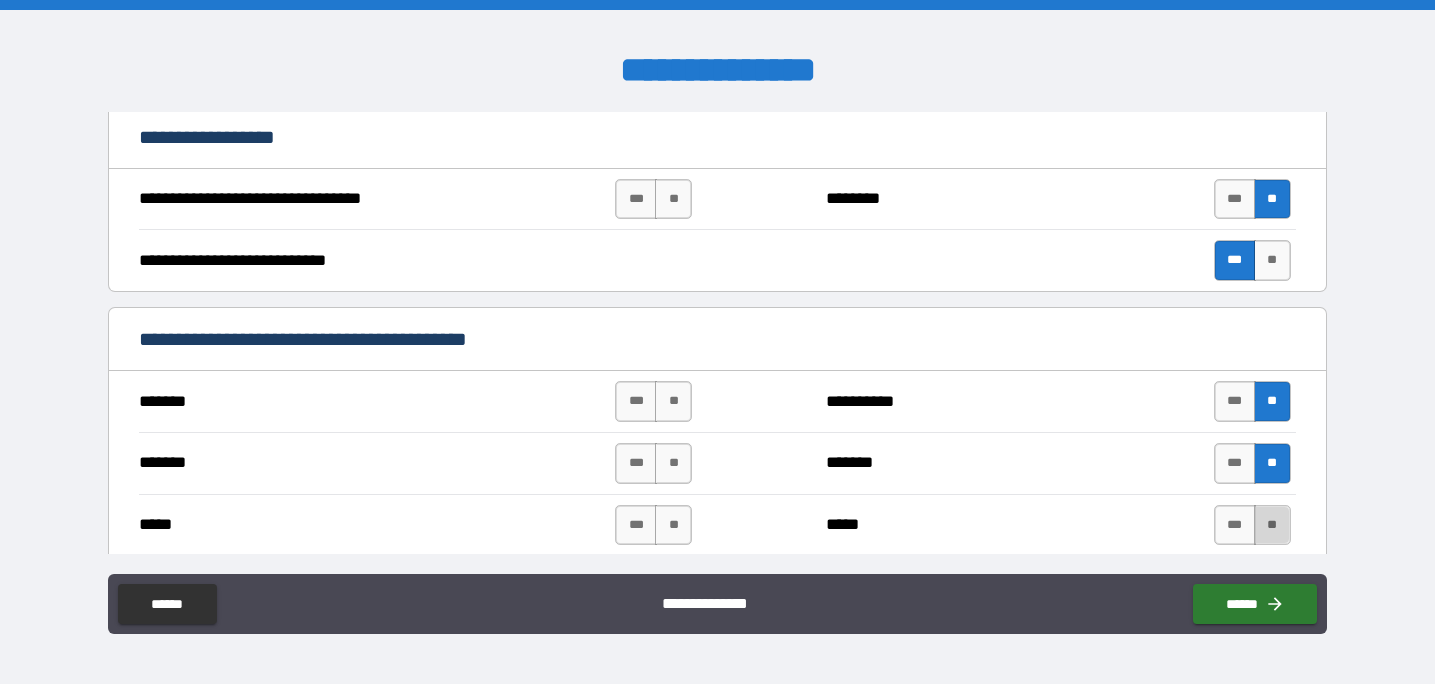 click on "**" at bounding box center [1272, 525] 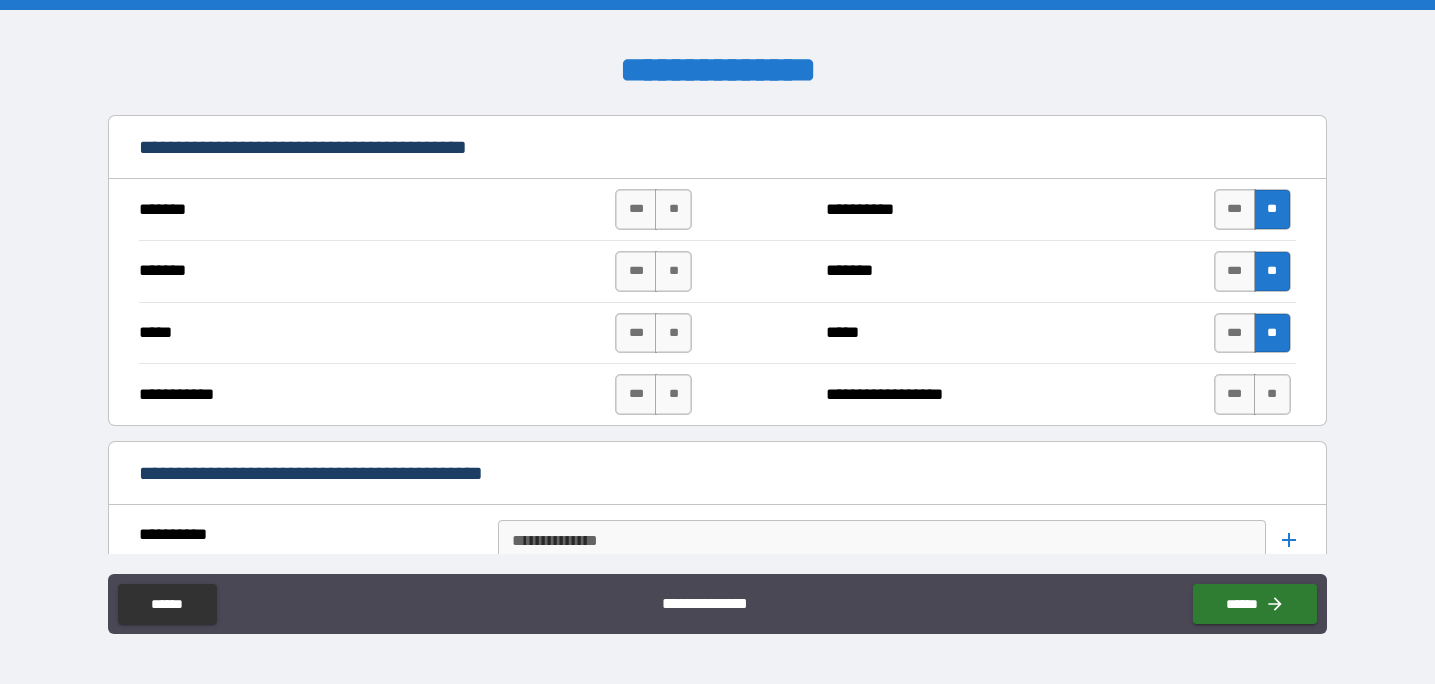 scroll, scrollTop: 1258, scrollLeft: 0, axis: vertical 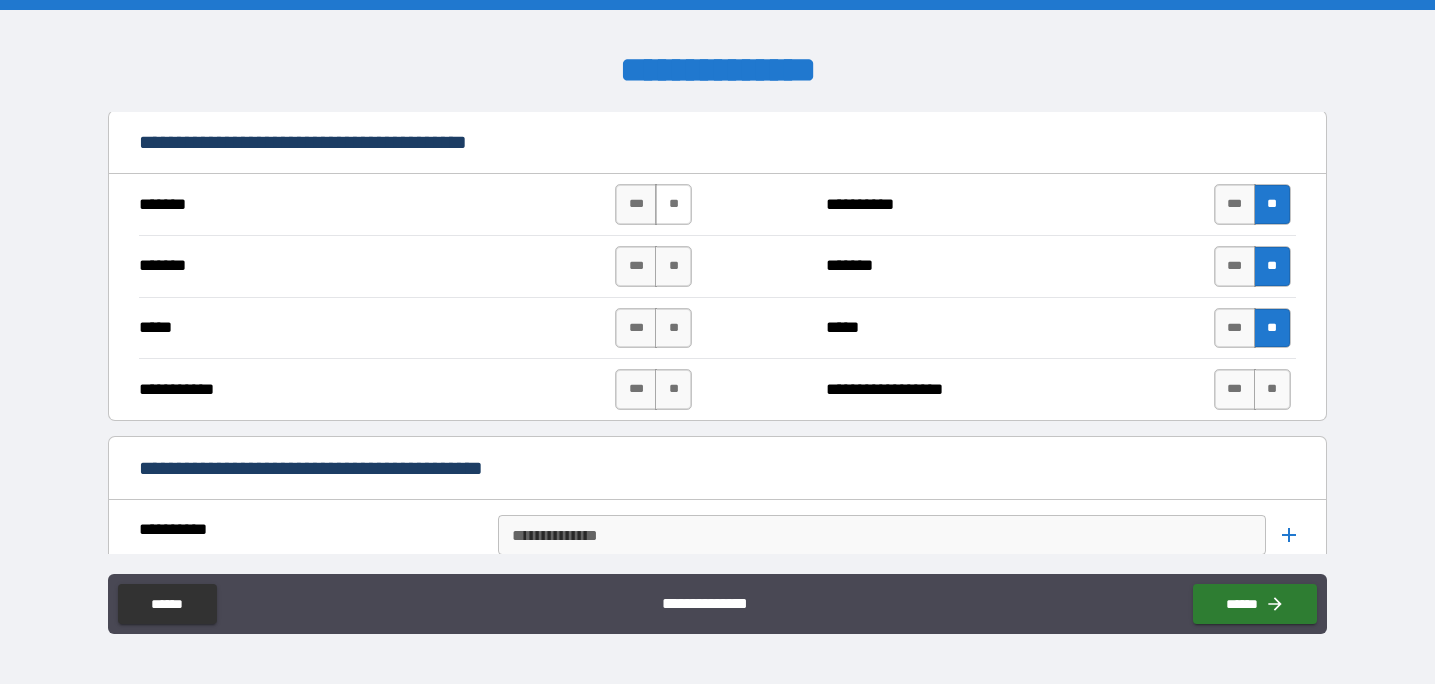 click on "**" at bounding box center [673, 204] 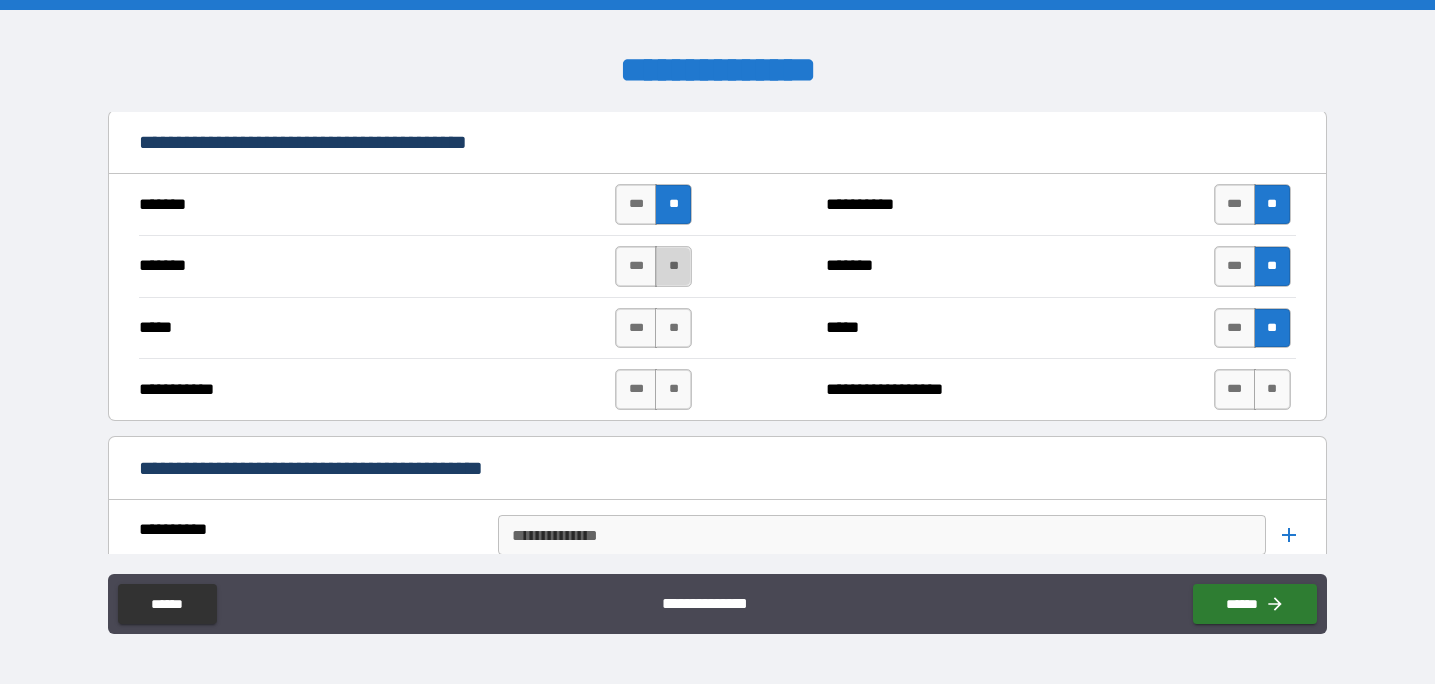 click on "**" at bounding box center [673, 266] 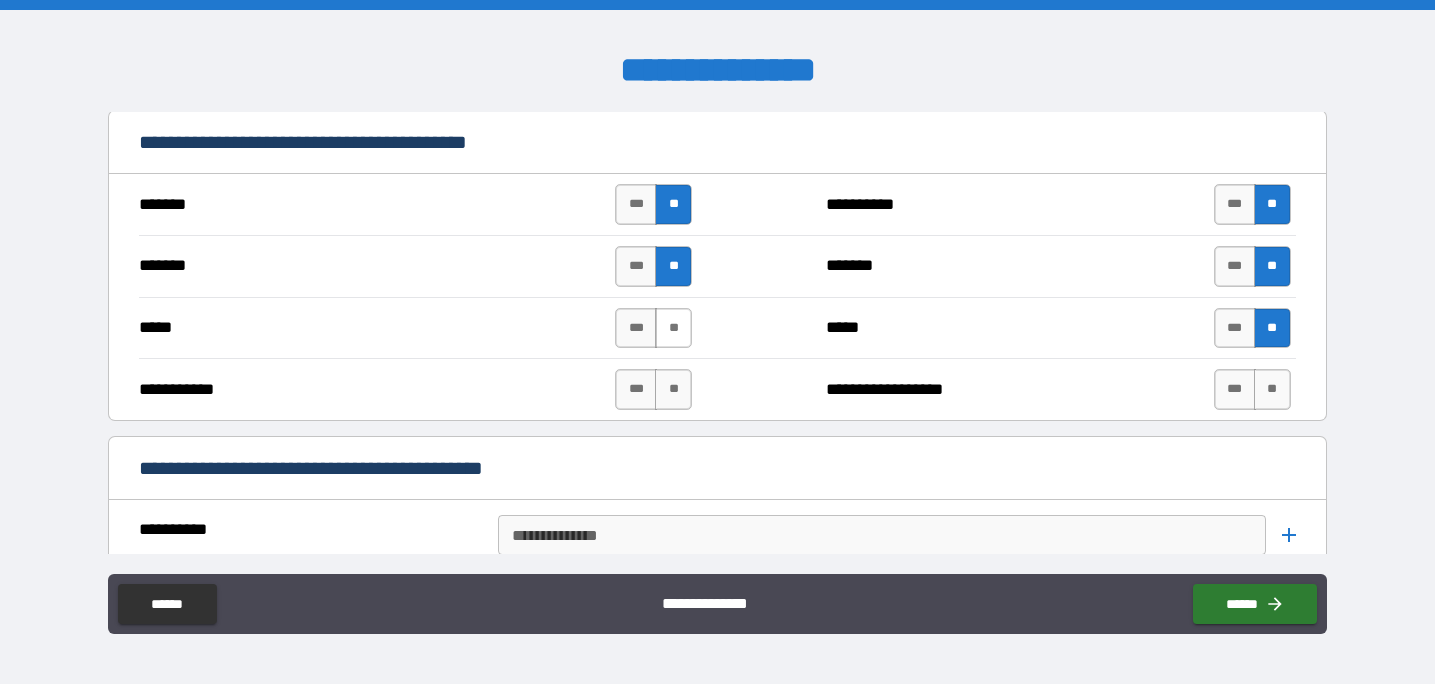 click on "**" at bounding box center (673, 328) 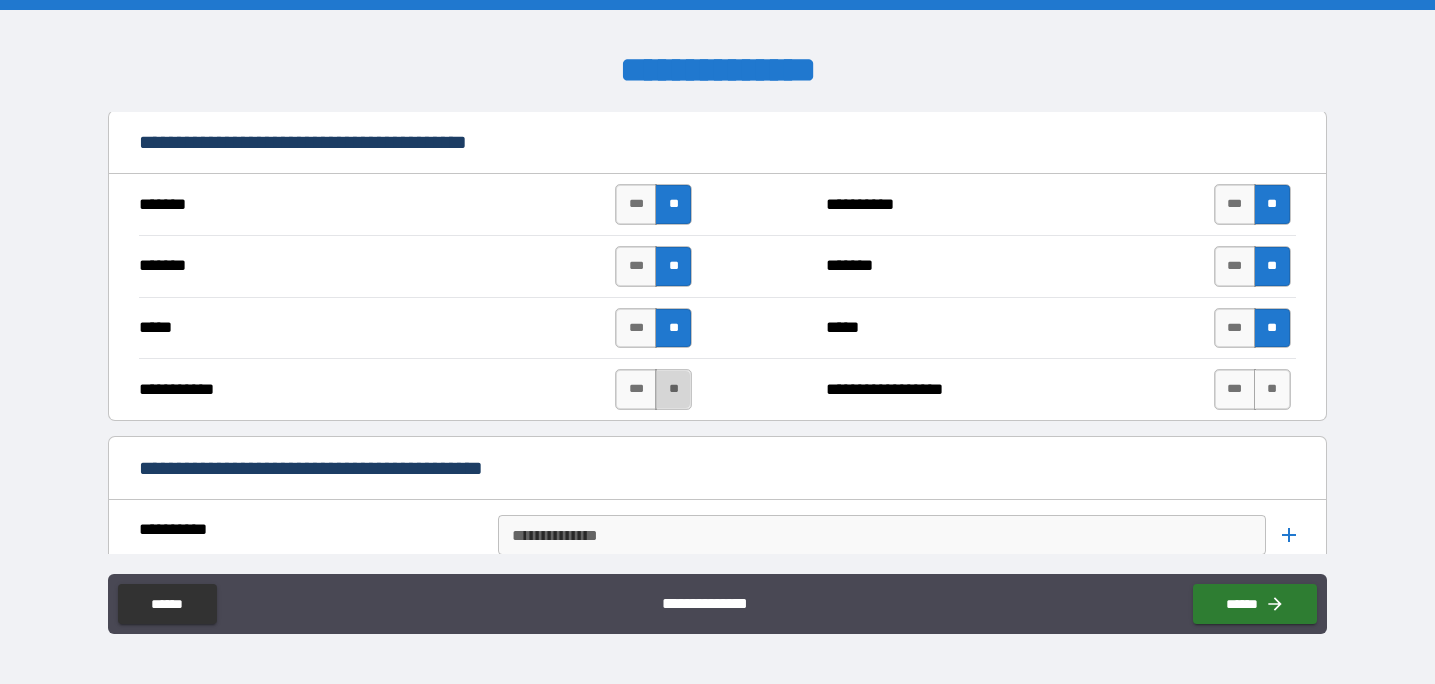click on "**" at bounding box center (673, 389) 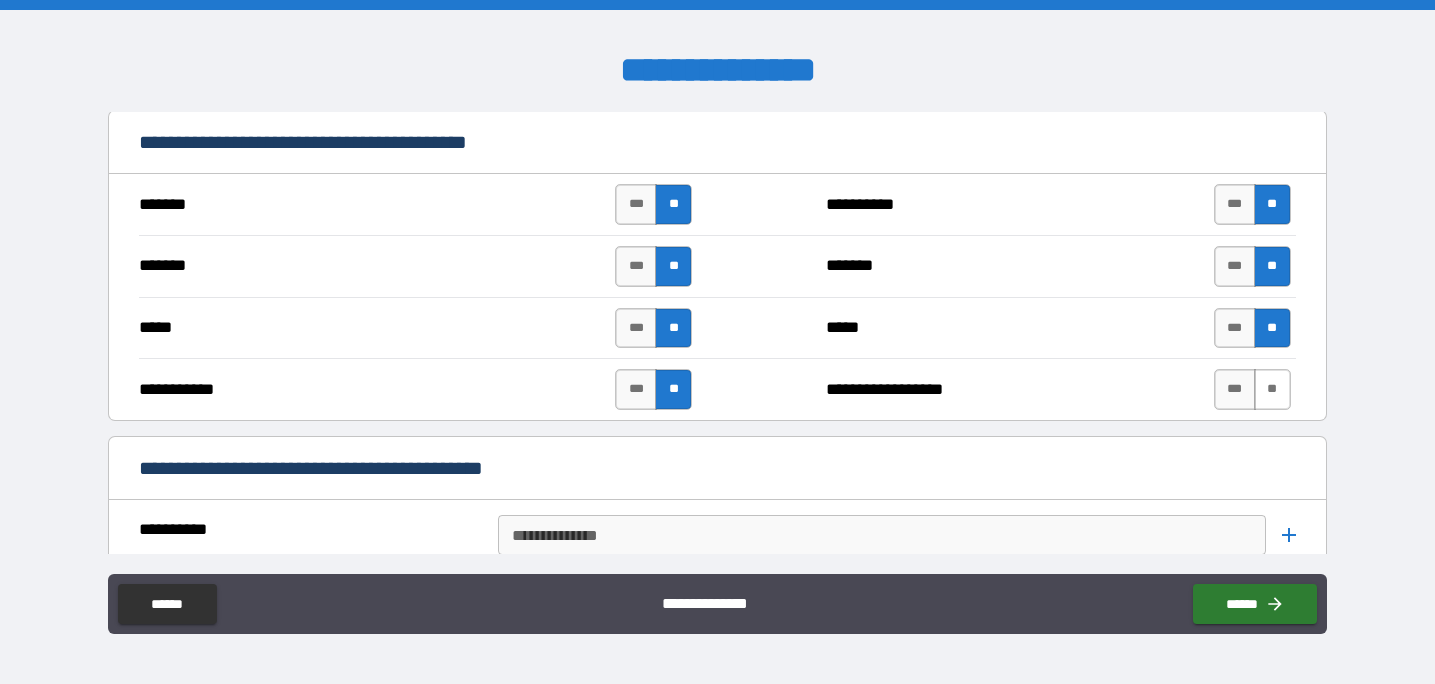 click on "**" at bounding box center [1272, 389] 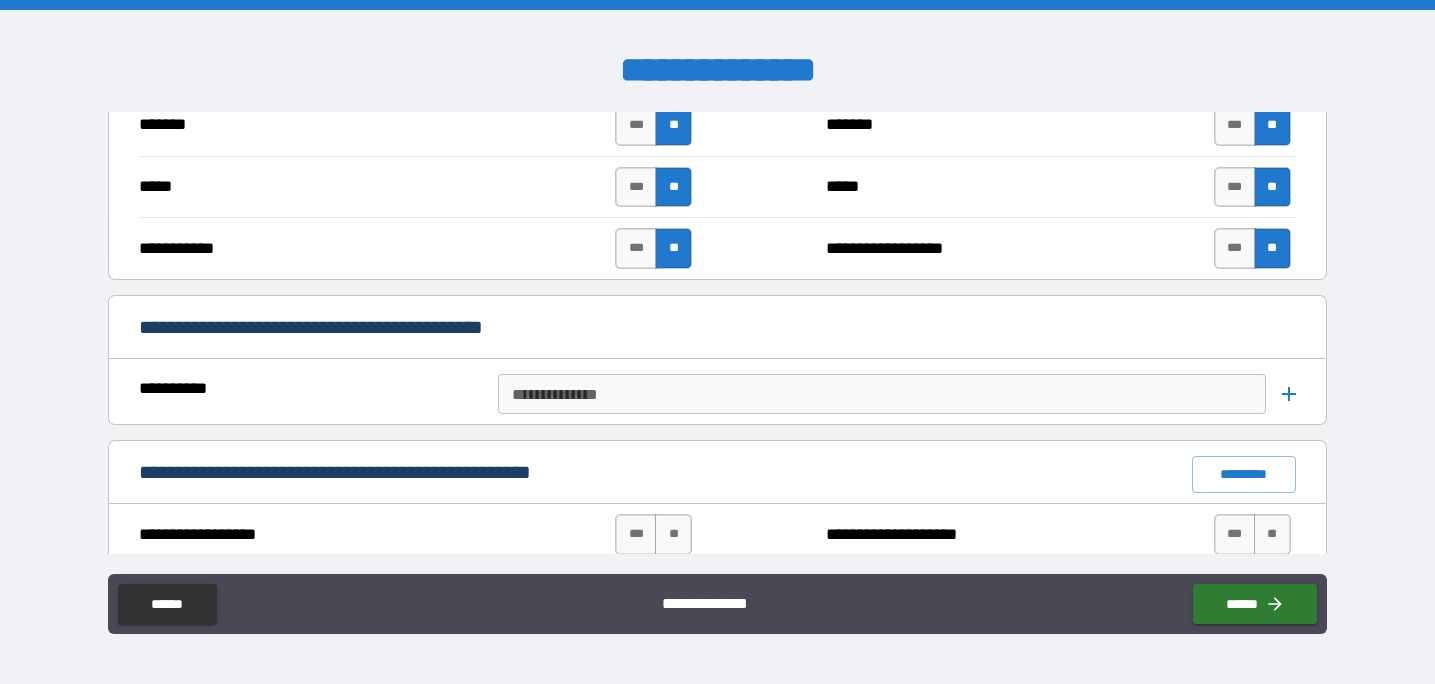 scroll, scrollTop: 1405, scrollLeft: 0, axis: vertical 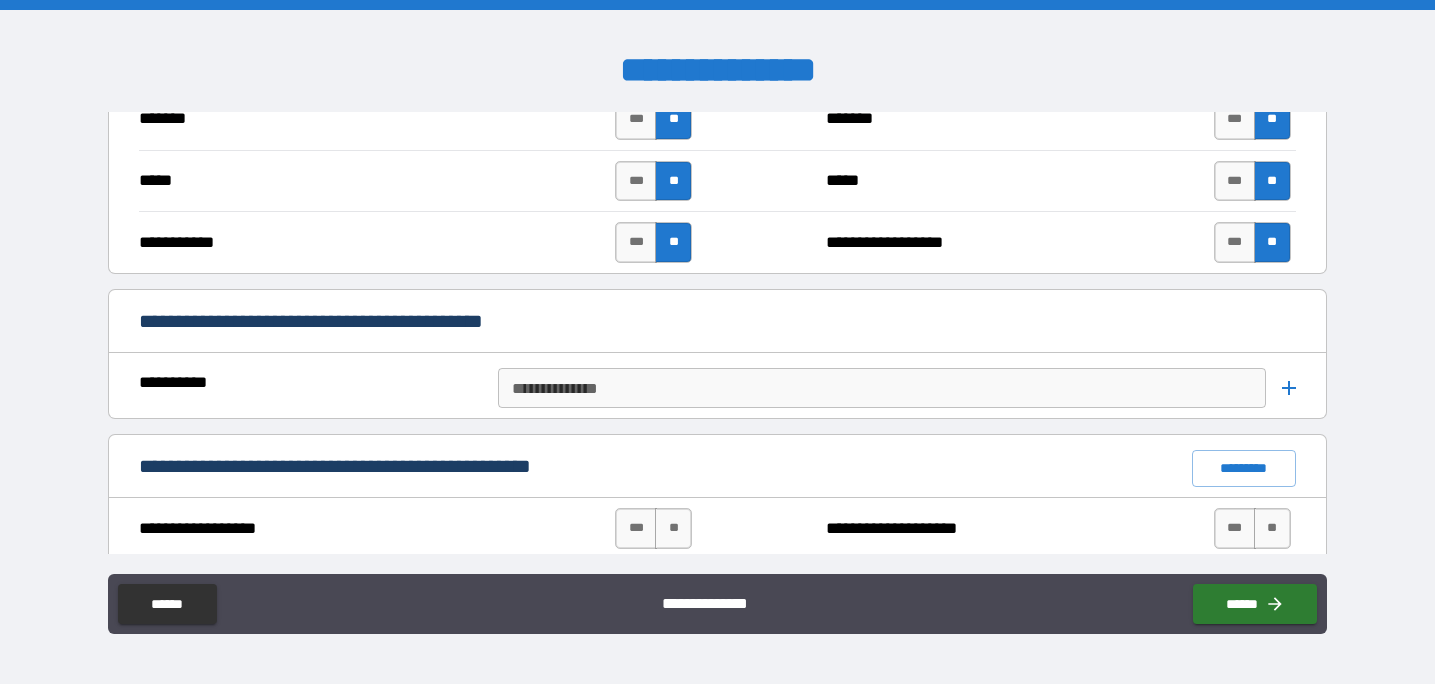 click on "**********" at bounding box center [880, 388] 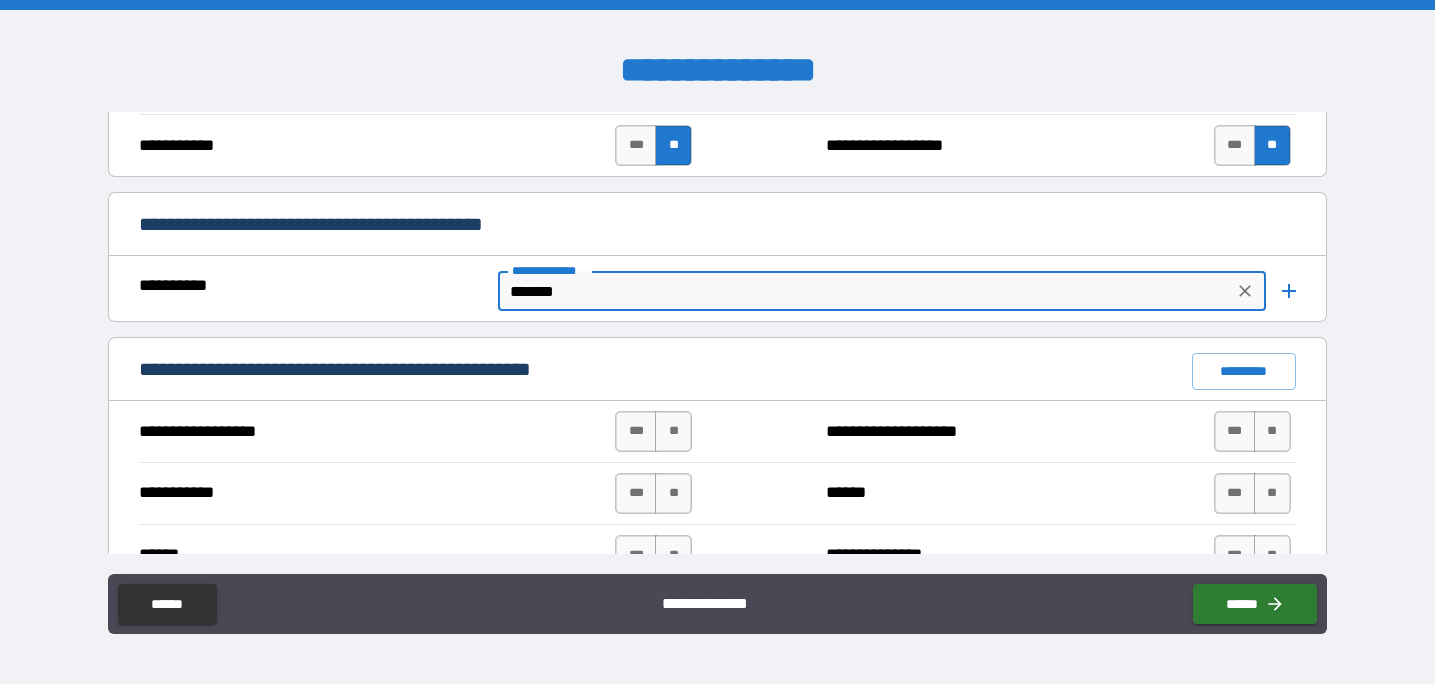 scroll, scrollTop: 1523, scrollLeft: 0, axis: vertical 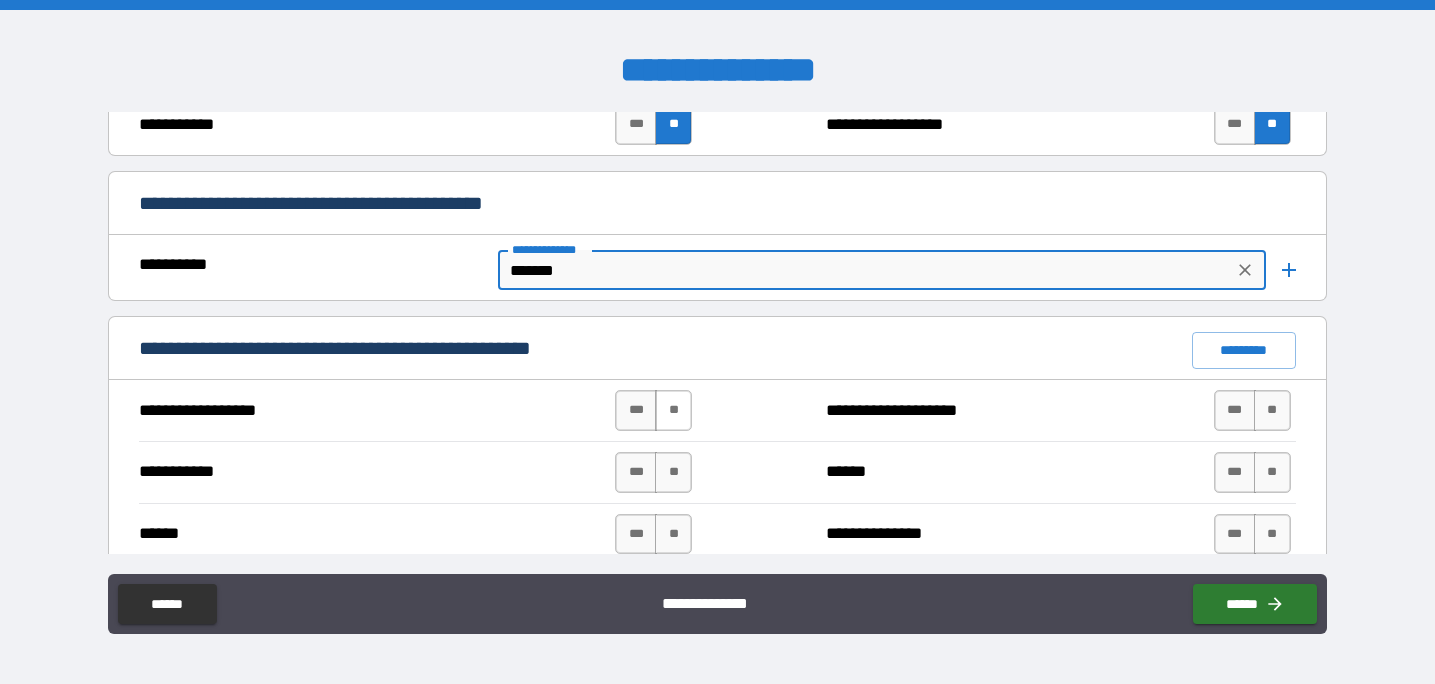 type on "*******" 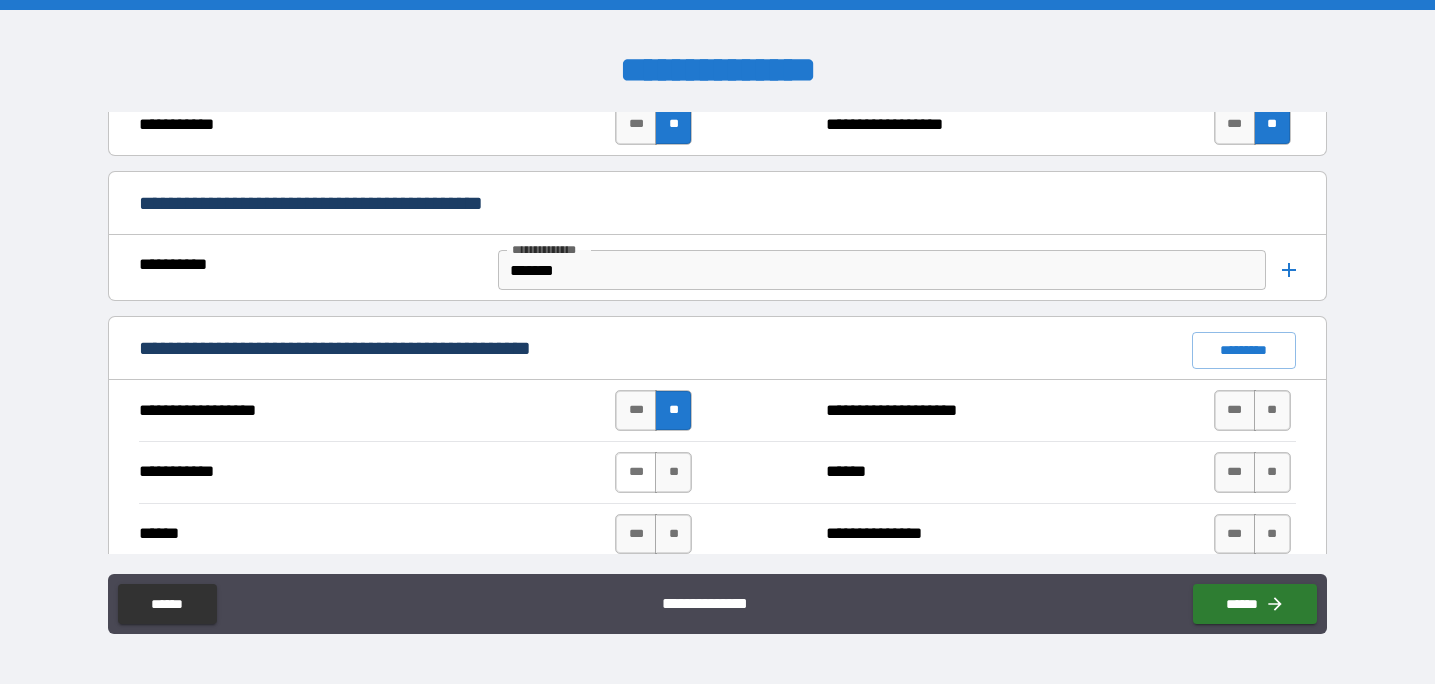 click on "***" at bounding box center [636, 472] 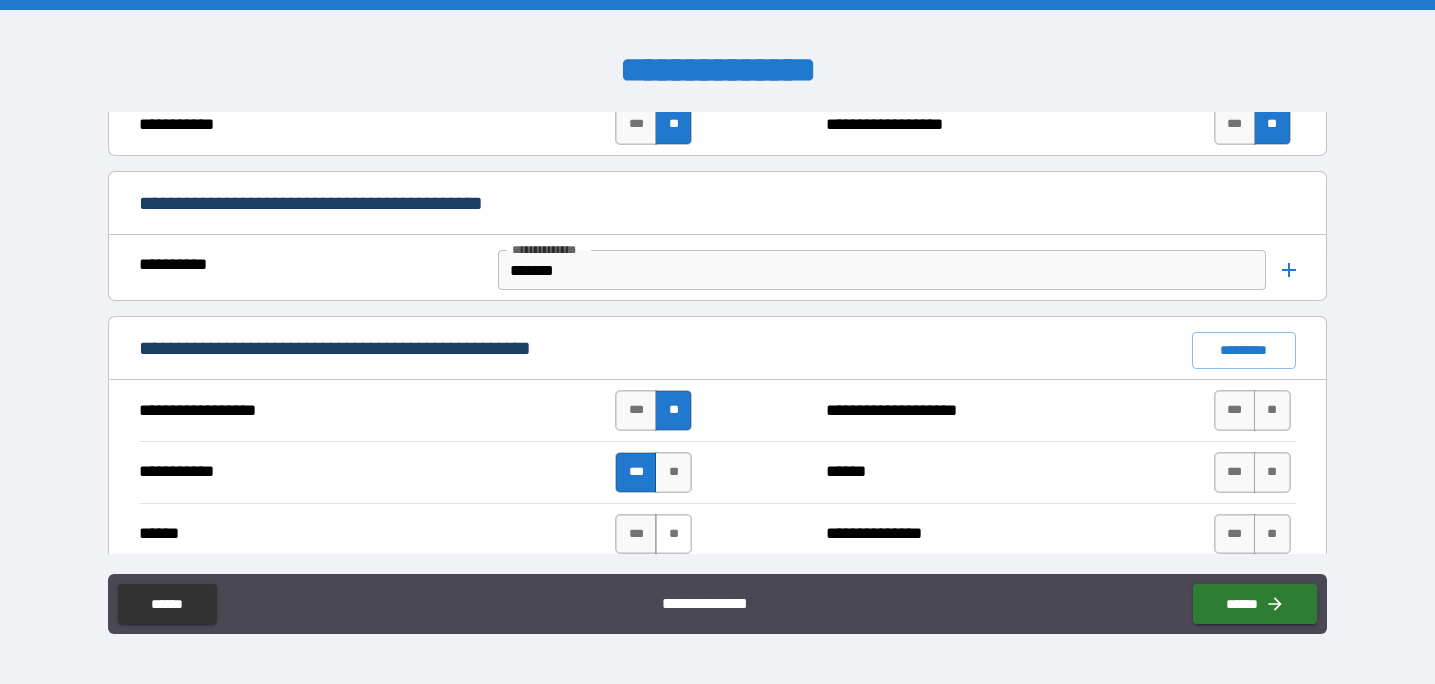 click on "**" at bounding box center (673, 534) 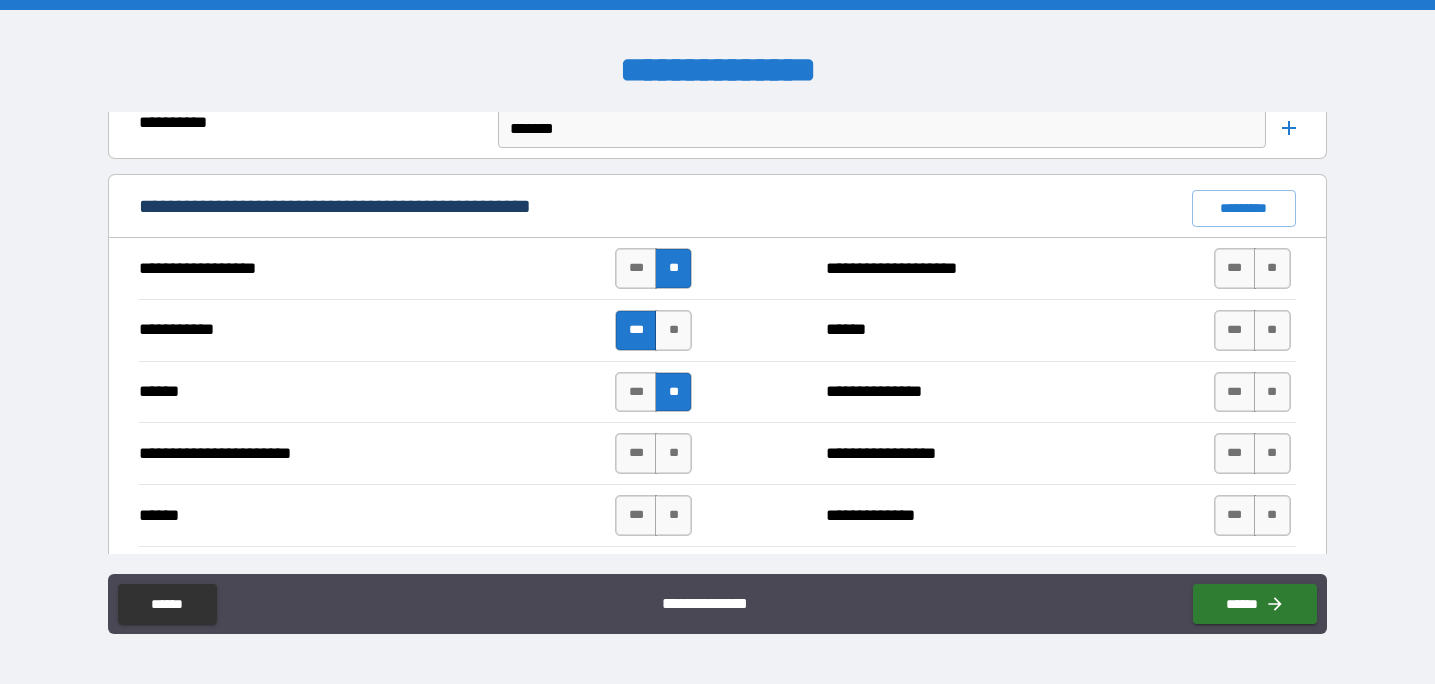 scroll, scrollTop: 1673, scrollLeft: 0, axis: vertical 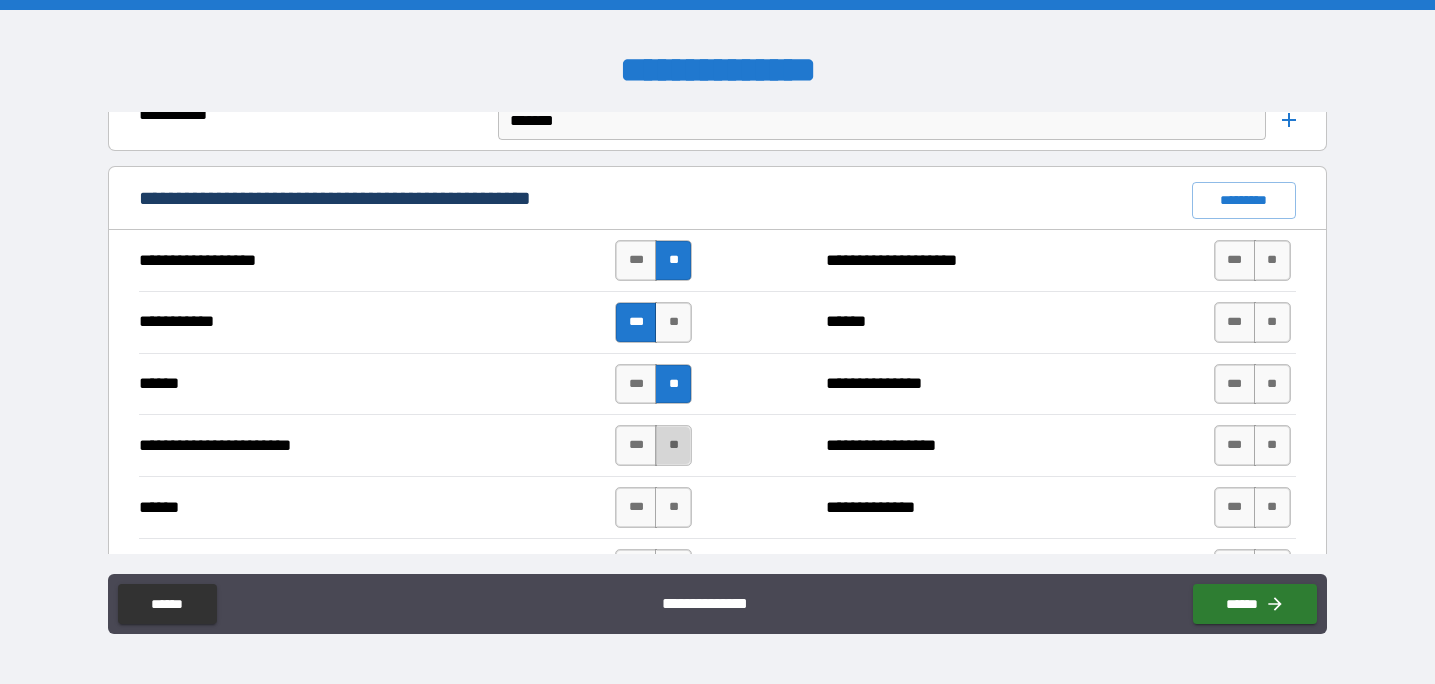 click on "**" at bounding box center (673, 445) 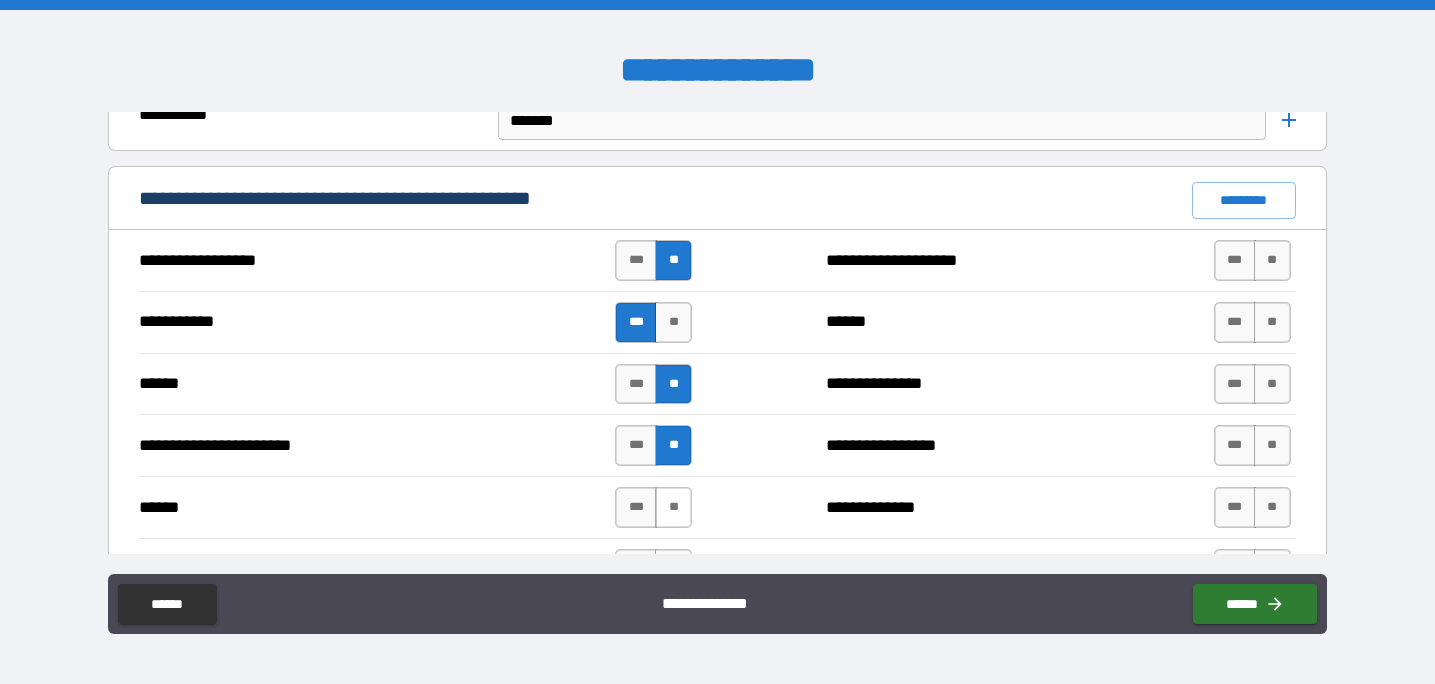 click on "**" at bounding box center (673, 507) 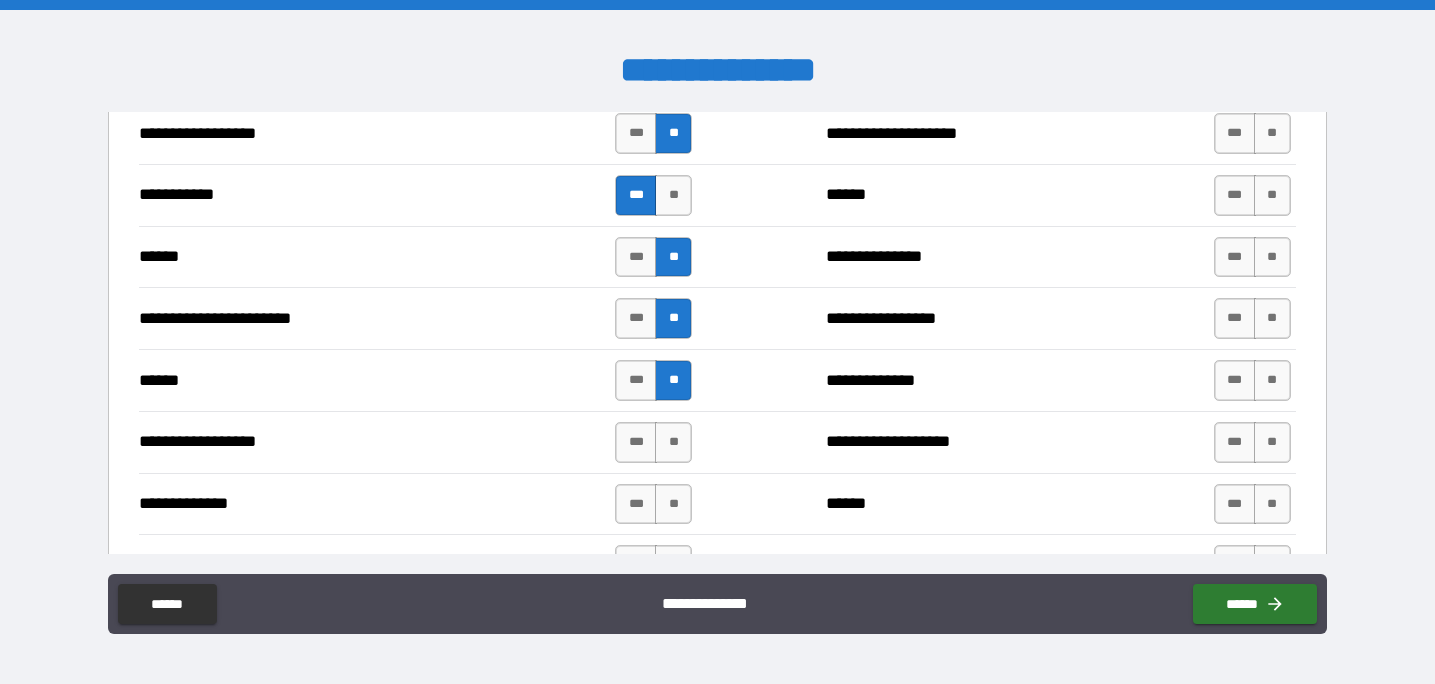scroll, scrollTop: 1826, scrollLeft: 0, axis: vertical 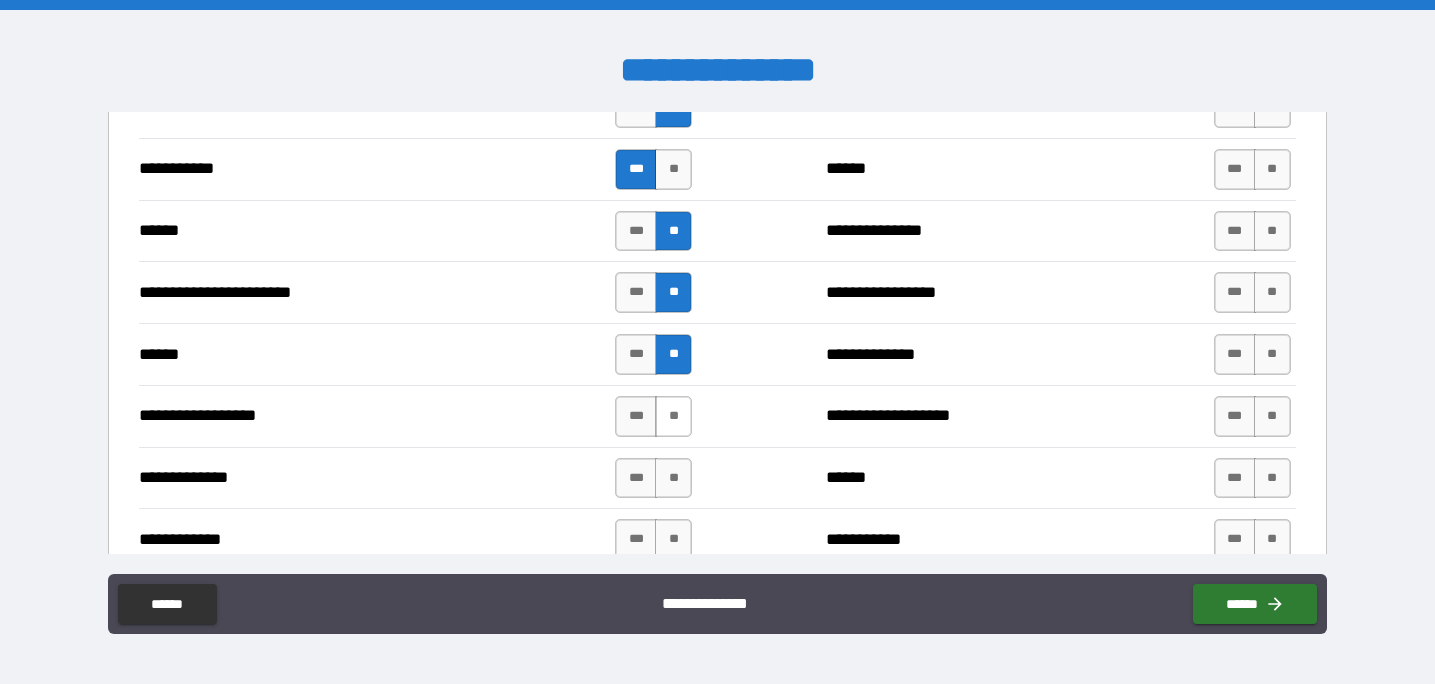 click on "**" at bounding box center [673, 416] 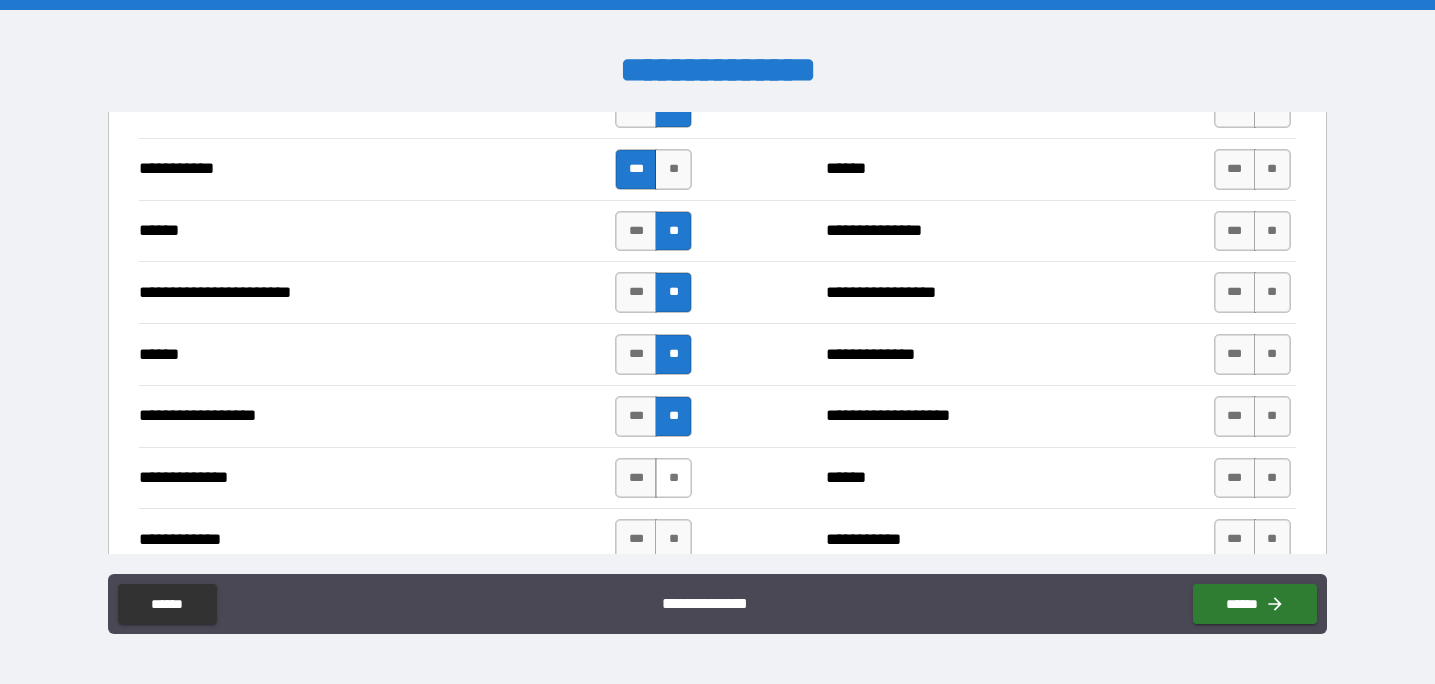 click on "**" at bounding box center (673, 478) 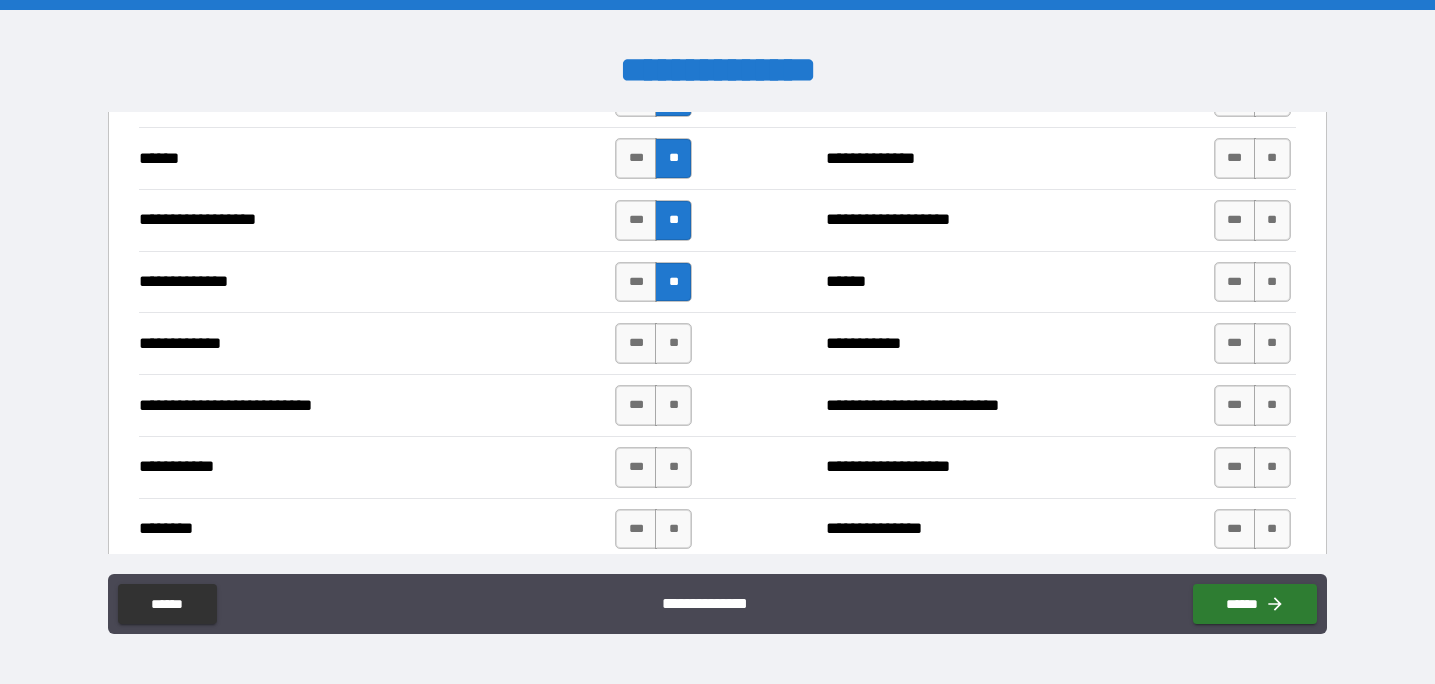 scroll, scrollTop: 2031, scrollLeft: 0, axis: vertical 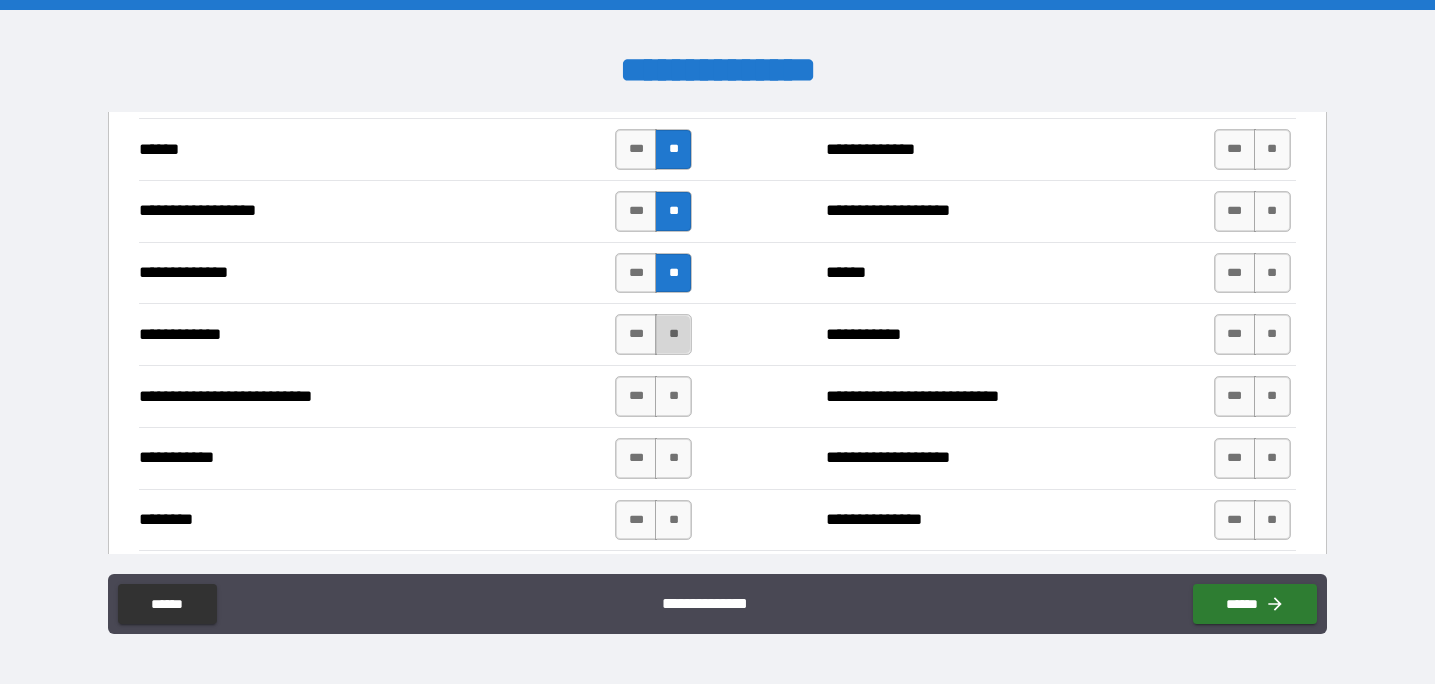 click on "**" at bounding box center (673, 334) 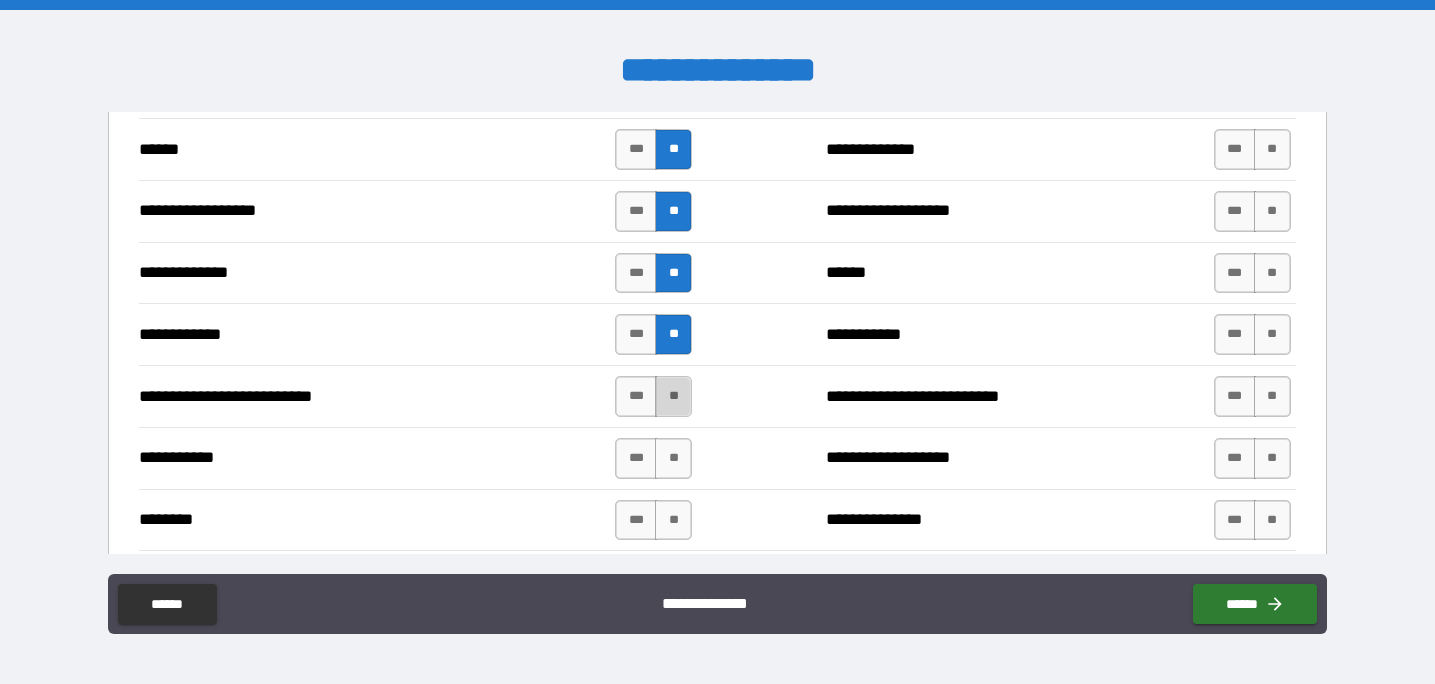 click on "**" at bounding box center (673, 396) 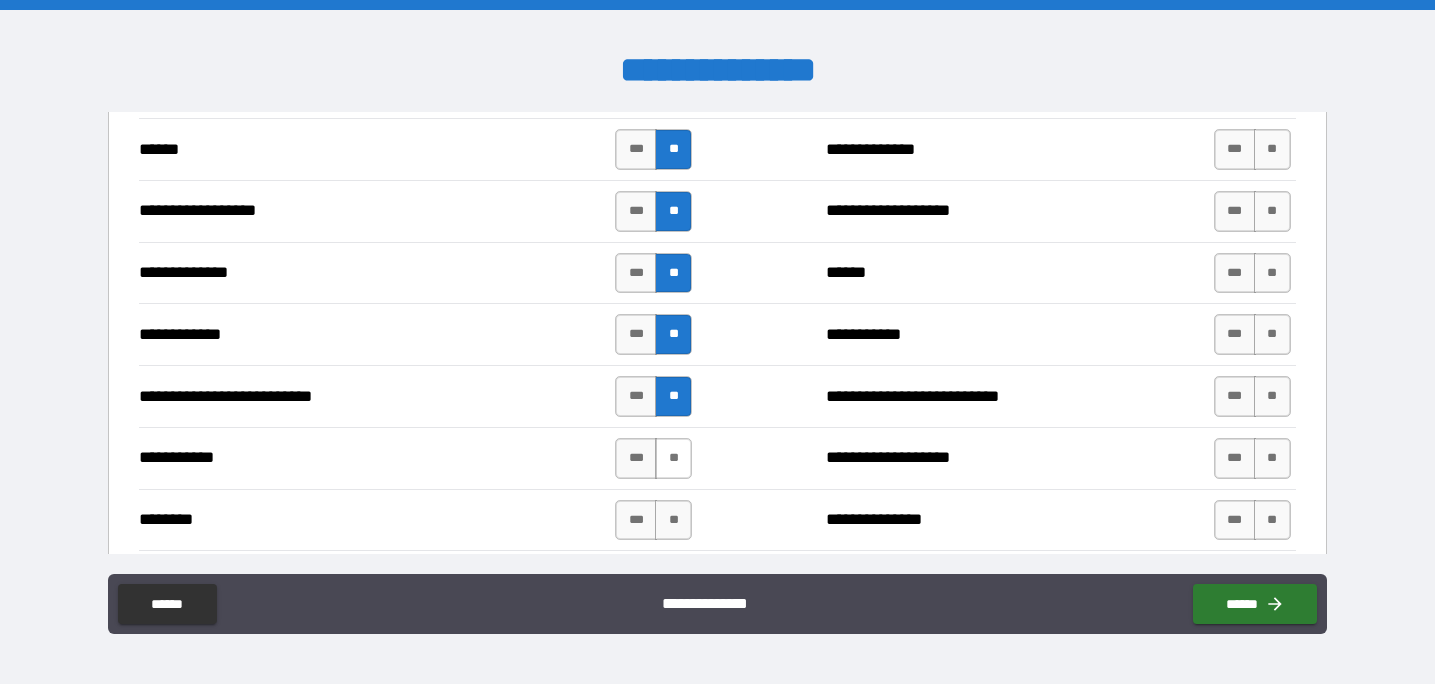 click on "**" at bounding box center [673, 458] 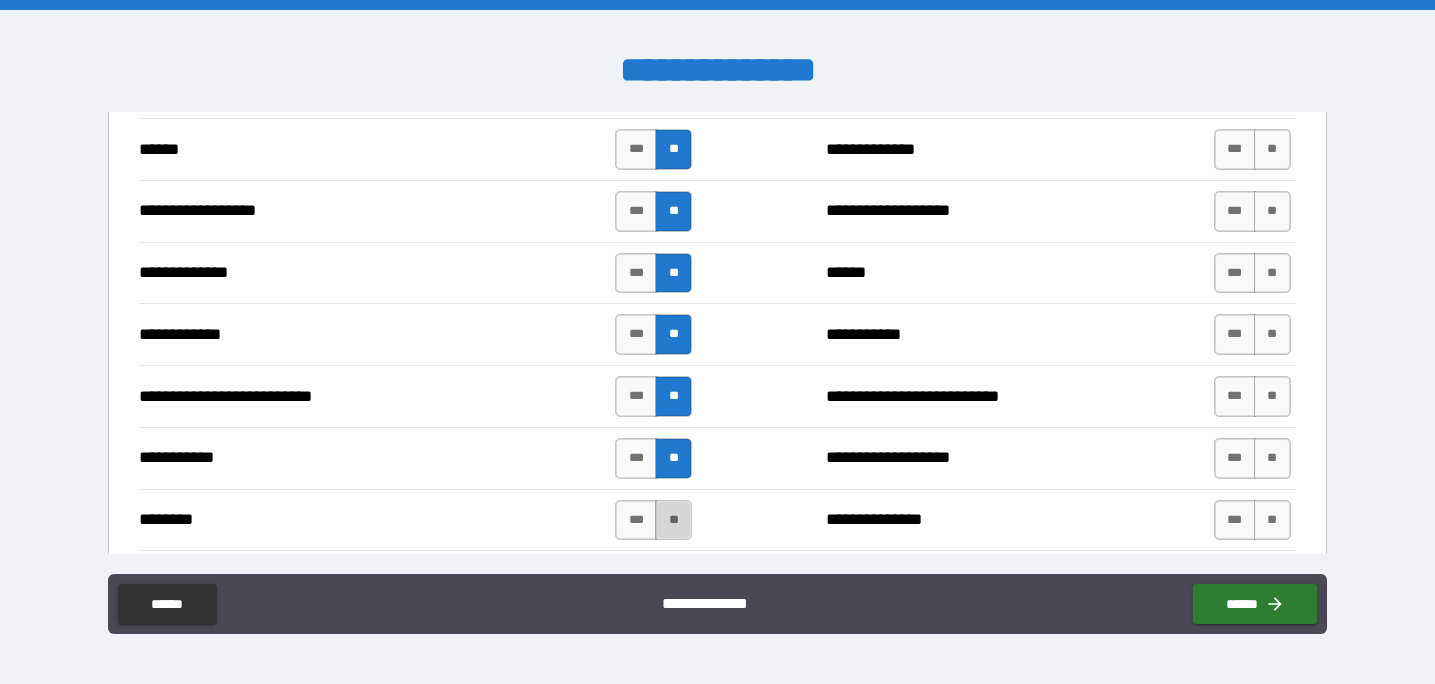 click on "**" at bounding box center (673, 520) 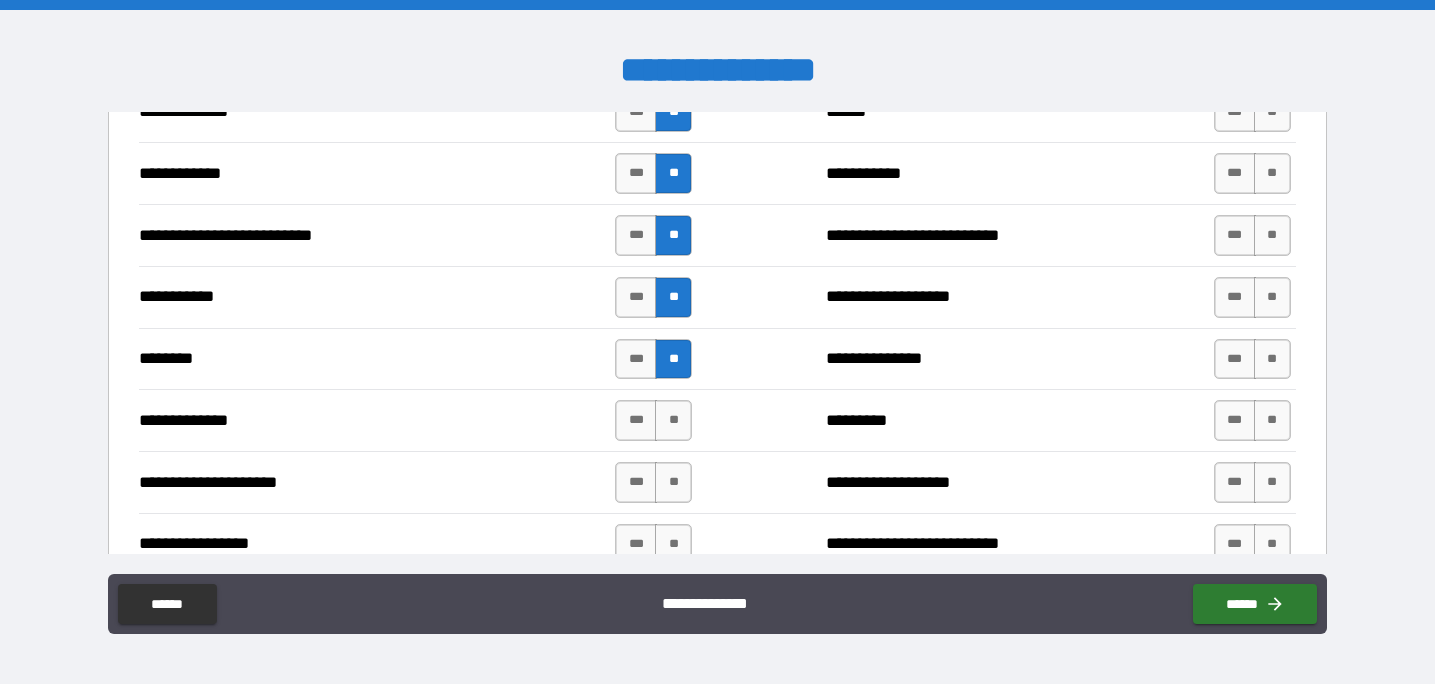 scroll, scrollTop: 2200, scrollLeft: 0, axis: vertical 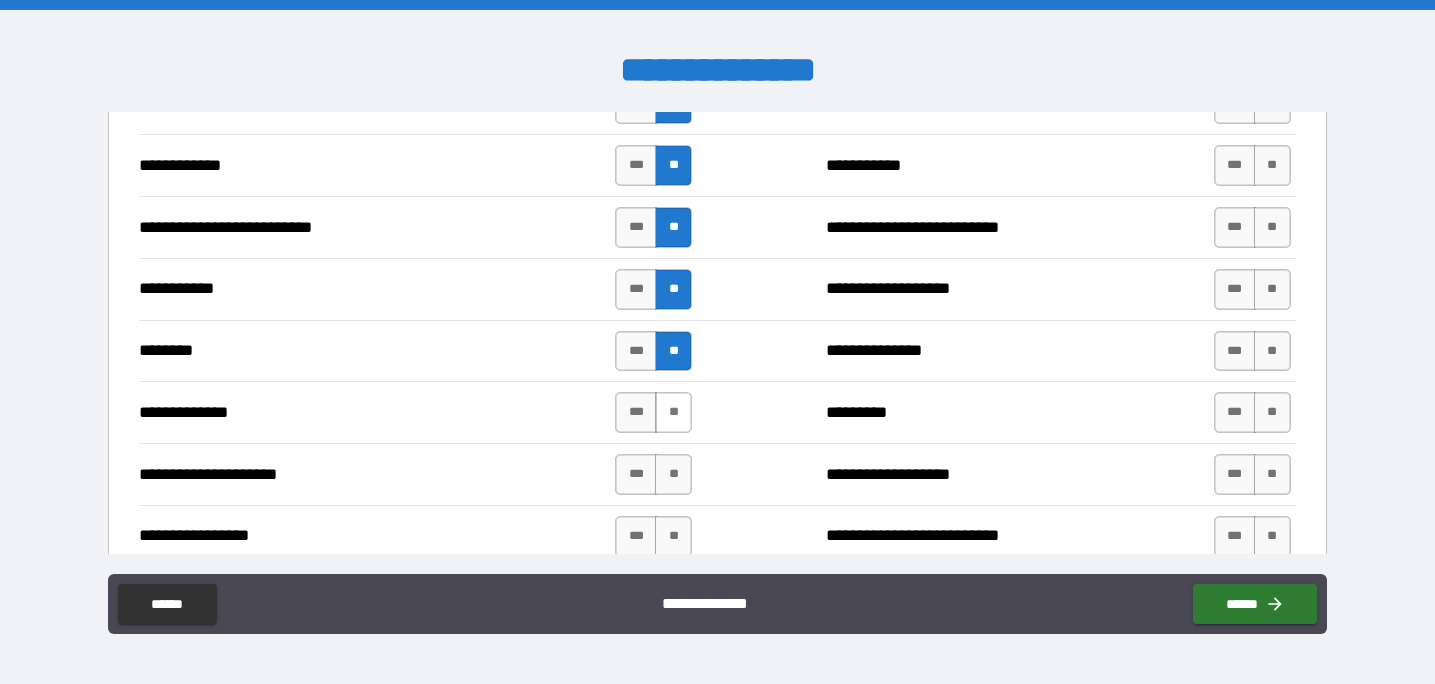 click on "**" at bounding box center [673, 412] 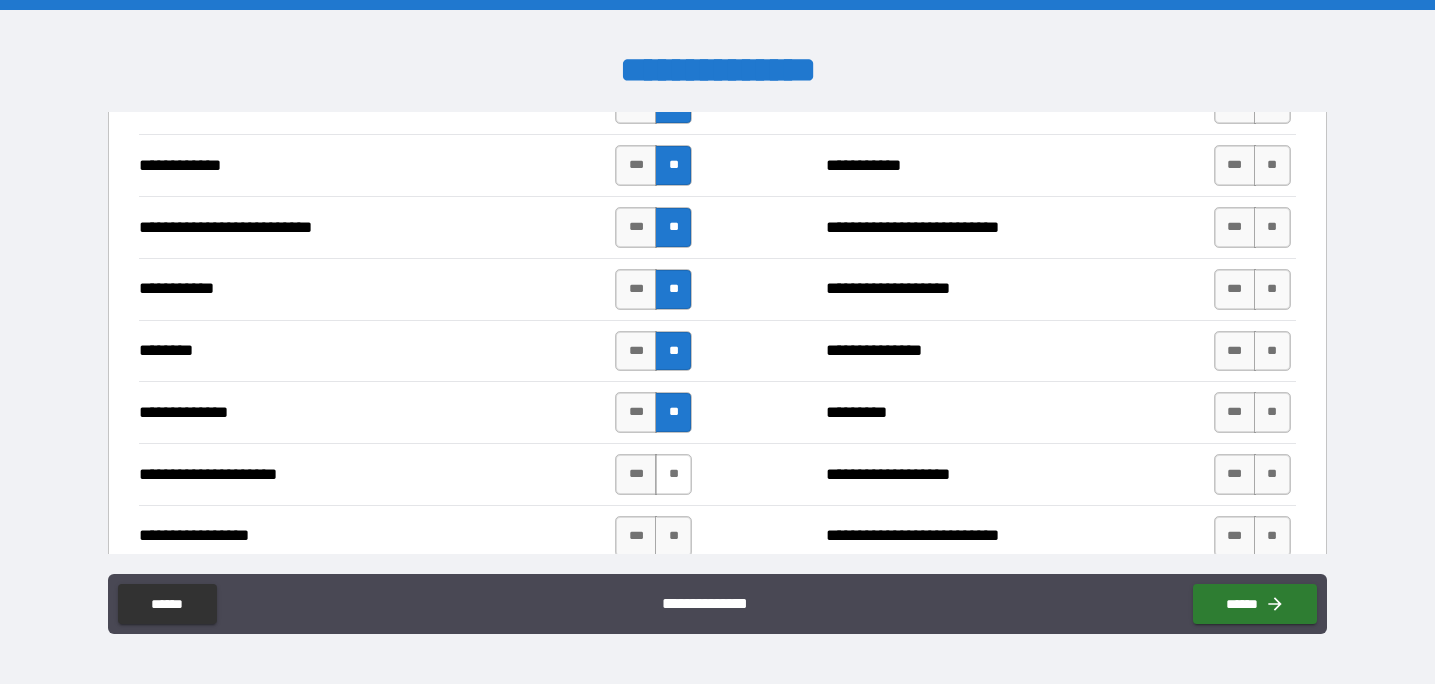 click on "**" at bounding box center (673, 474) 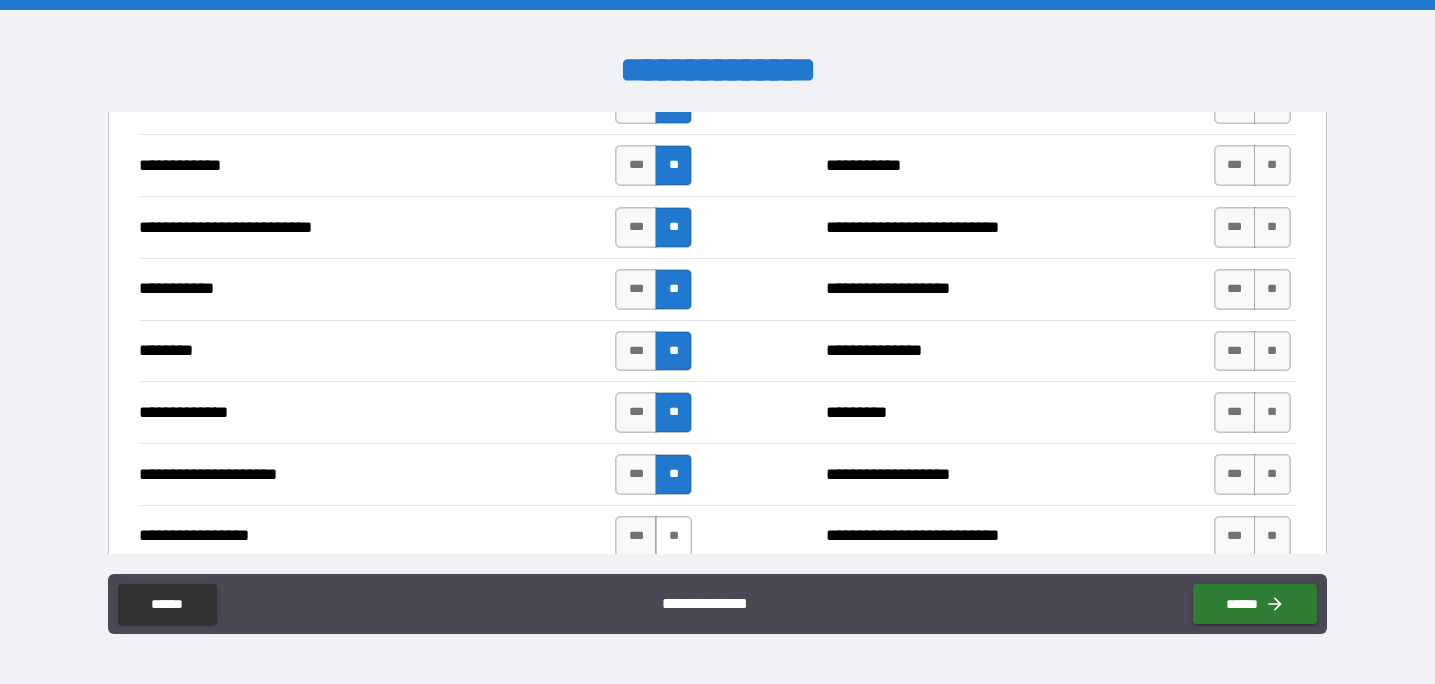 click on "**" at bounding box center (673, 536) 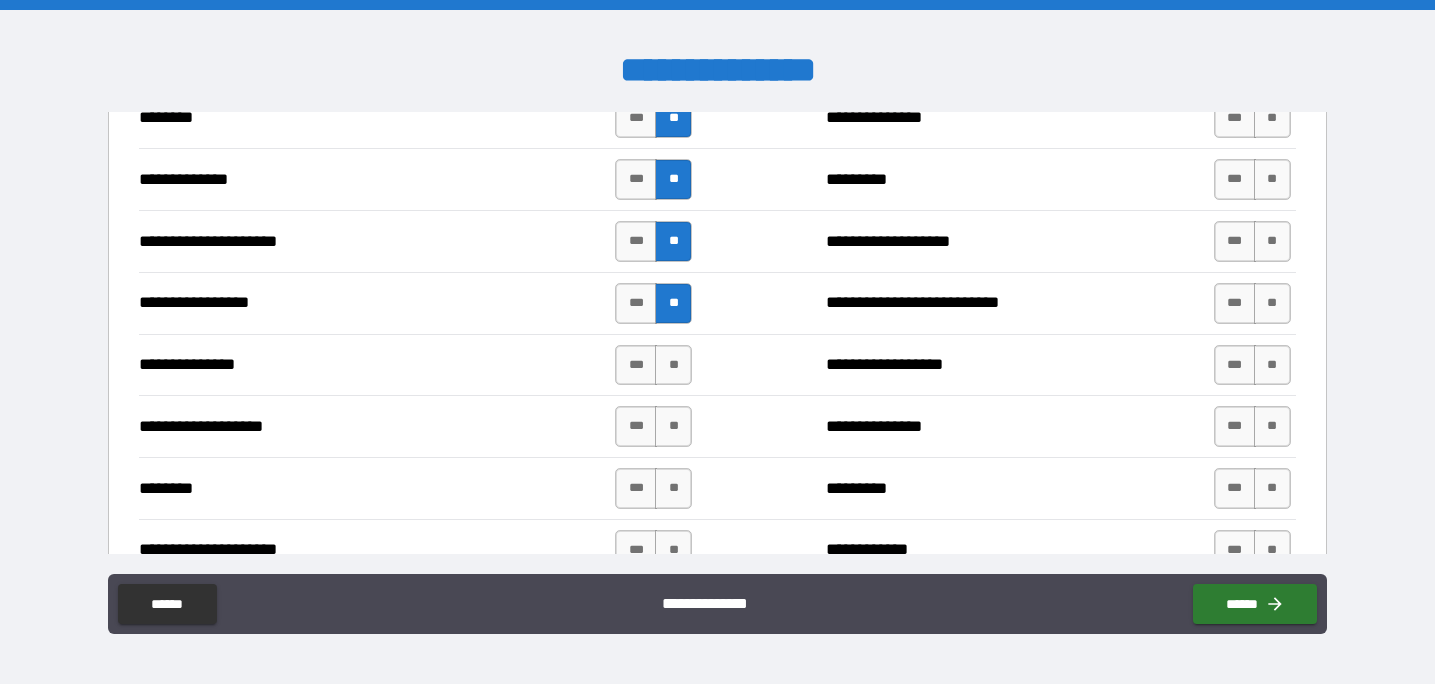 scroll, scrollTop: 2438, scrollLeft: 0, axis: vertical 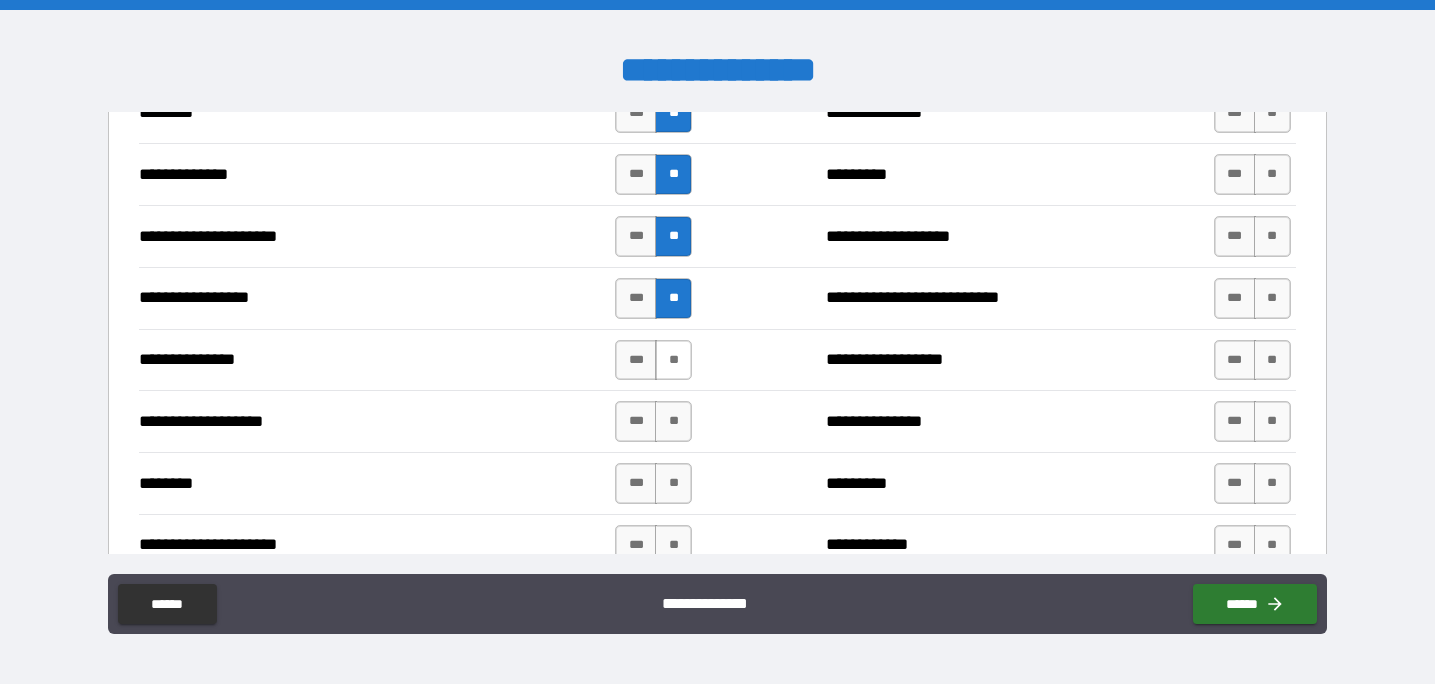 click on "**" at bounding box center [673, 360] 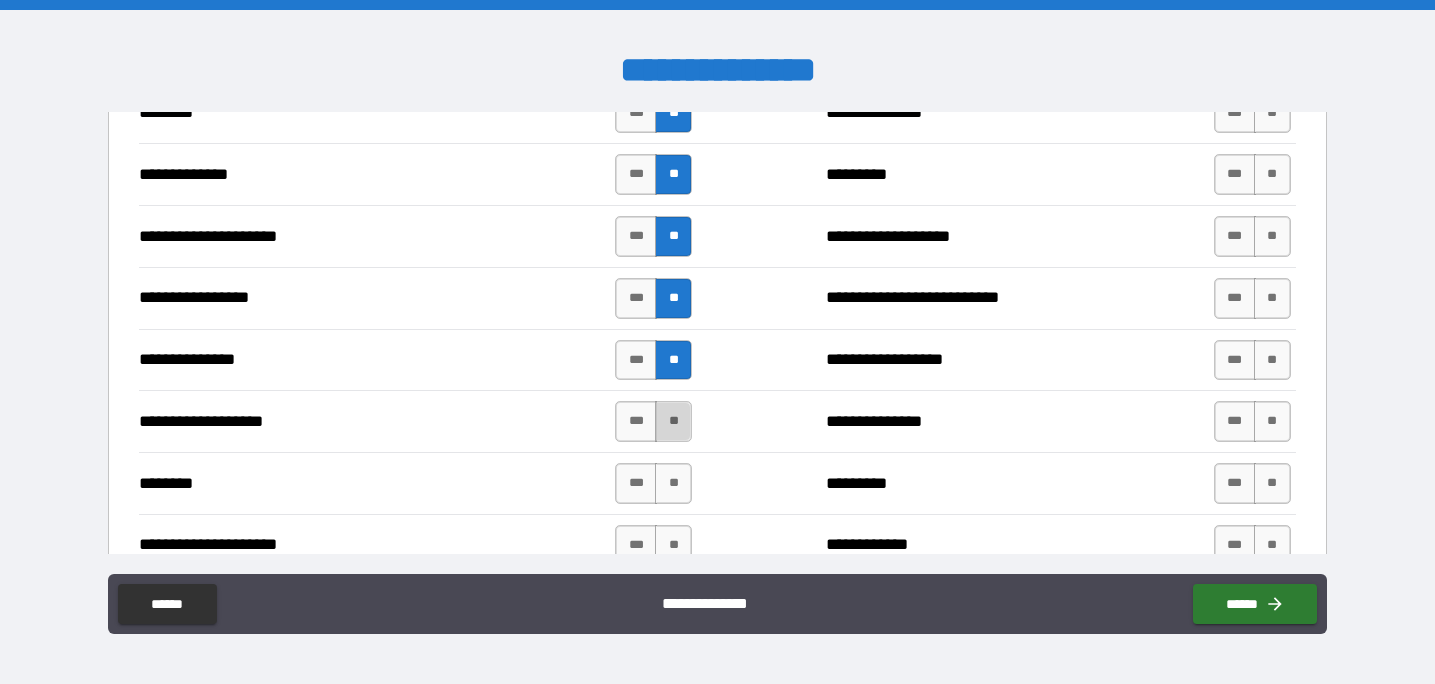 click on "**" at bounding box center [673, 421] 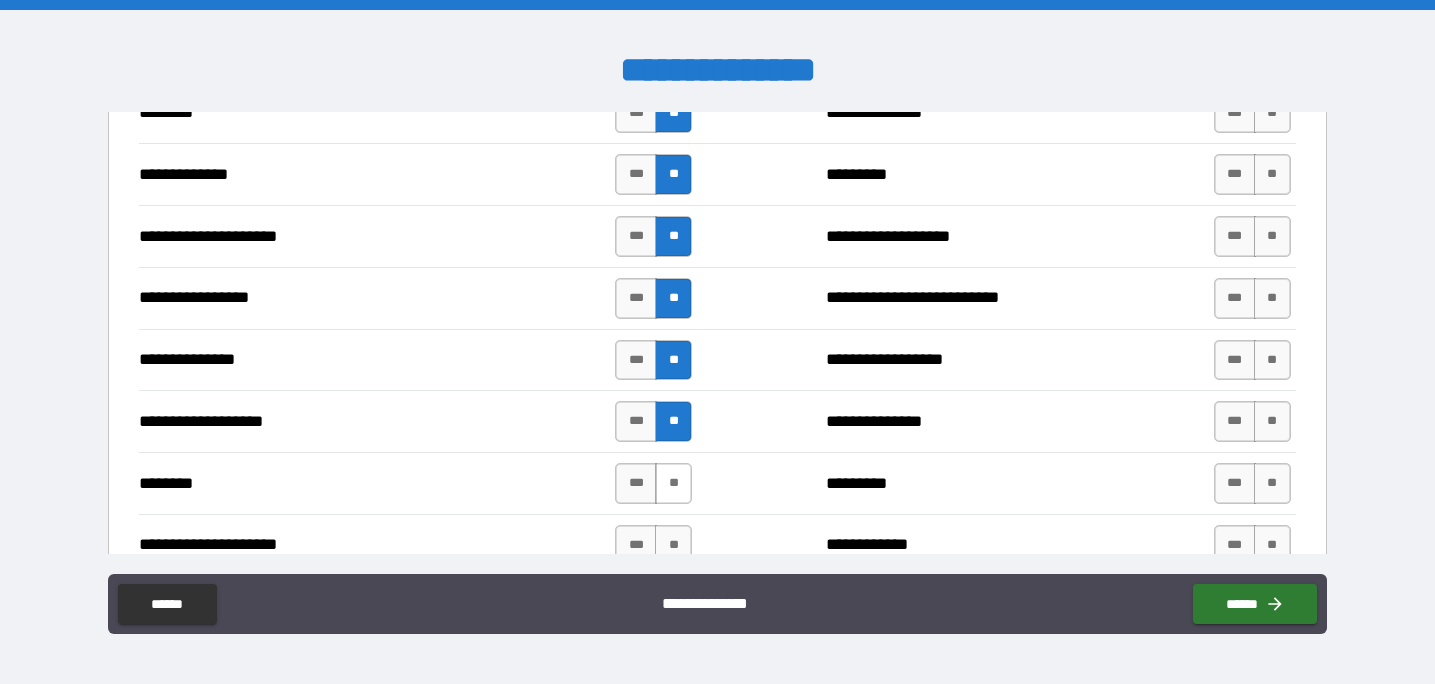click on "**" at bounding box center (673, 483) 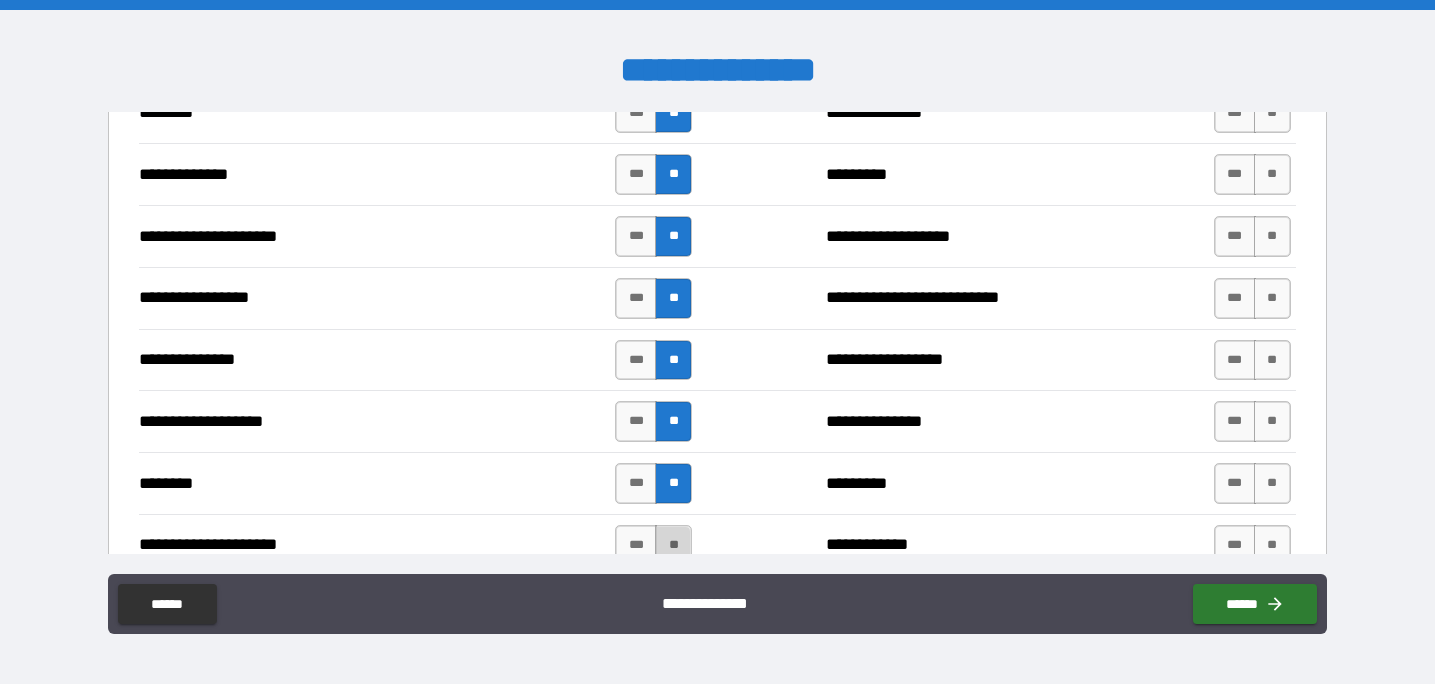 click on "**" at bounding box center (673, 545) 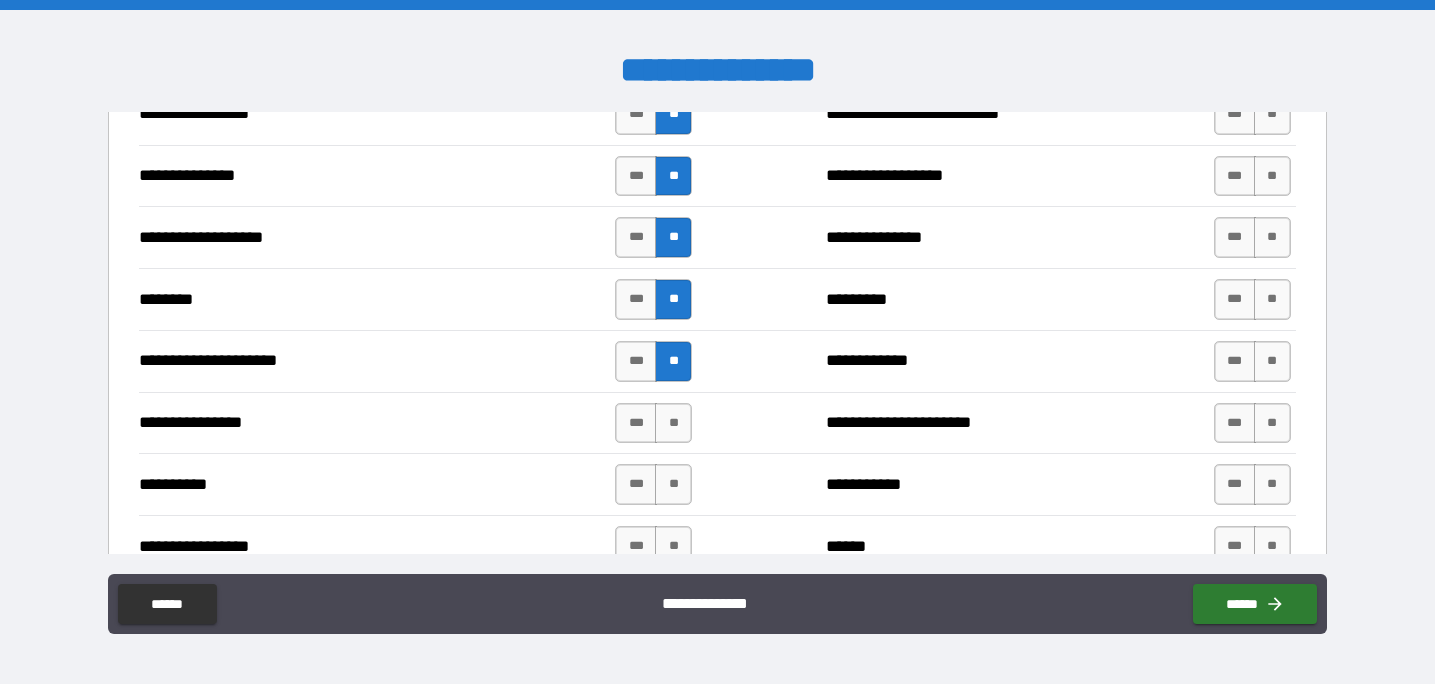 scroll, scrollTop: 2625, scrollLeft: 0, axis: vertical 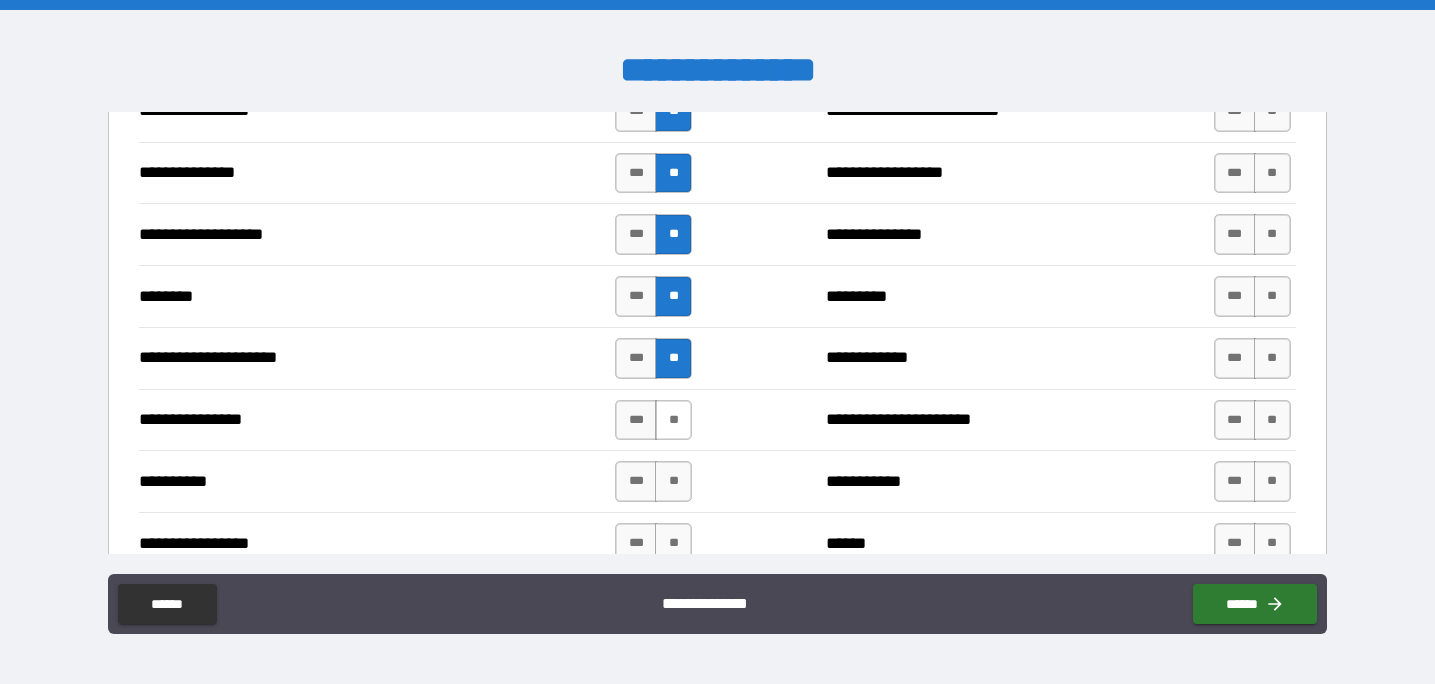 click on "**" at bounding box center [673, 420] 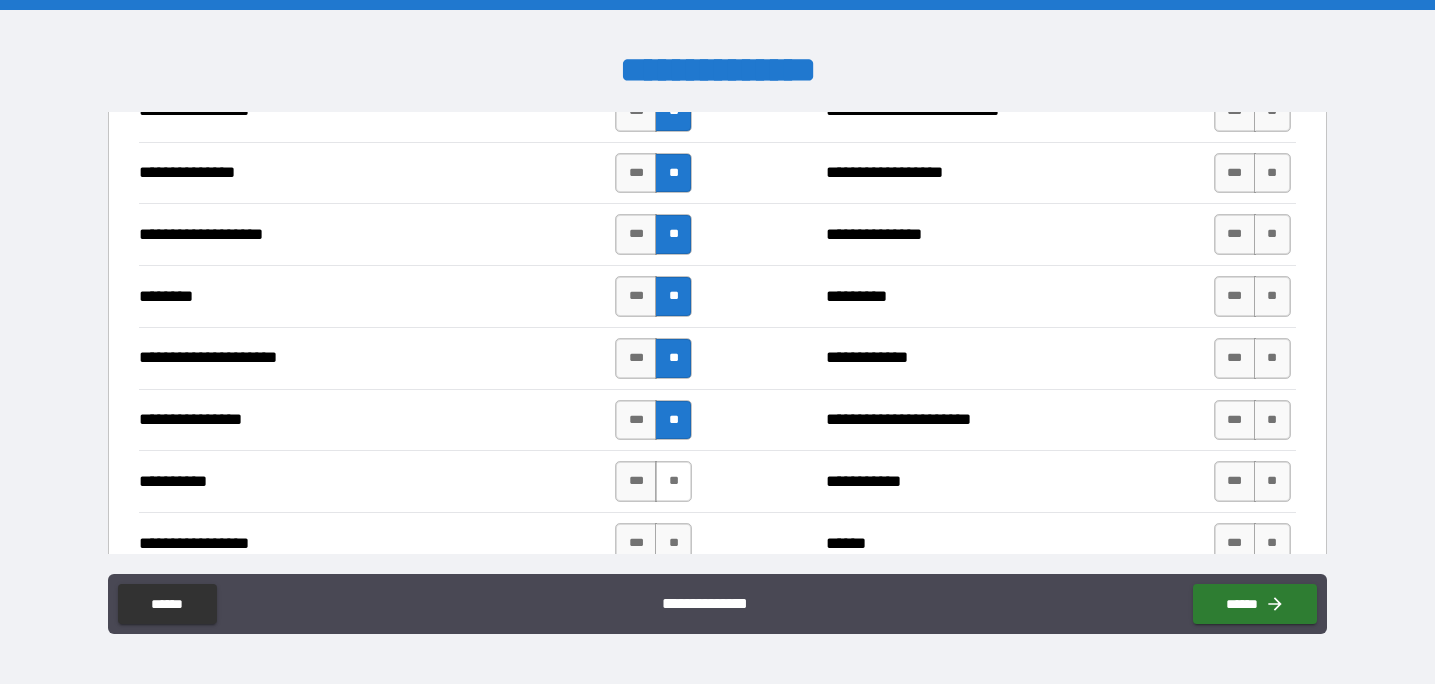 click on "**" at bounding box center (673, 481) 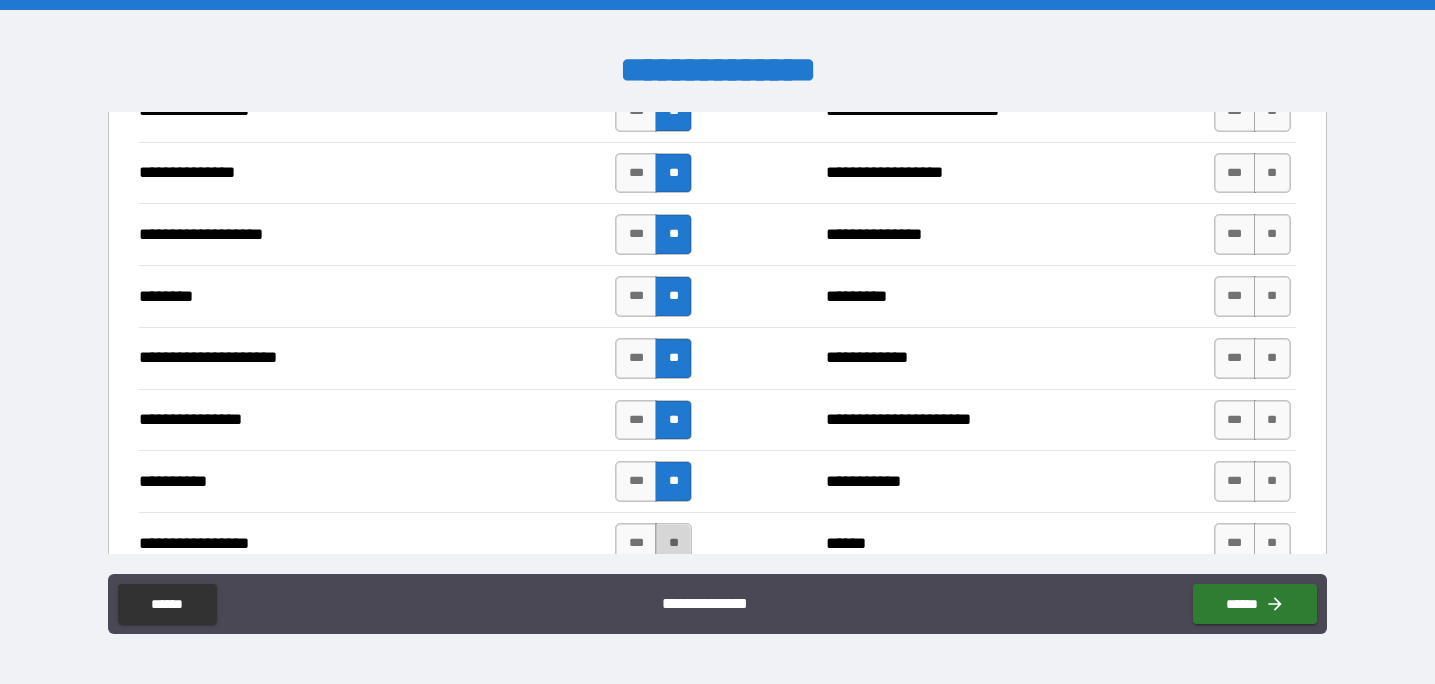 click on "**" at bounding box center (673, 543) 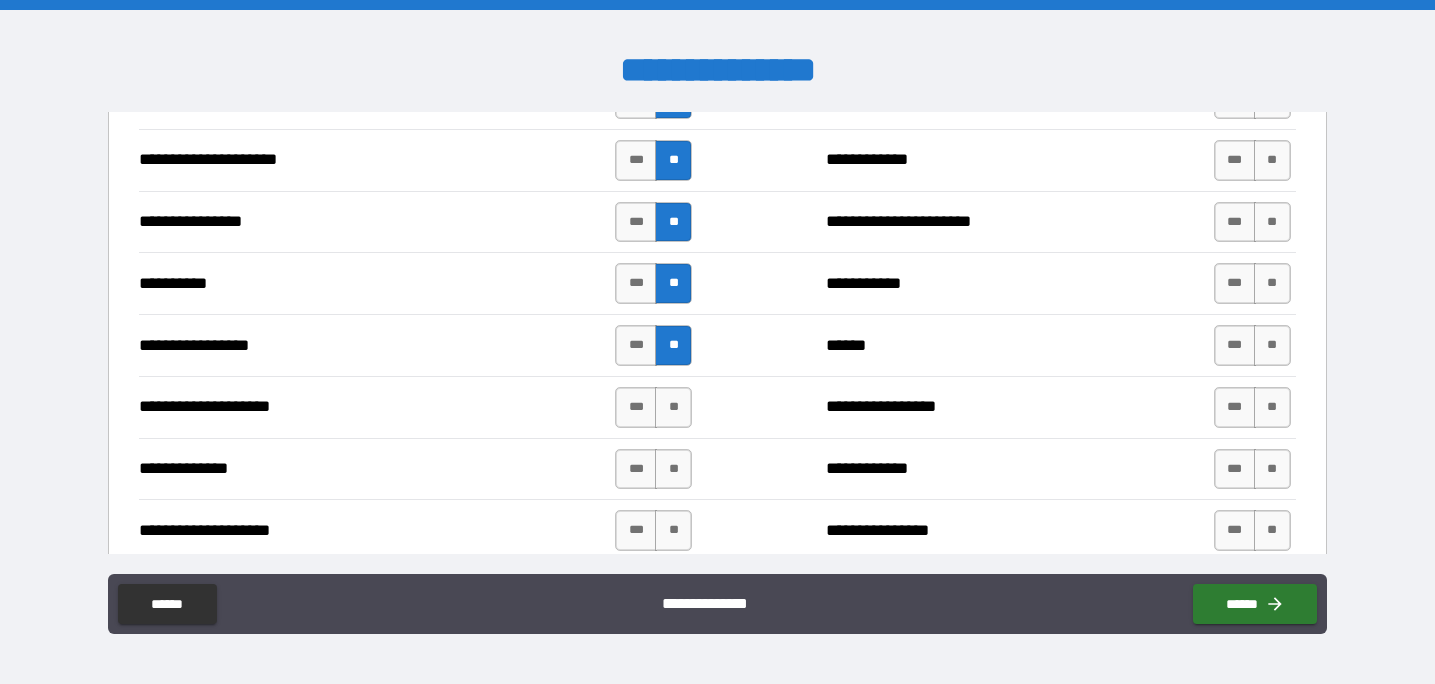 scroll, scrollTop: 2824, scrollLeft: 0, axis: vertical 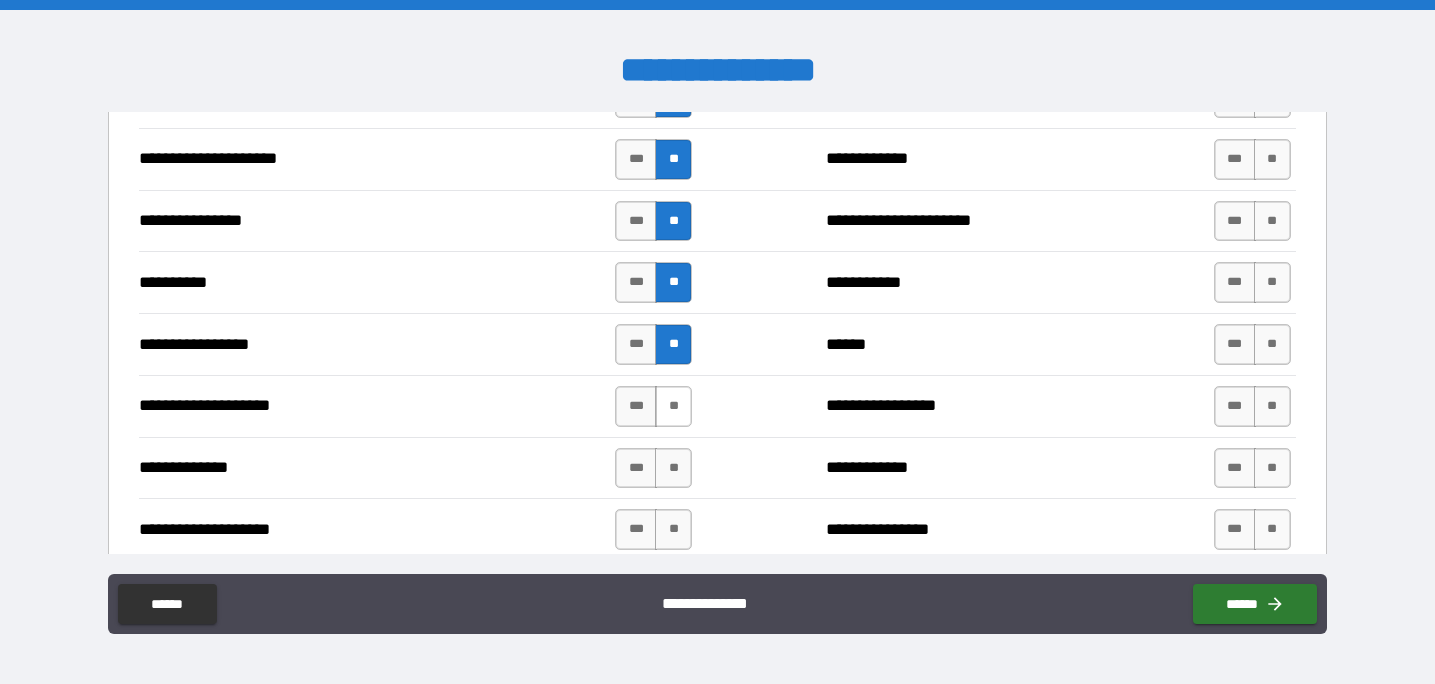 click on "**" at bounding box center [673, 406] 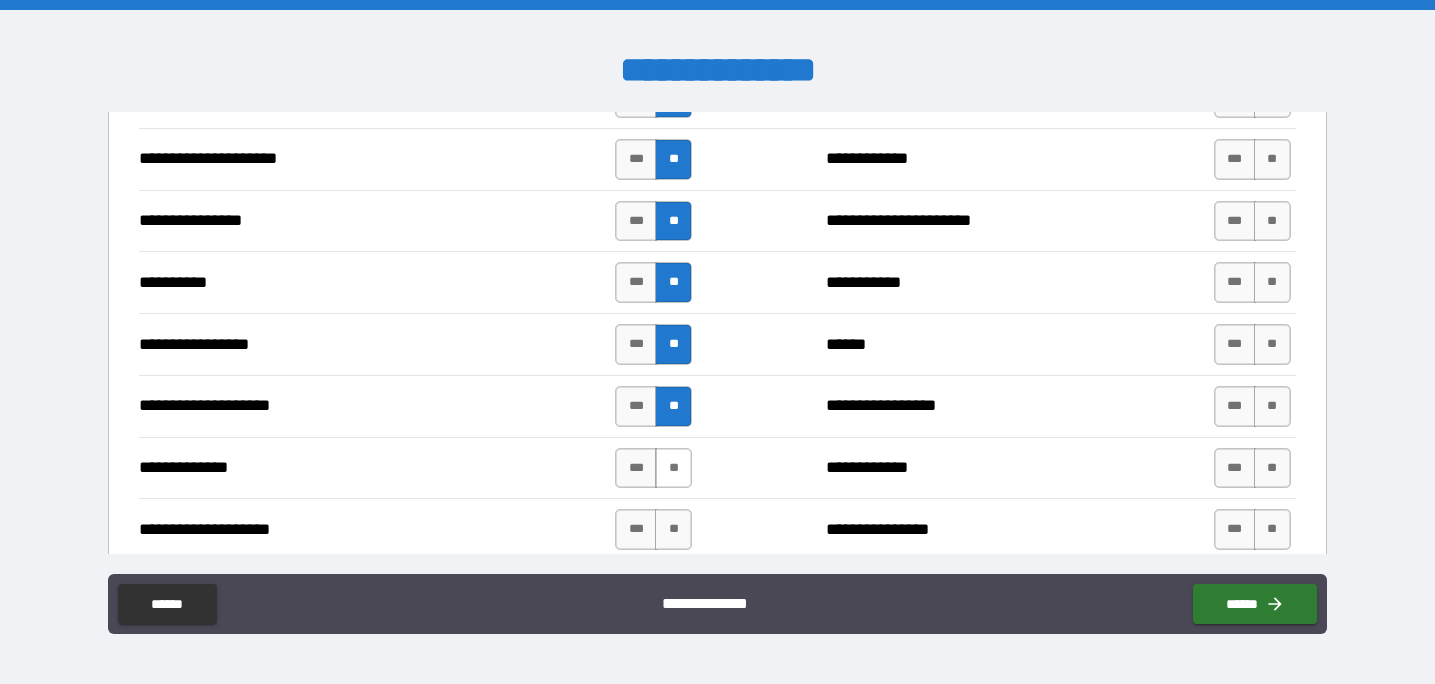 click on "**" at bounding box center [673, 468] 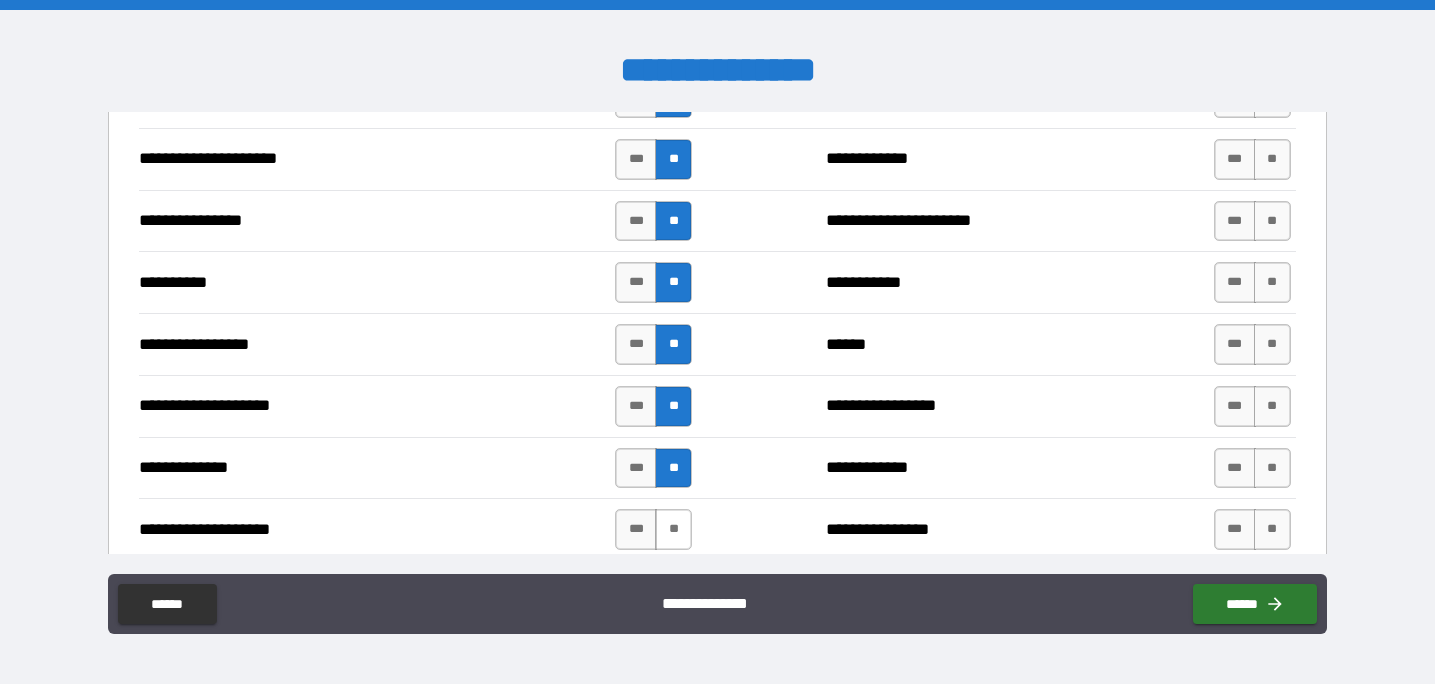 click on "**" at bounding box center (673, 529) 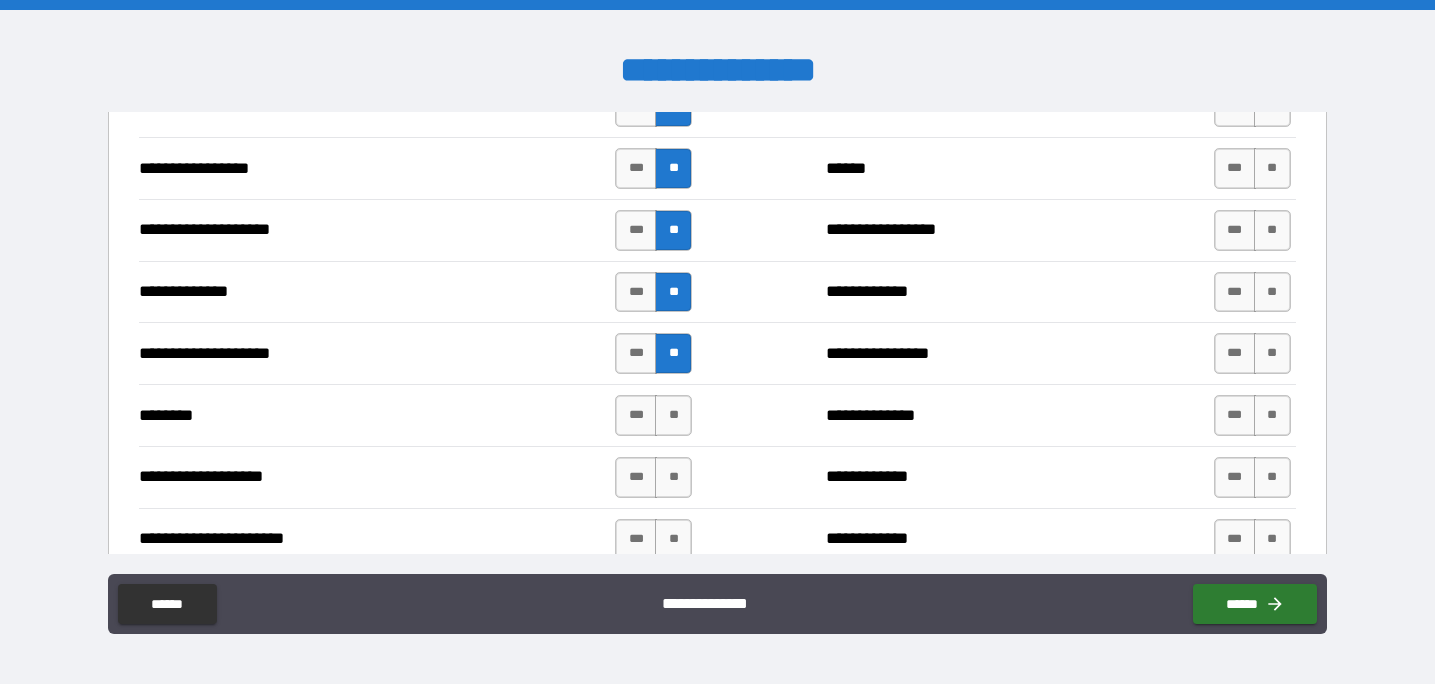 scroll, scrollTop: 3004, scrollLeft: 0, axis: vertical 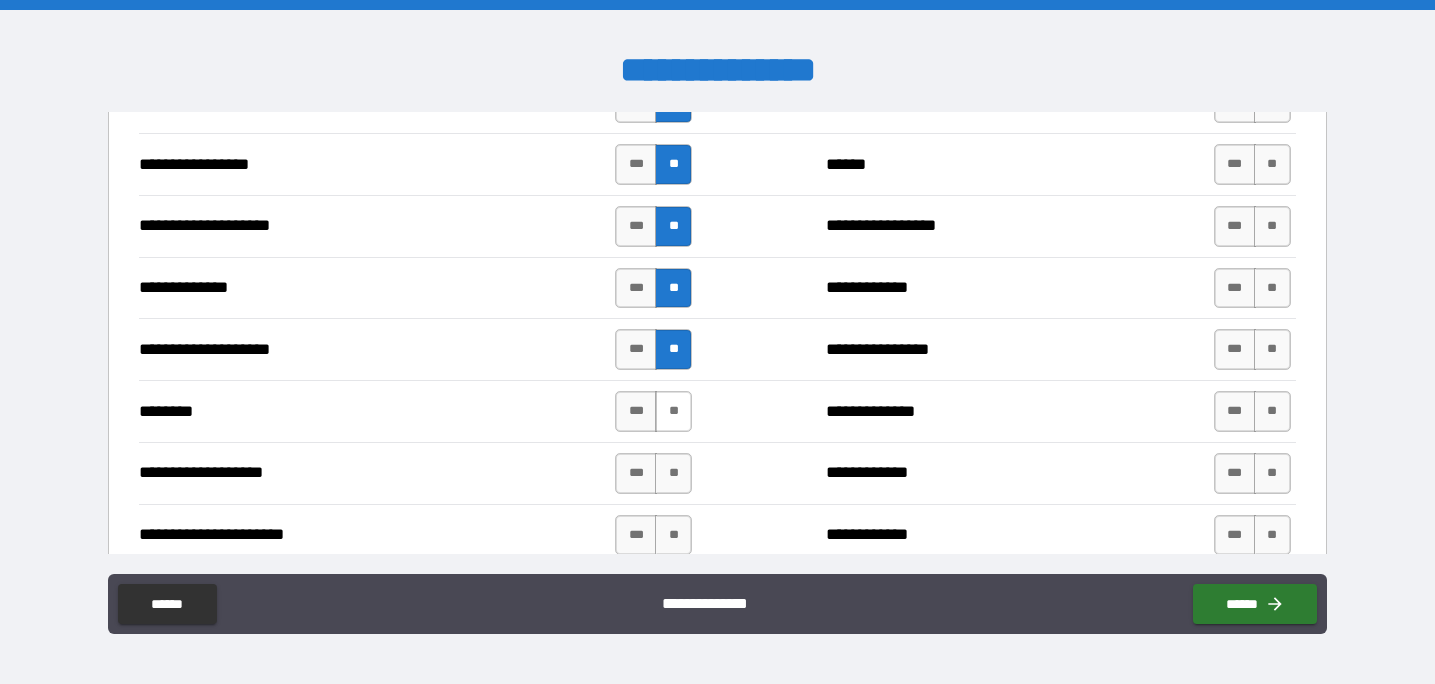 click on "**" at bounding box center [673, 411] 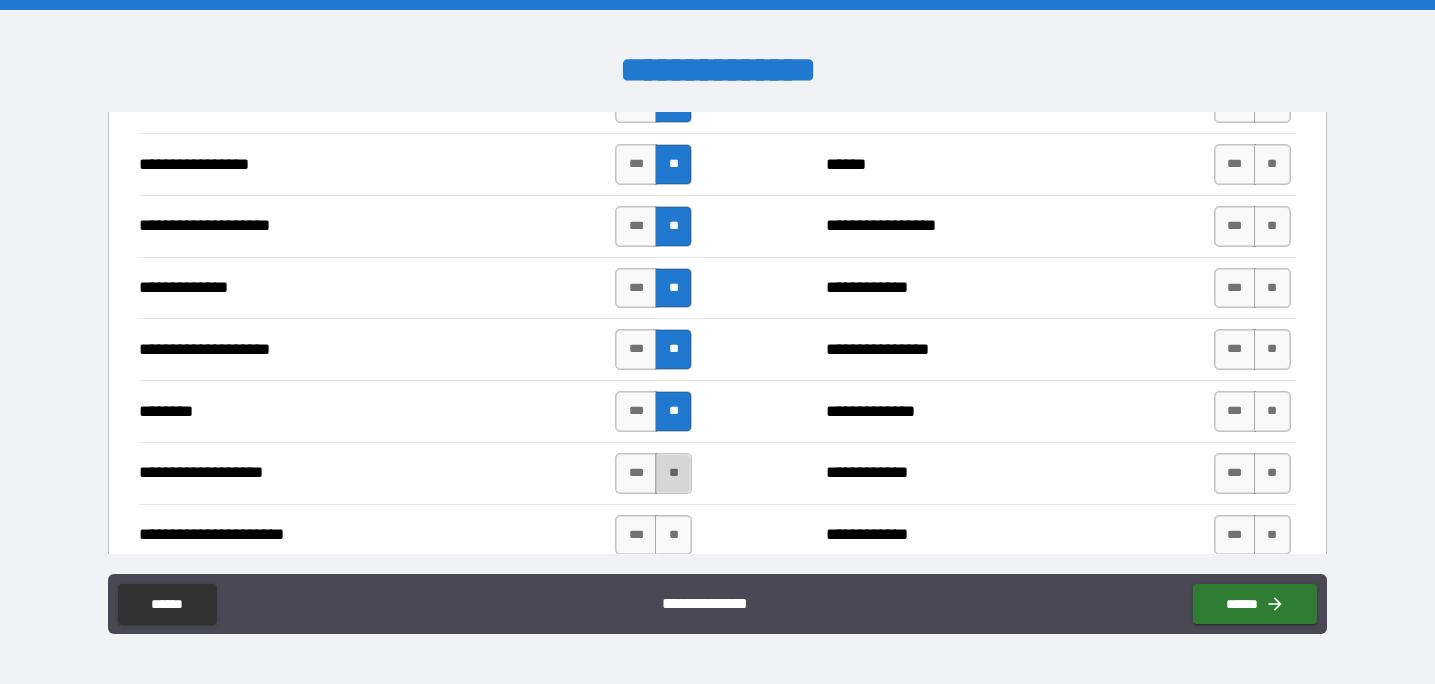 click on "**" at bounding box center (673, 473) 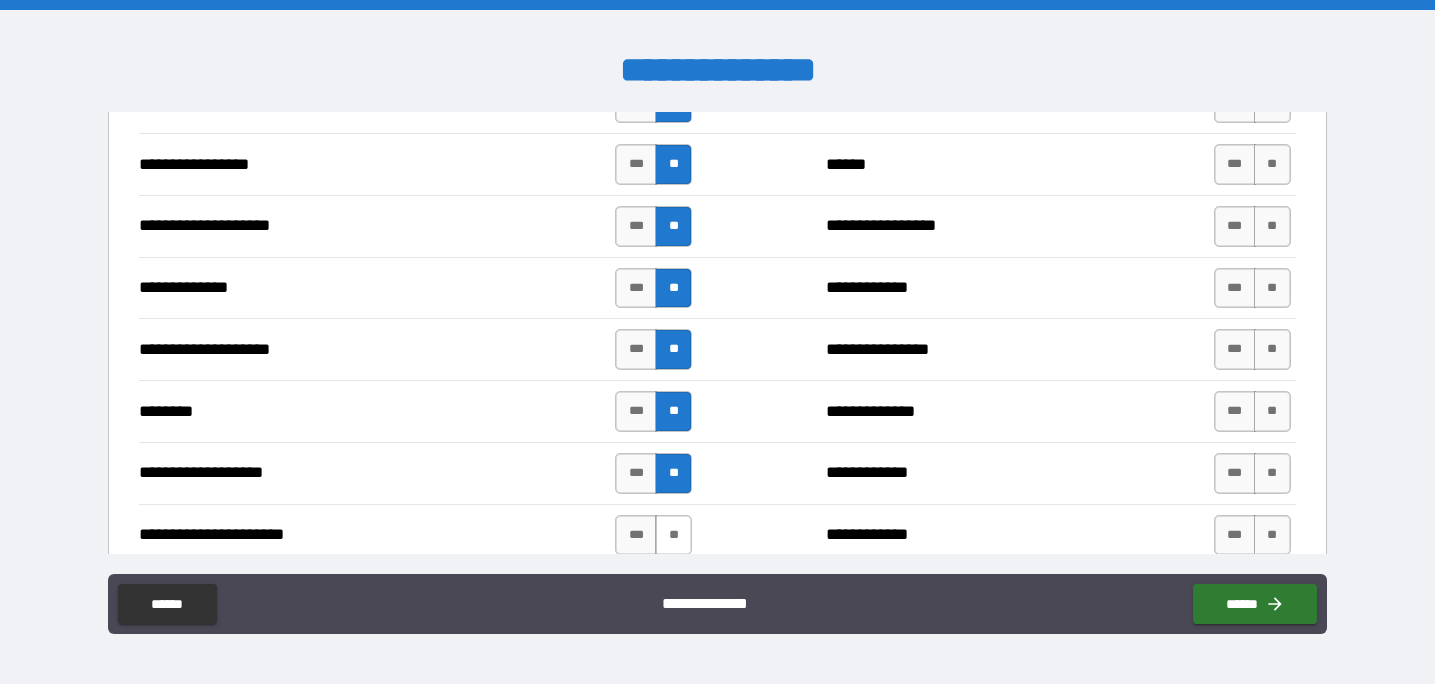 click on "**" at bounding box center (673, 535) 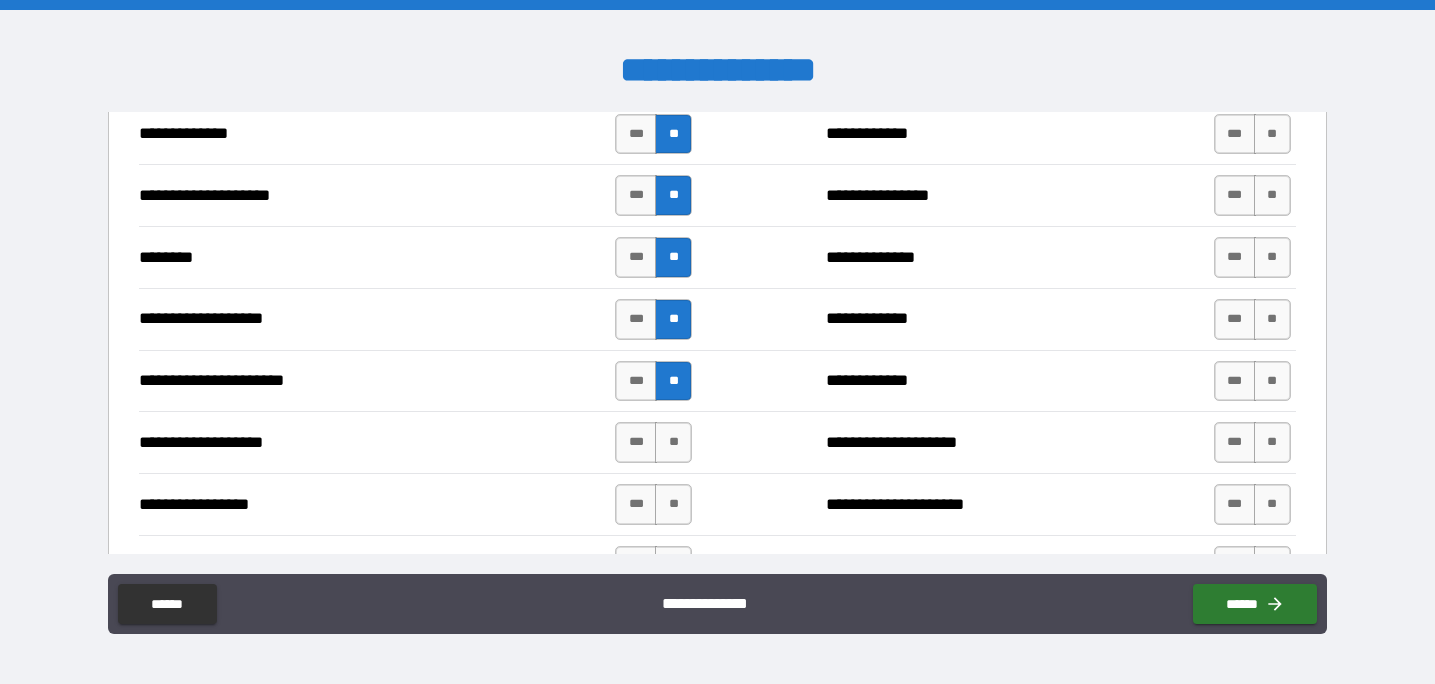 scroll, scrollTop: 3201, scrollLeft: 0, axis: vertical 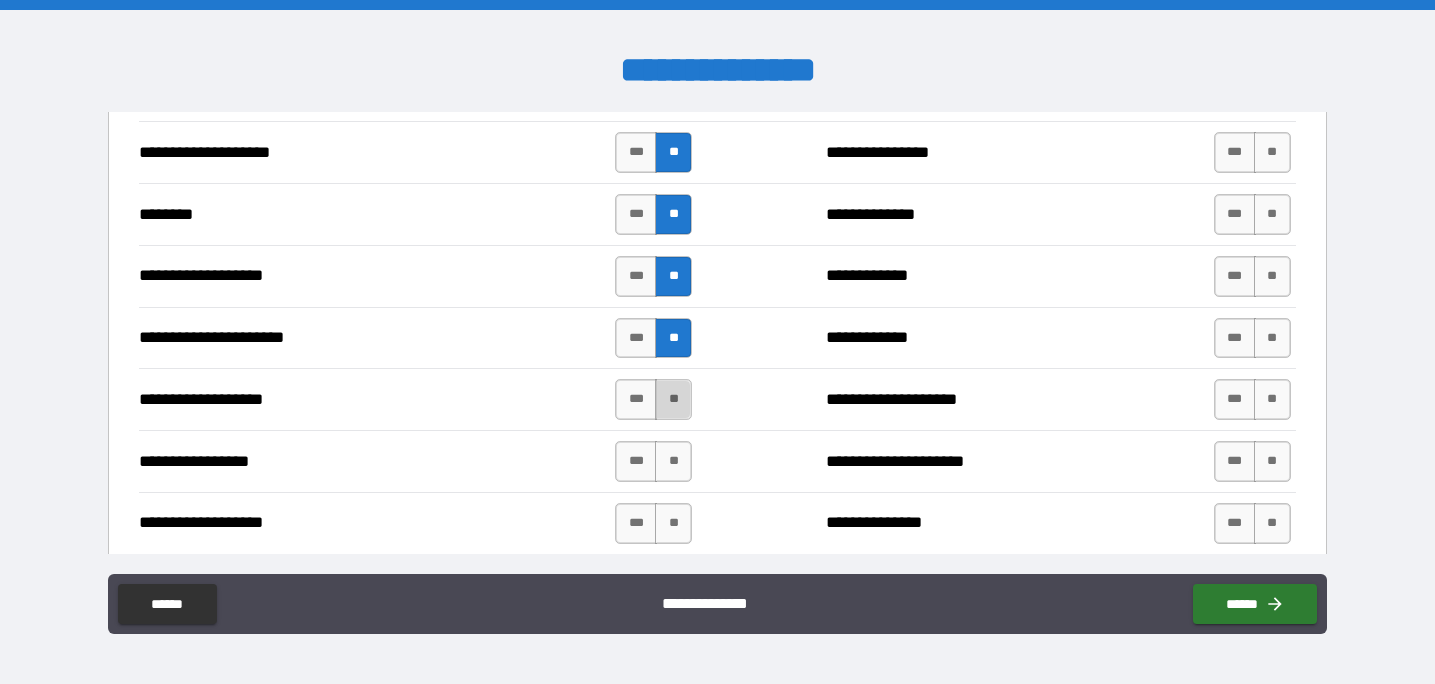 click on "**" at bounding box center (673, 399) 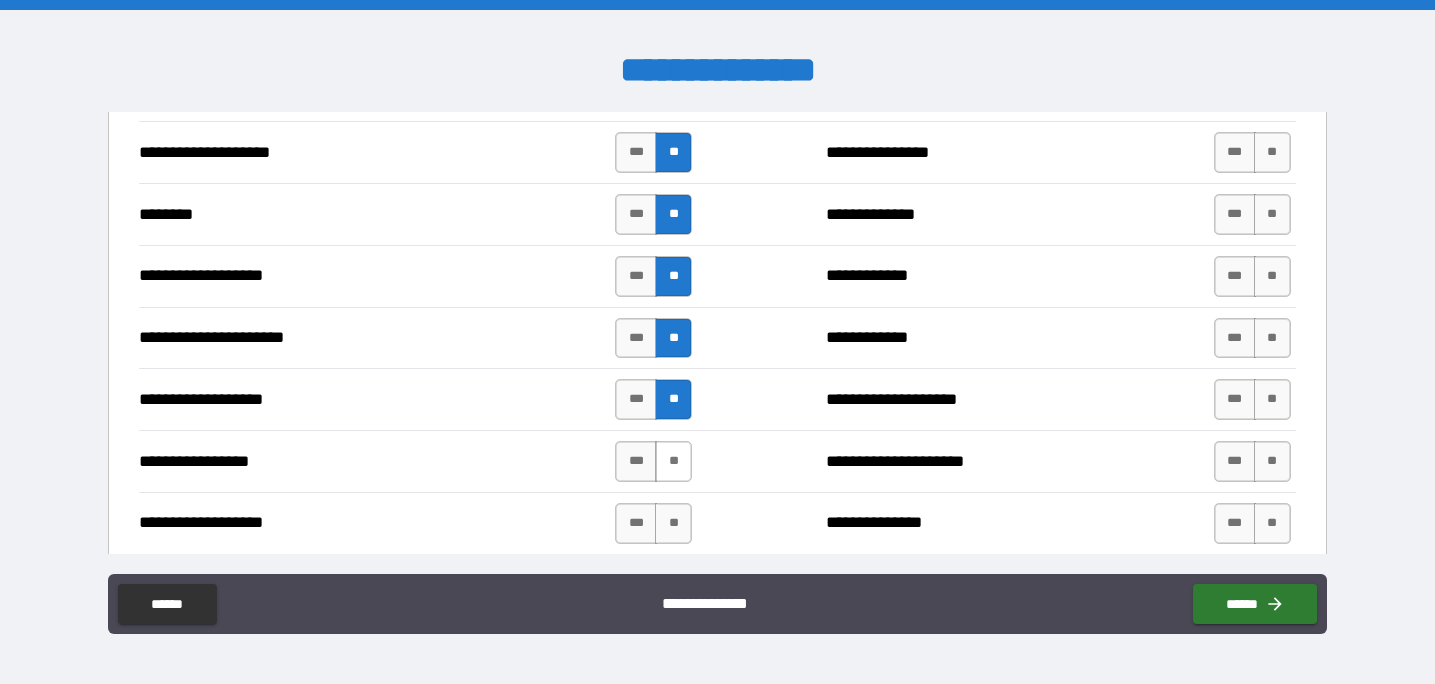 click on "**" at bounding box center [673, 461] 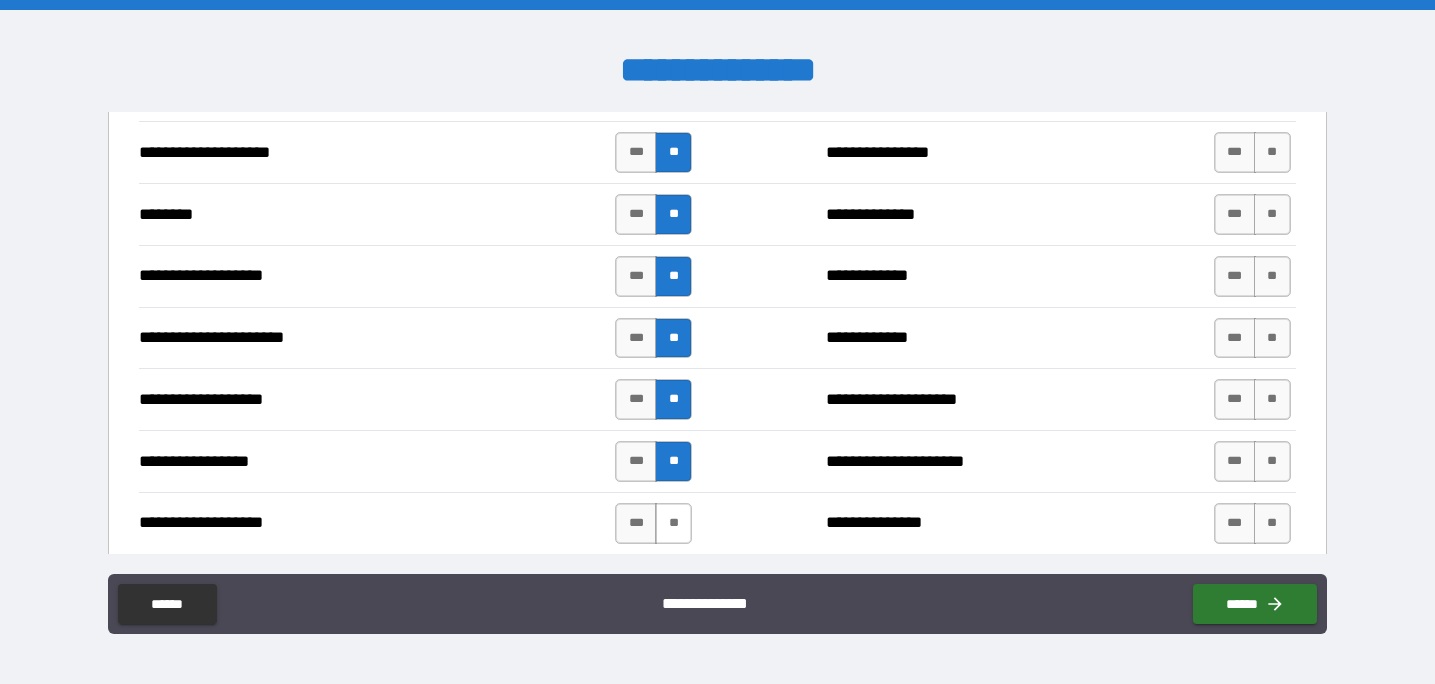 click on "**" at bounding box center (673, 523) 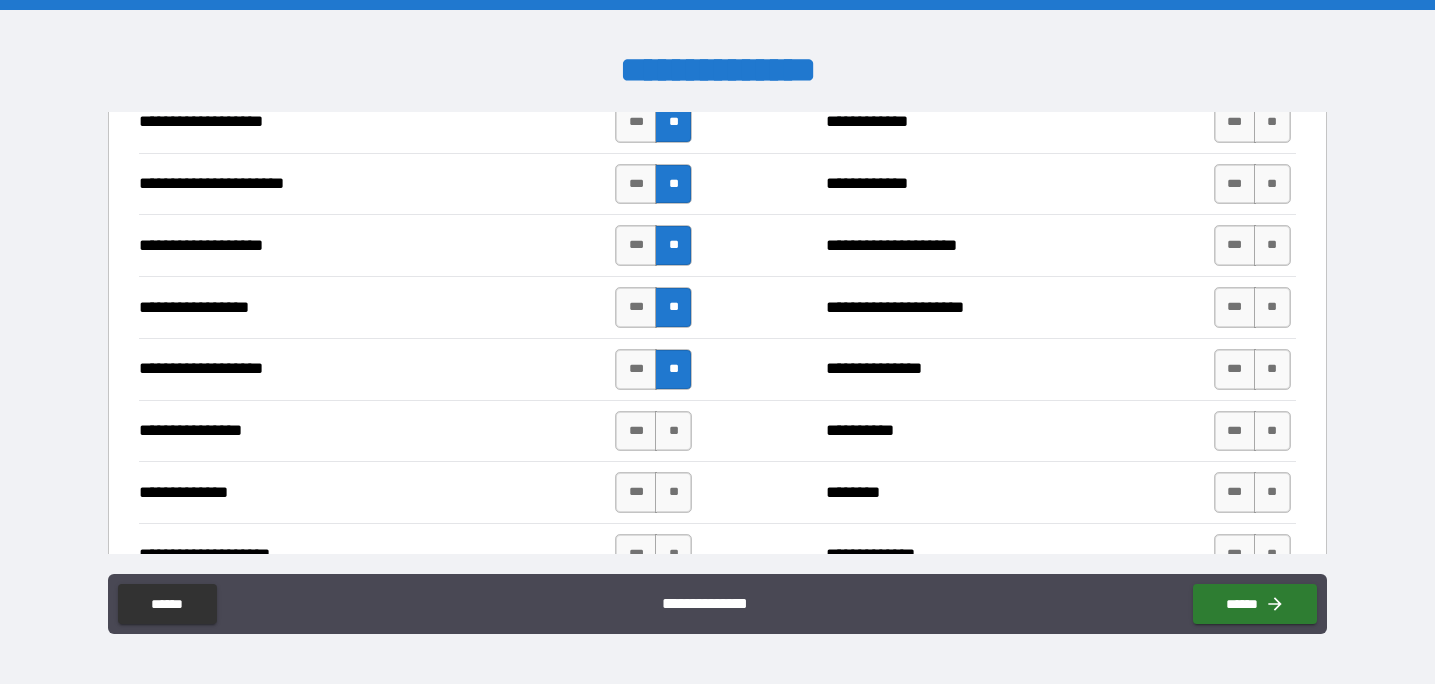 scroll, scrollTop: 3357, scrollLeft: 0, axis: vertical 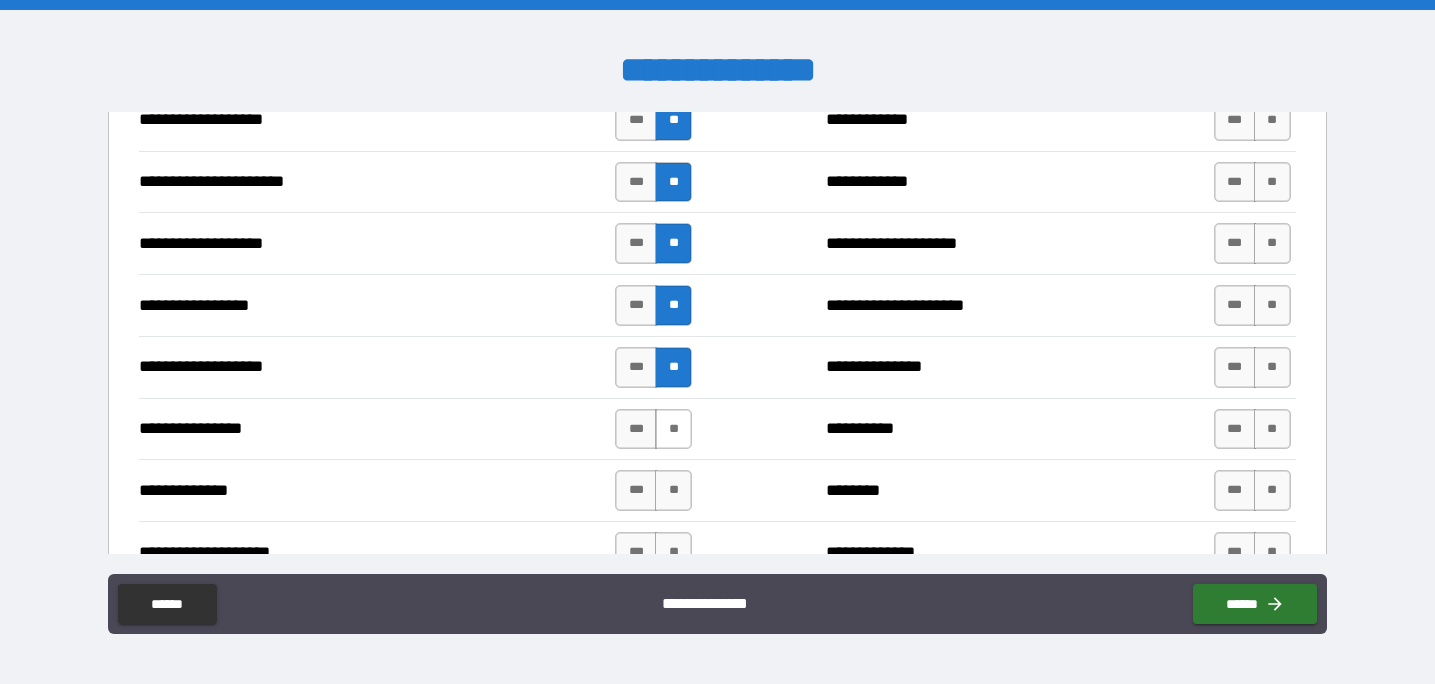 click on "**" at bounding box center [673, 429] 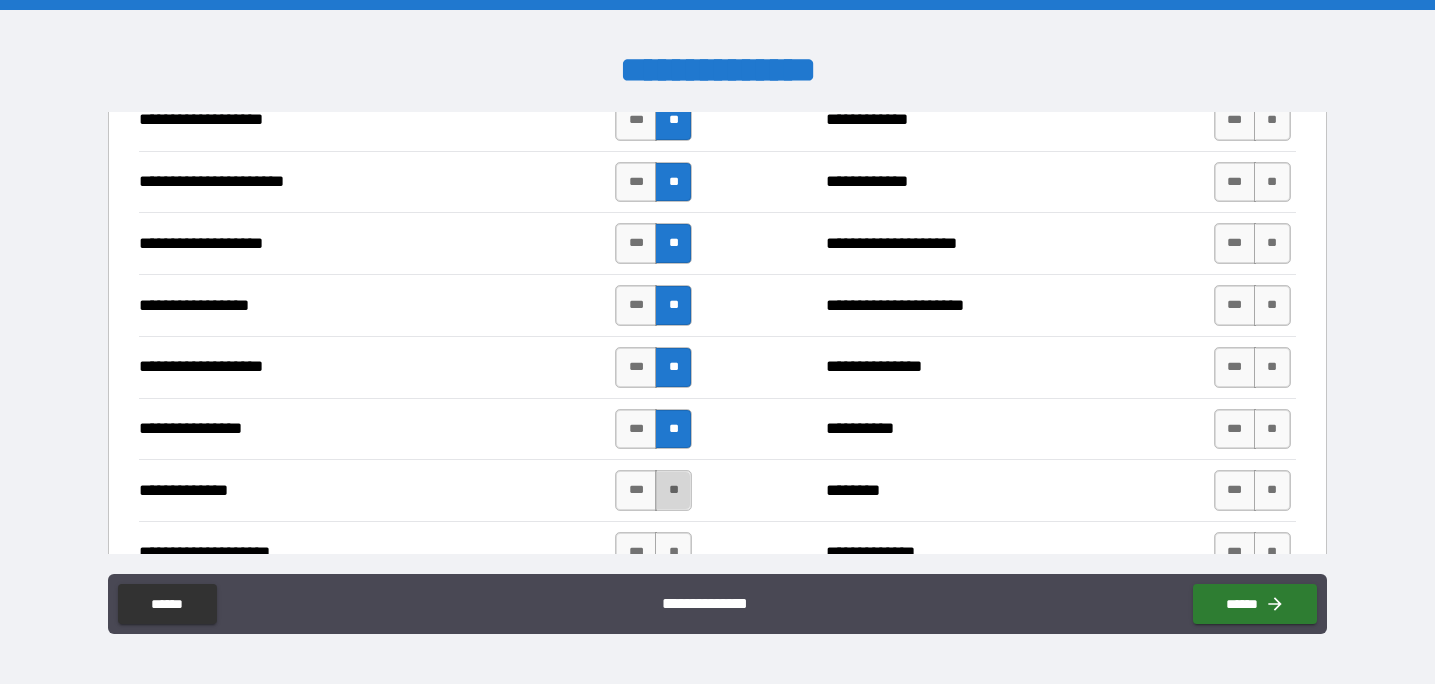 click on "**" at bounding box center [673, 490] 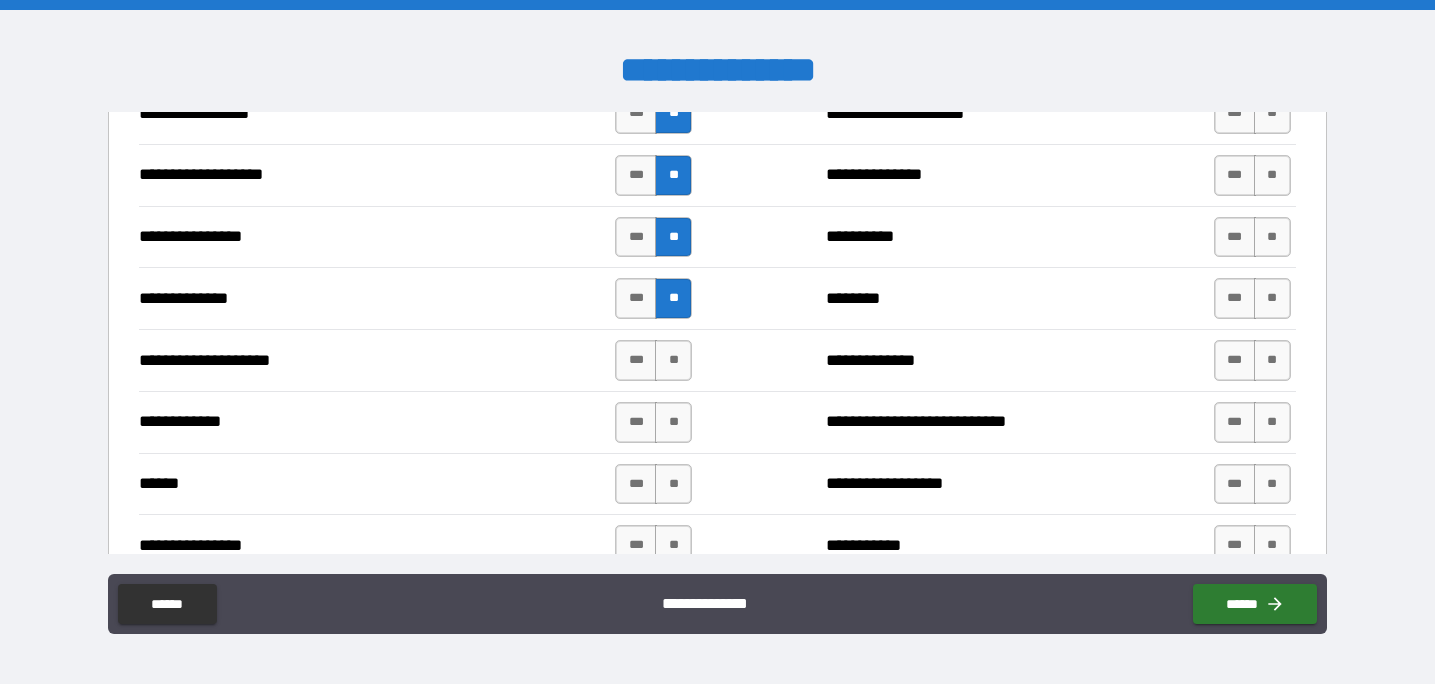 scroll, scrollTop: 3555, scrollLeft: 0, axis: vertical 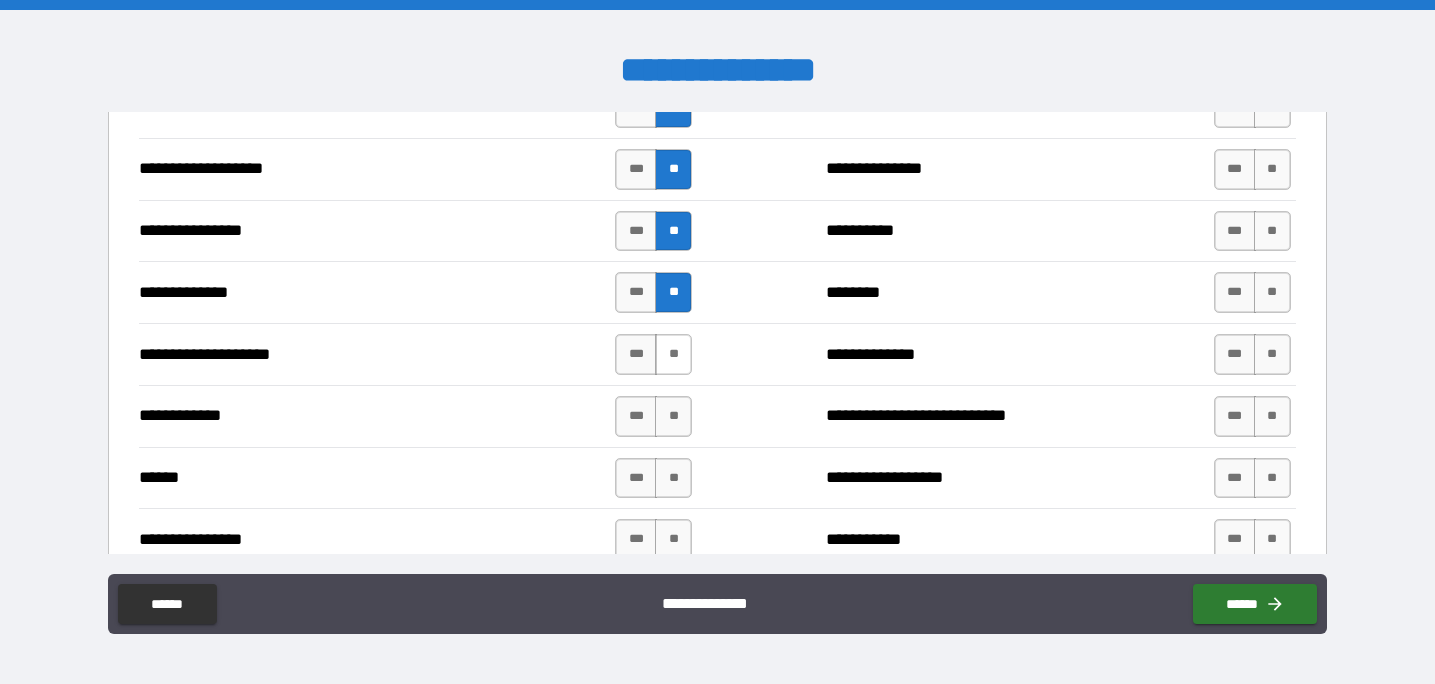 click on "**" at bounding box center [673, 354] 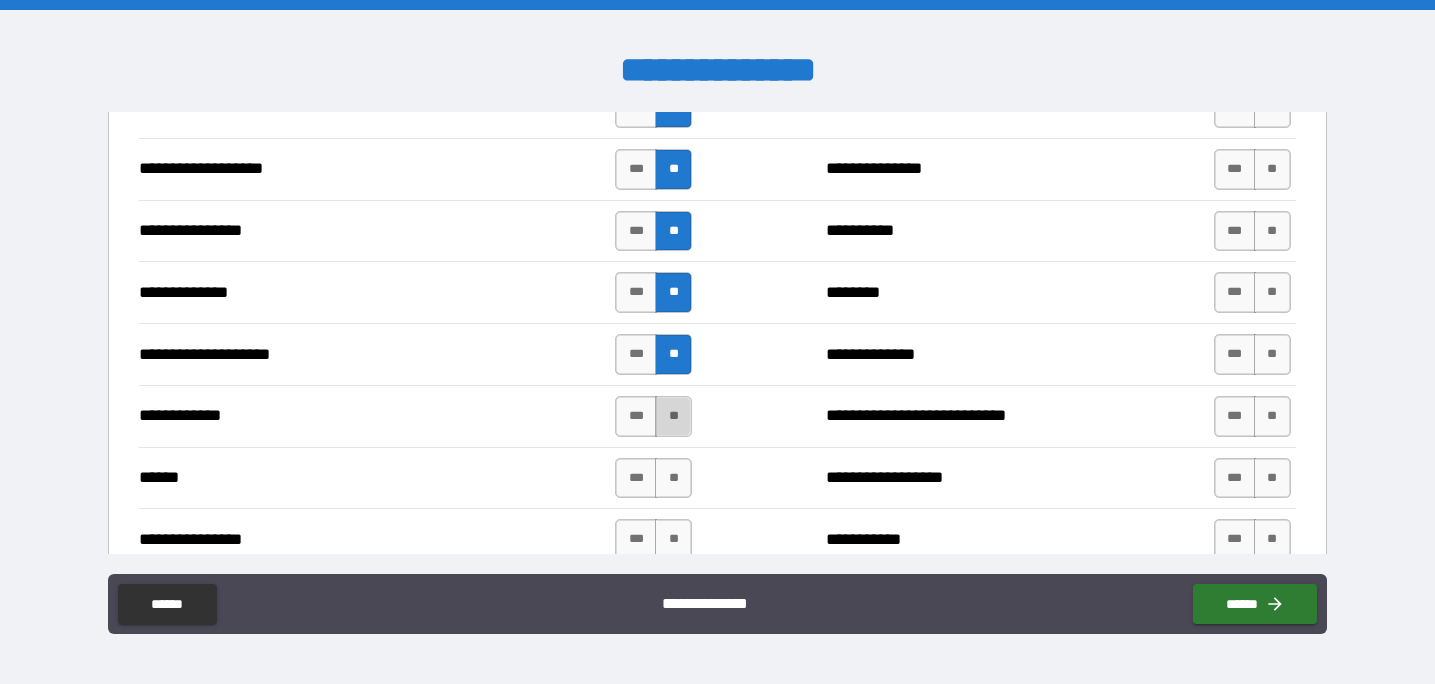 click on "**" at bounding box center (673, 416) 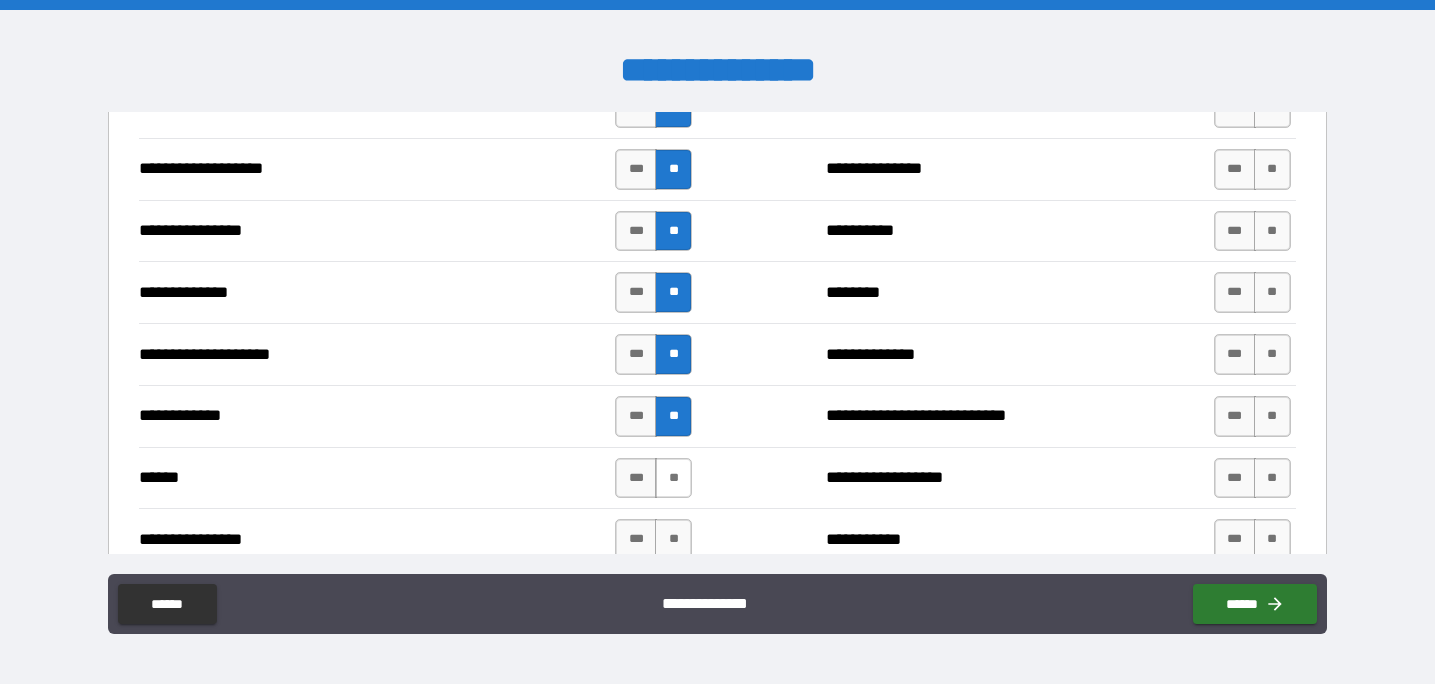 click on "**" at bounding box center [673, 478] 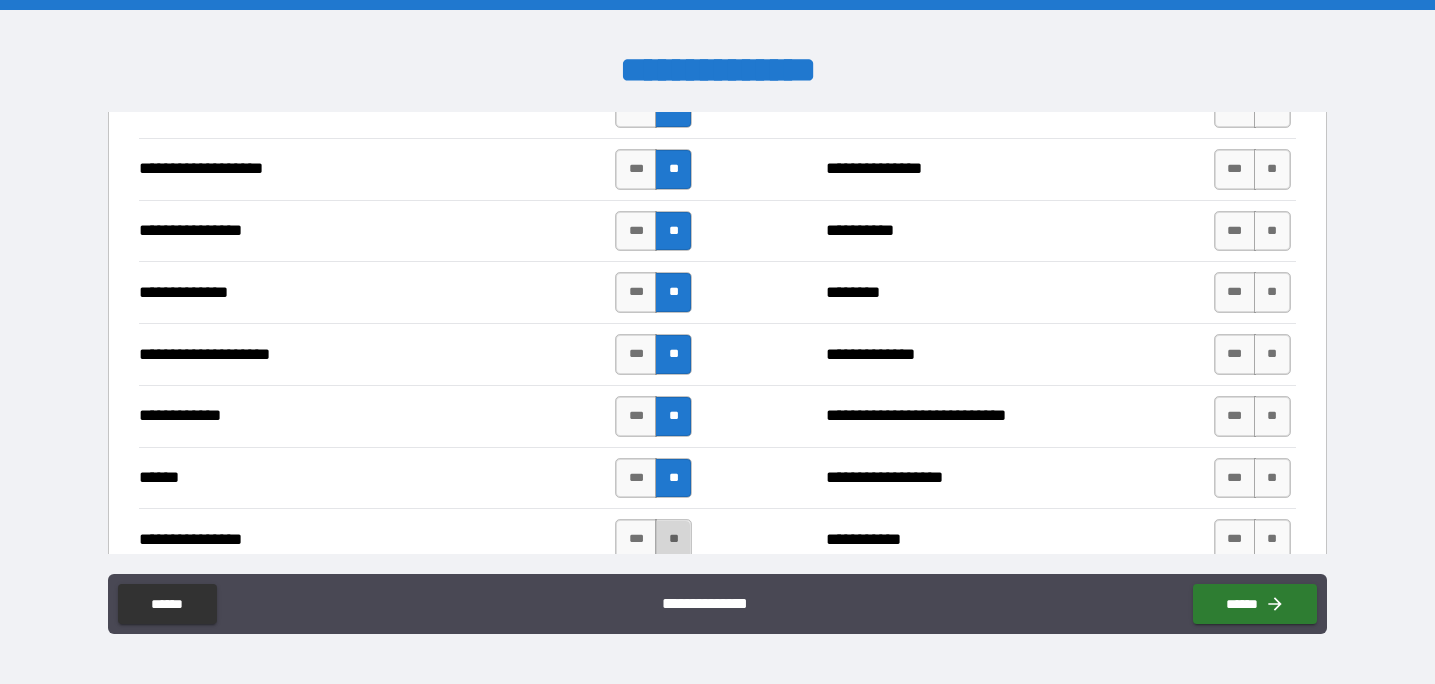 click on "**" at bounding box center [673, 539] 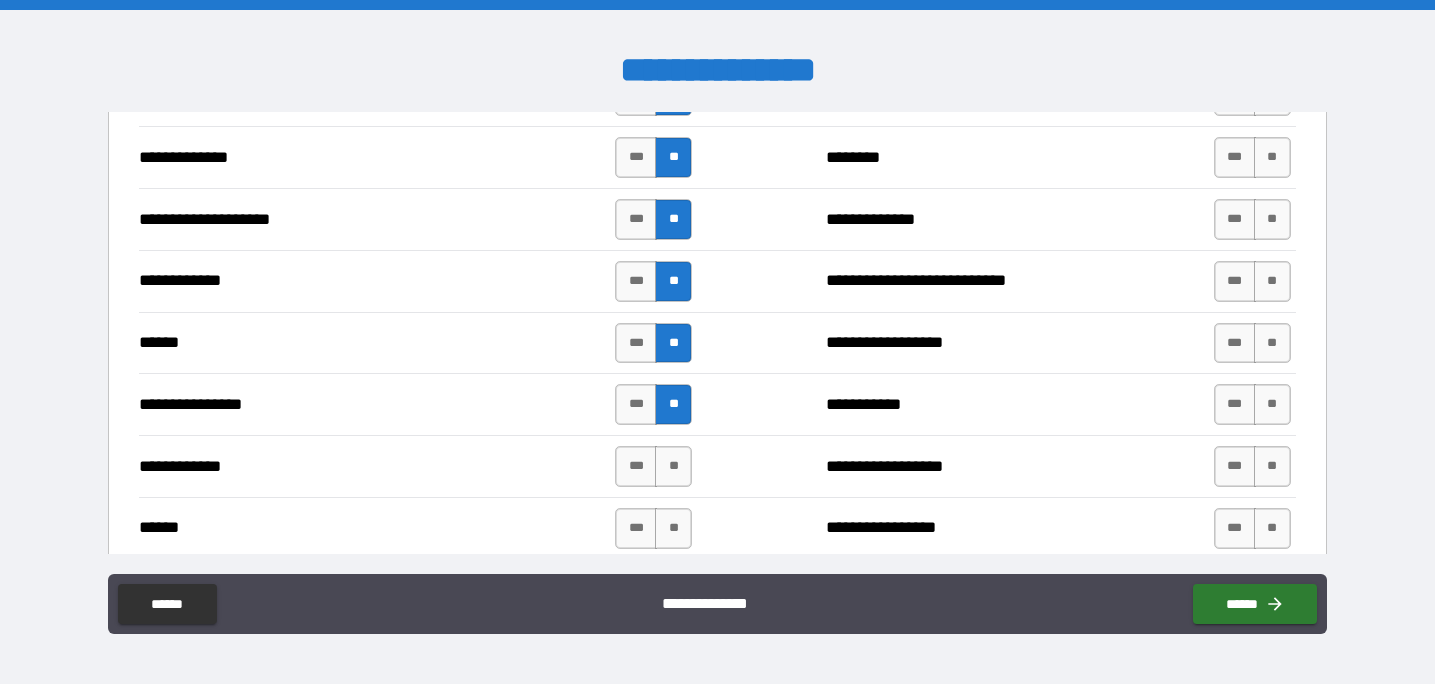 scroll, scrollTop: 3693, scrollLeft: 0, axis: vertical 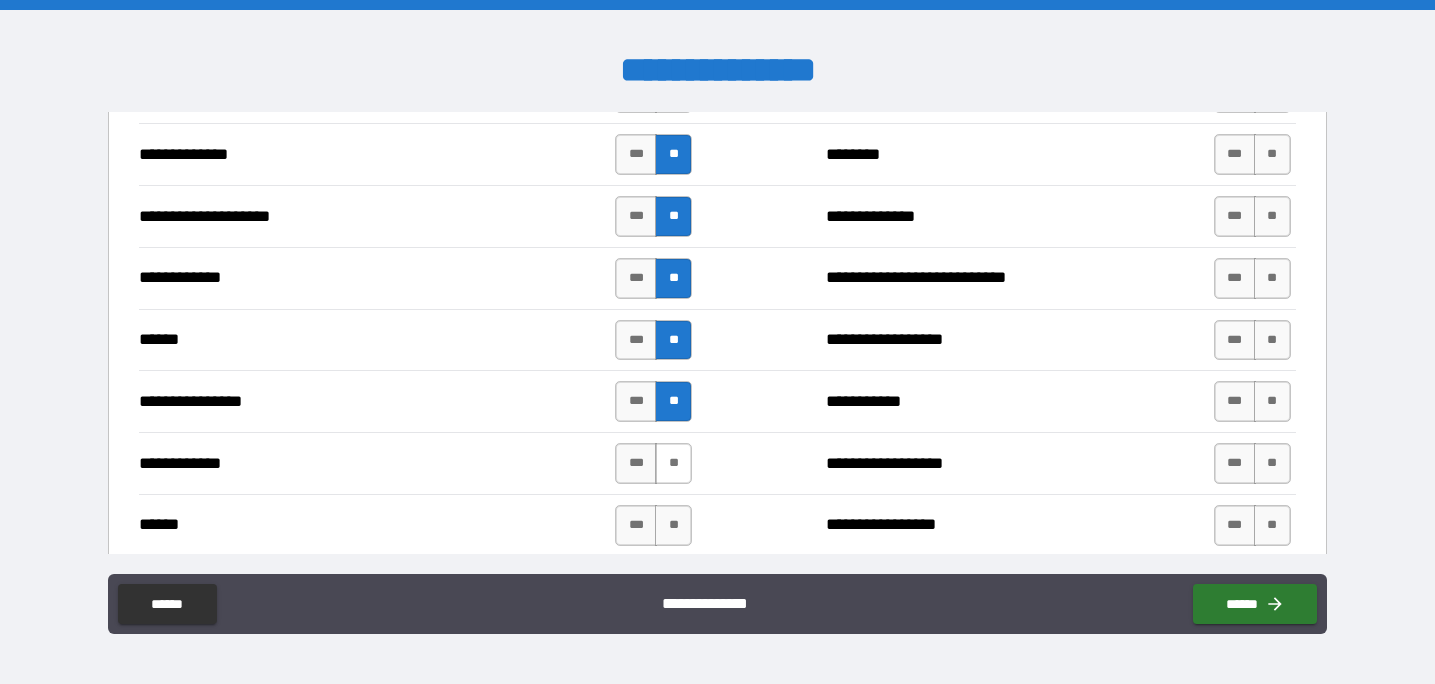 click on "**" at bounding box center [673, 463] 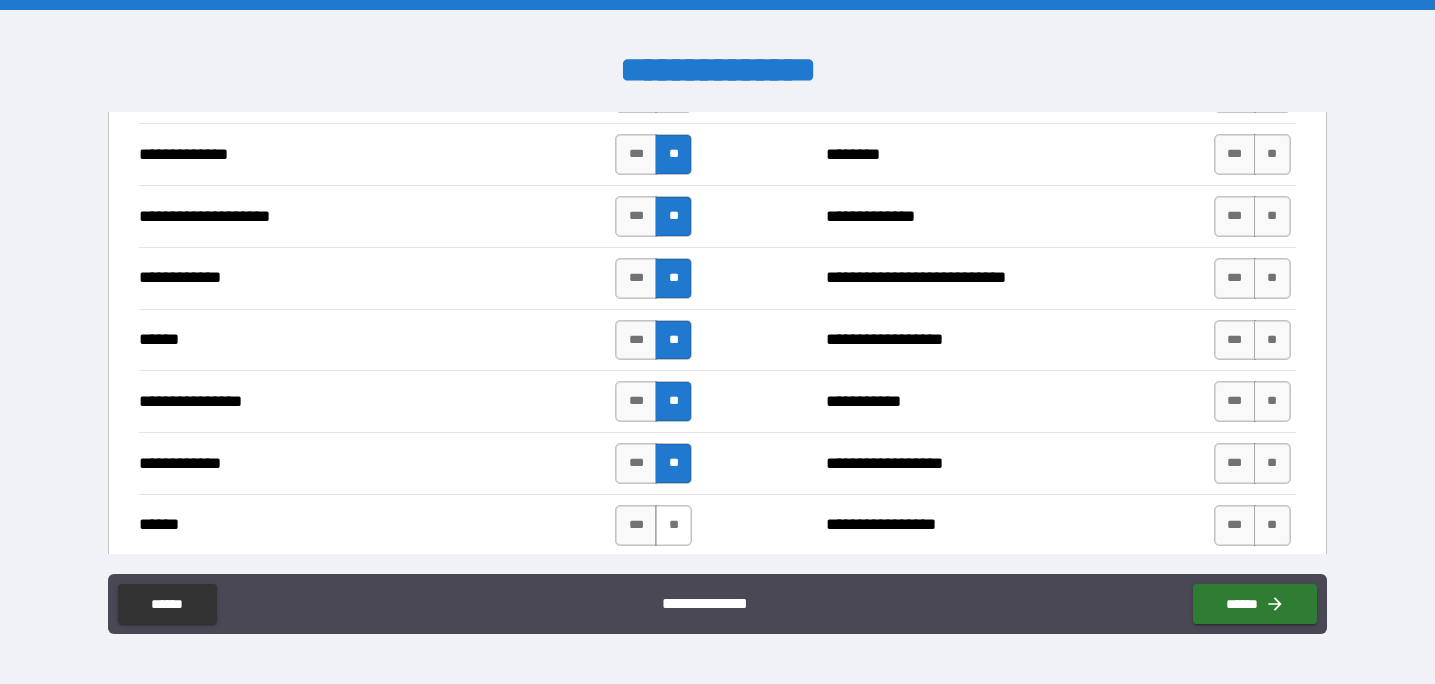 click on "**" at bounding box center (673, 525) 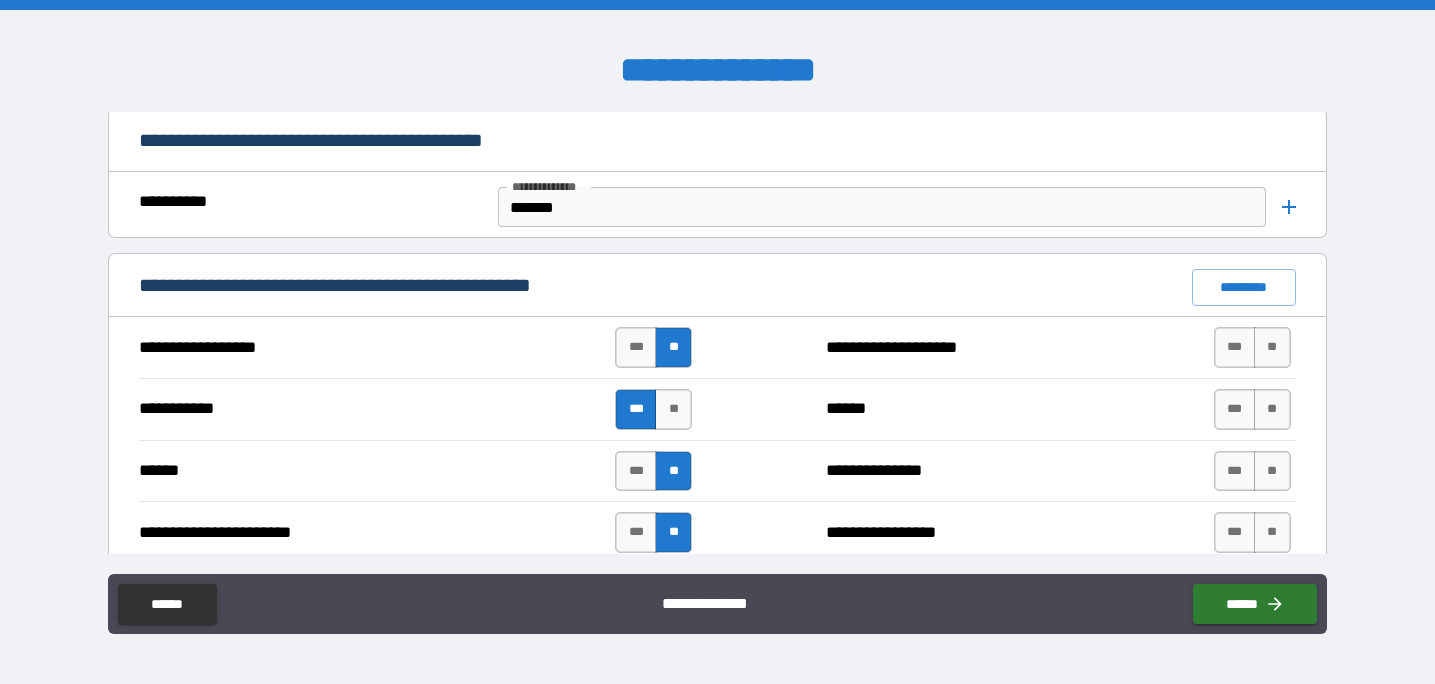 scroll, scrollTop: 1582, scrollLeft: 0, axis: vertical 